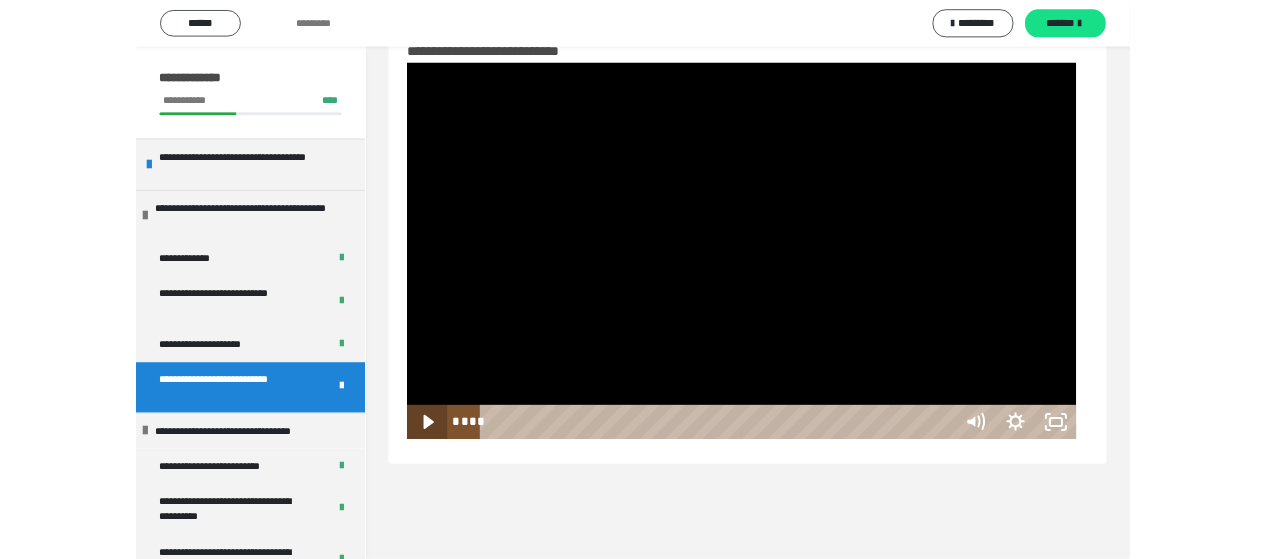 scroll, scrollTop: 0, scrollLeft: 0, axis: both 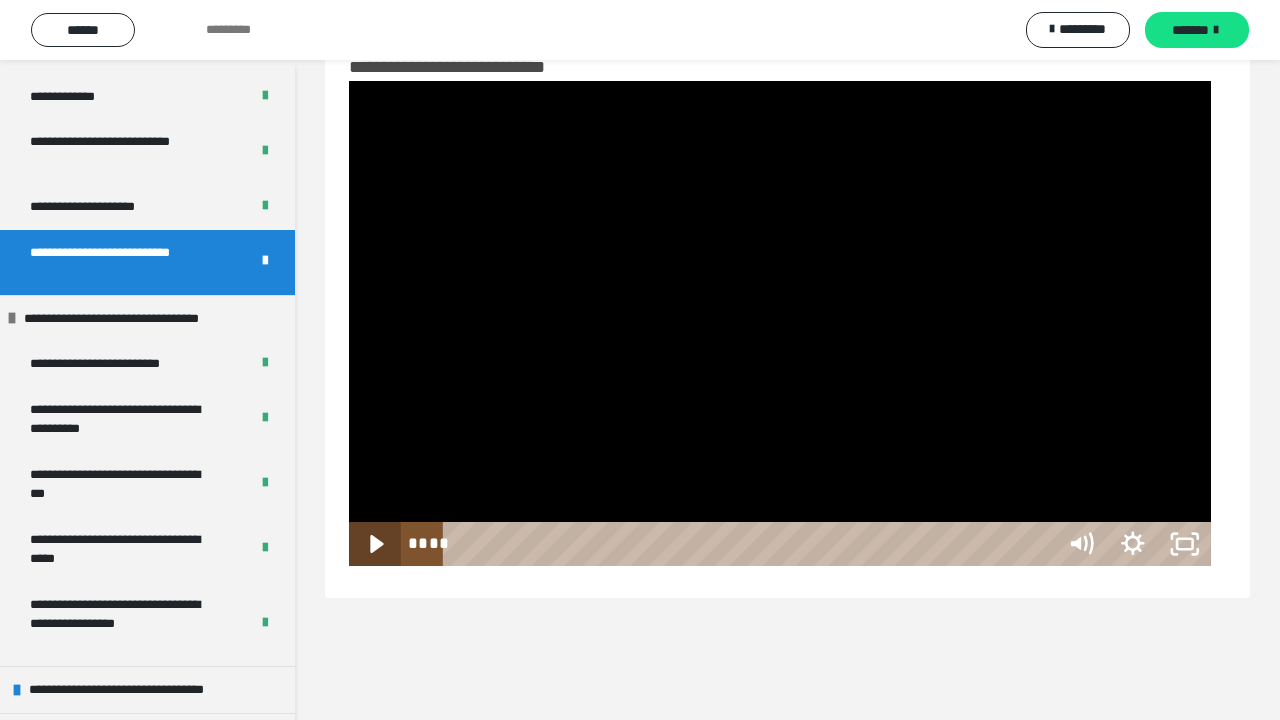 click 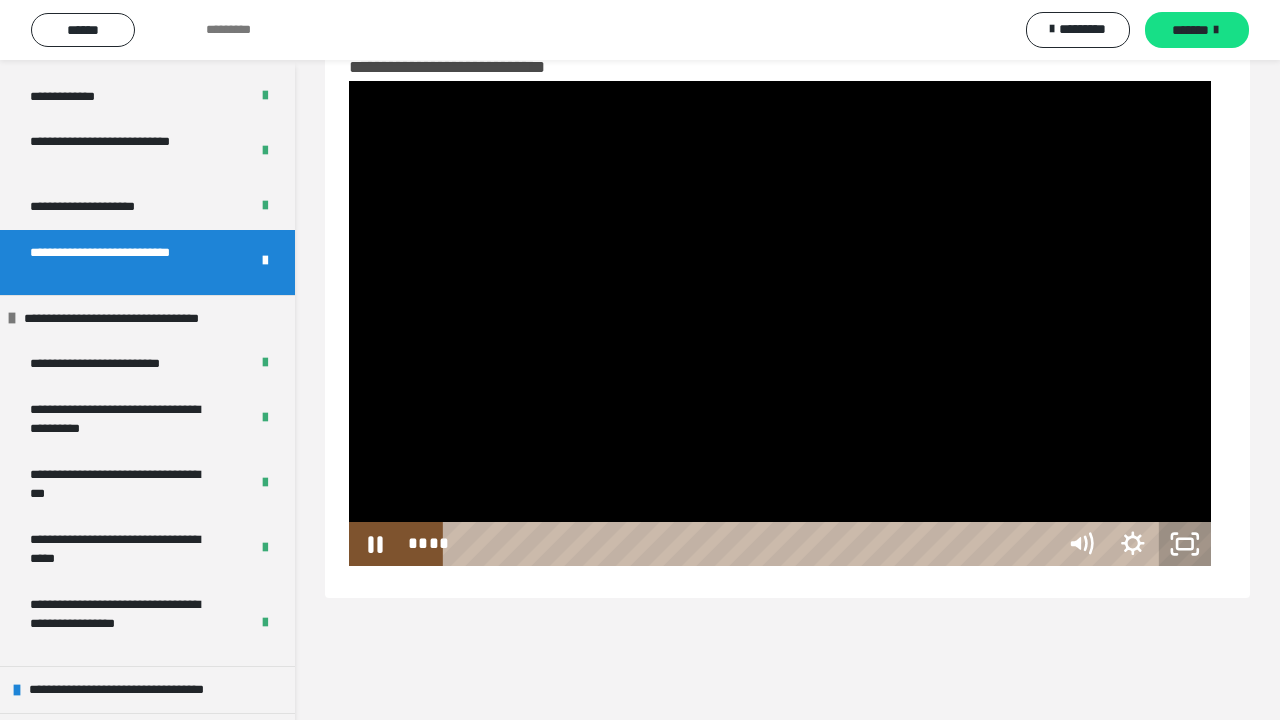 click 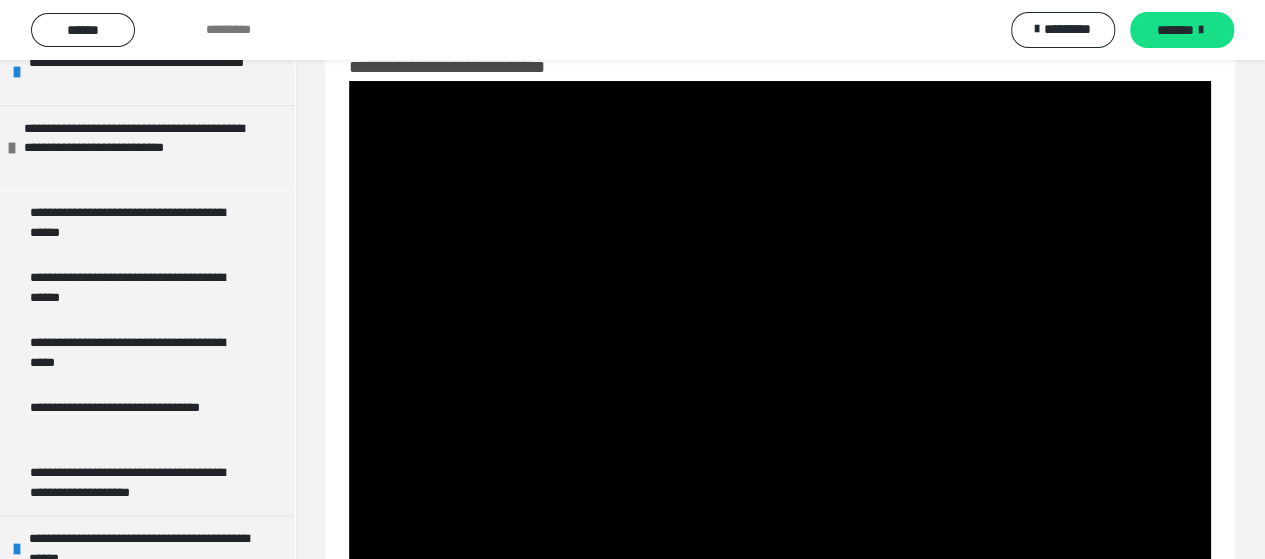 scroll, scrollTop: 914, scrollLeft: 0, axis: vertical 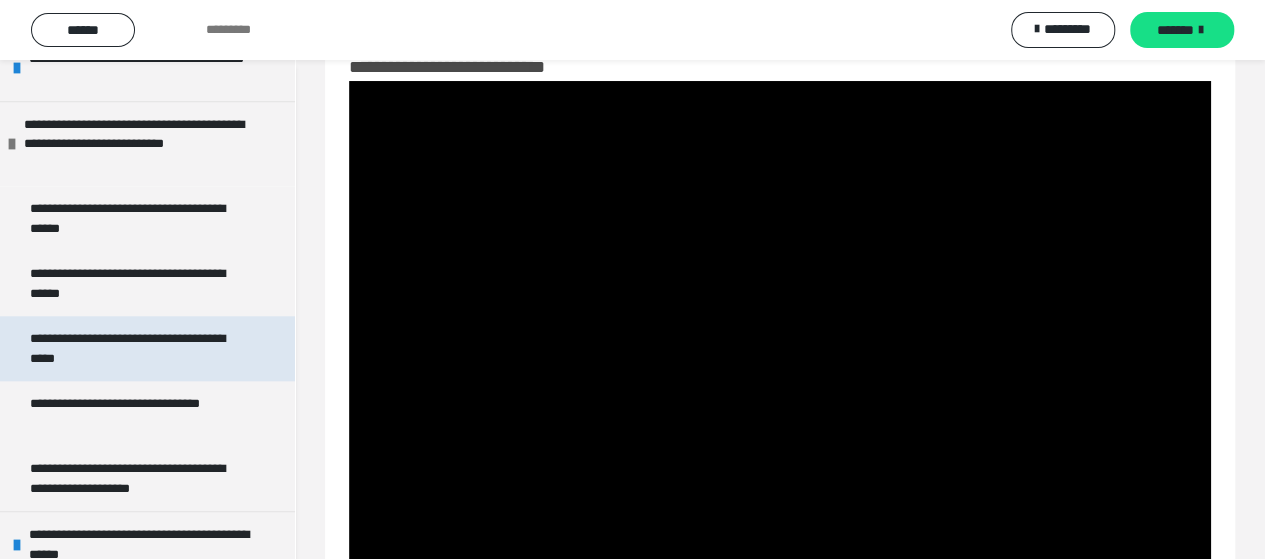 drag, startPoint x: 150, startPoint y: 349, endPoint x: 58, endPoint y: 345, distance: 92.086914 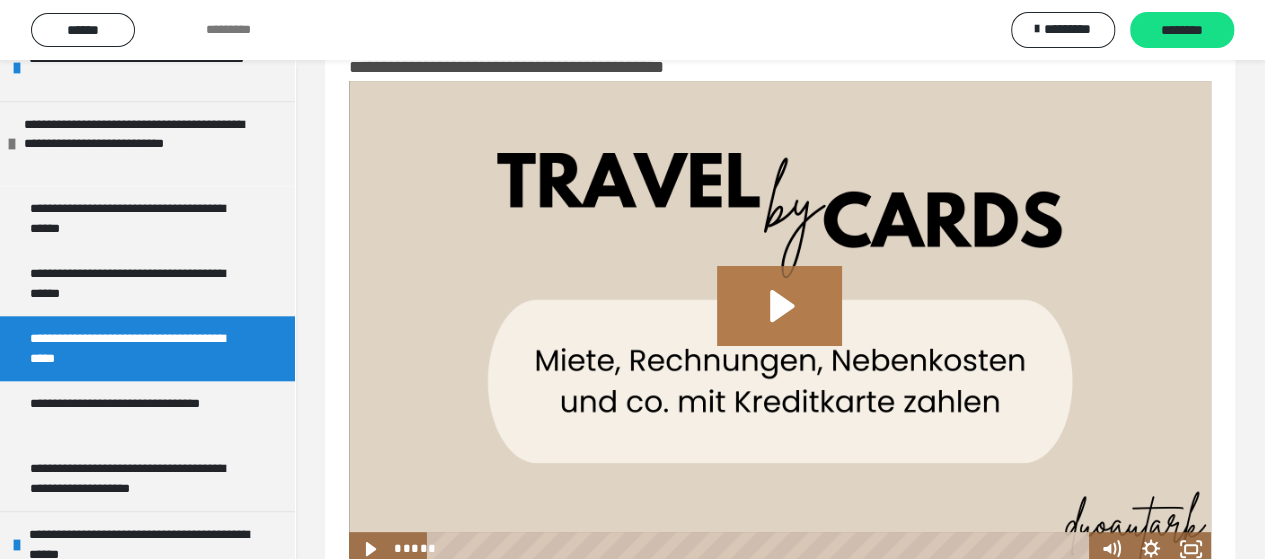 click 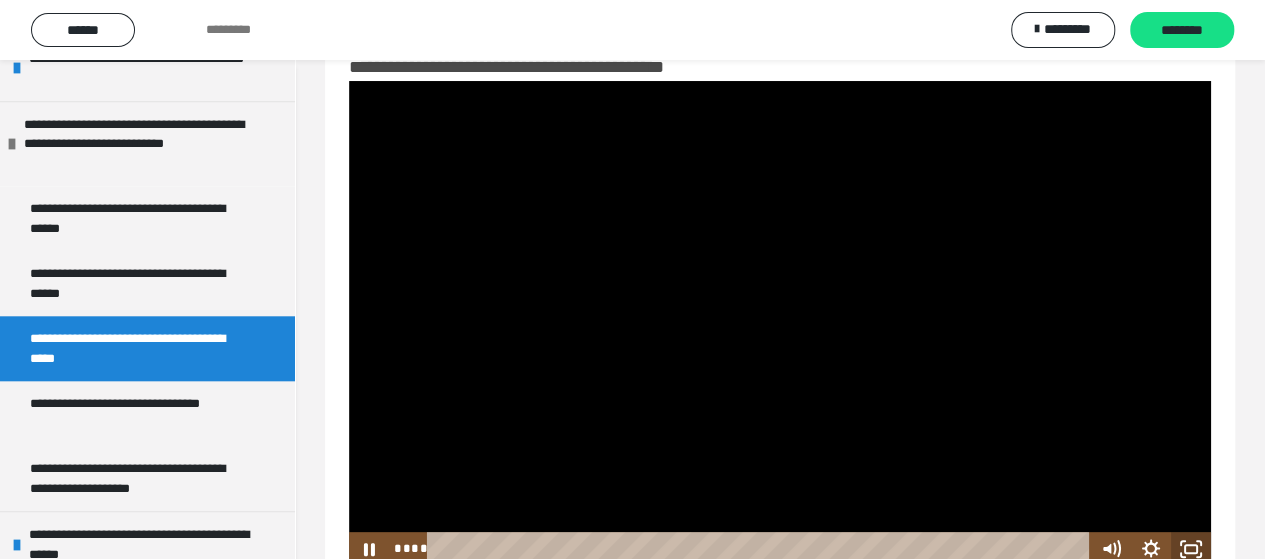 click 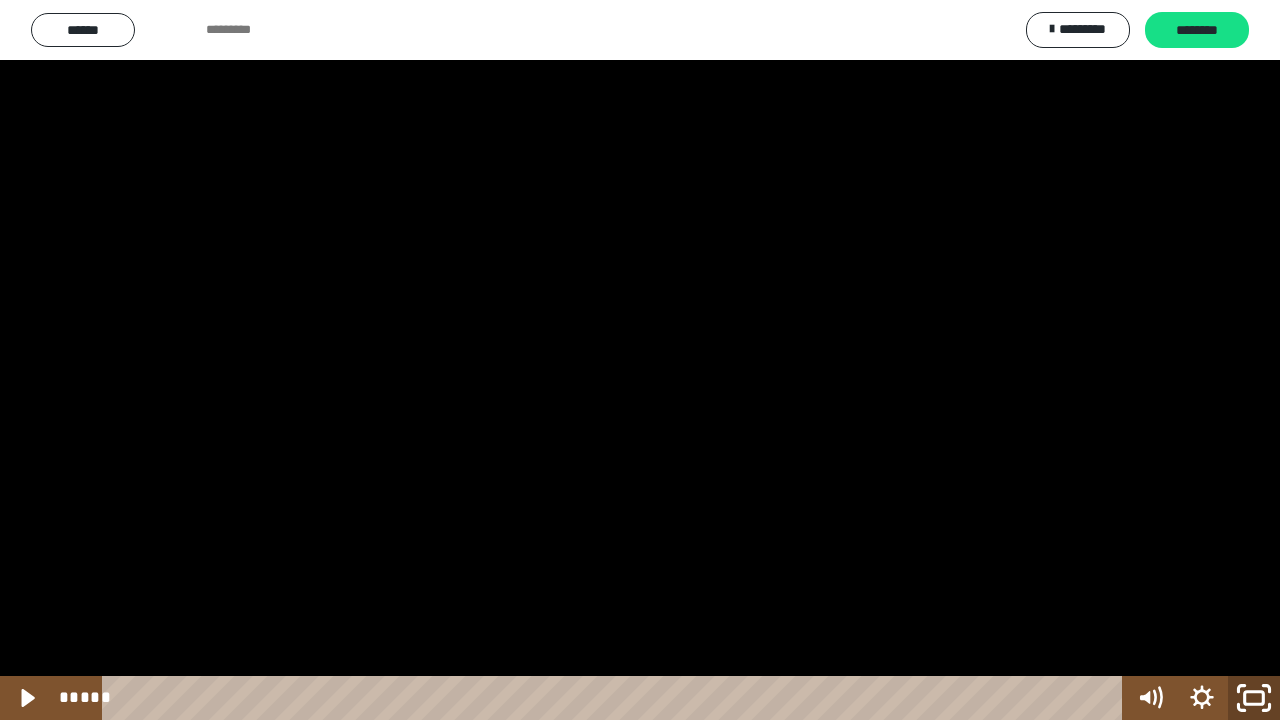 click 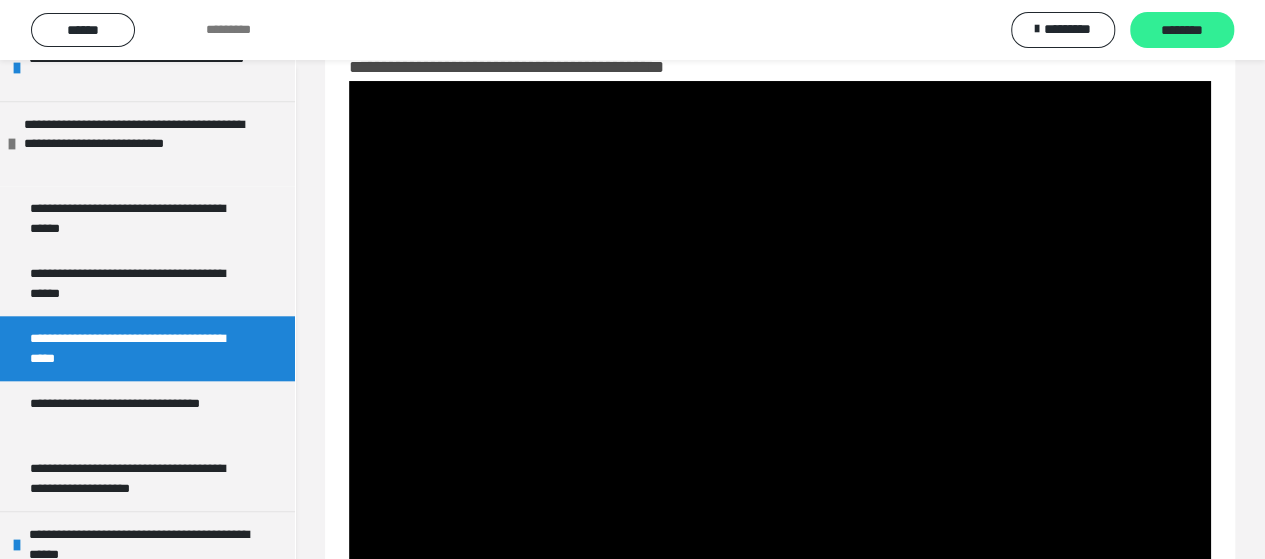 click on "********" at bounding box center [1182, 31] 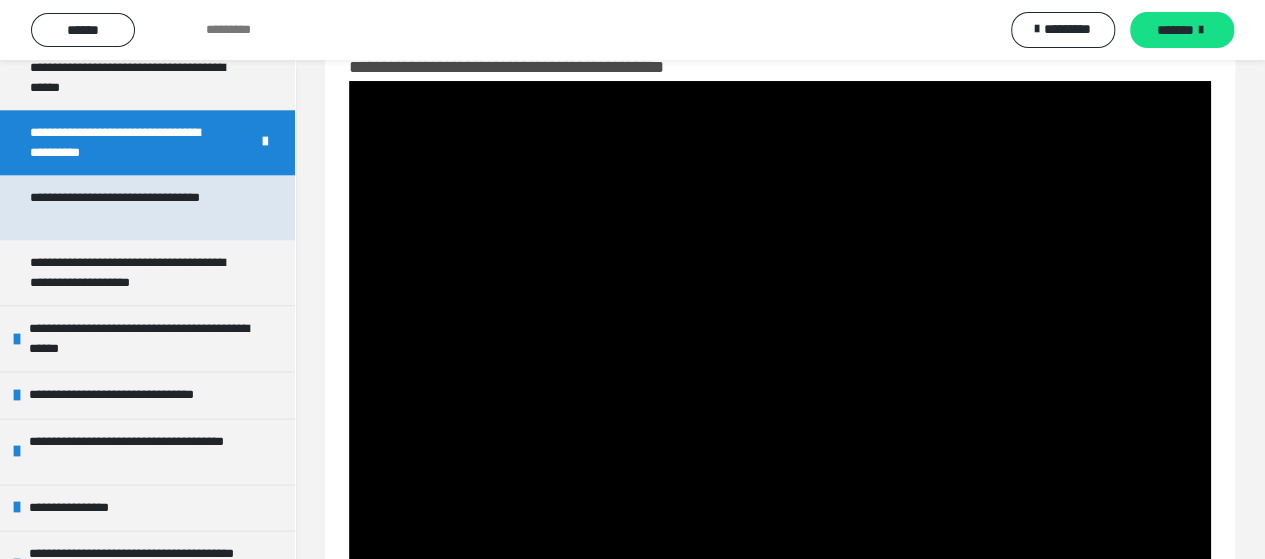 scroll, scrollTop: 1130, scrollLeft: 0, axis: vertical 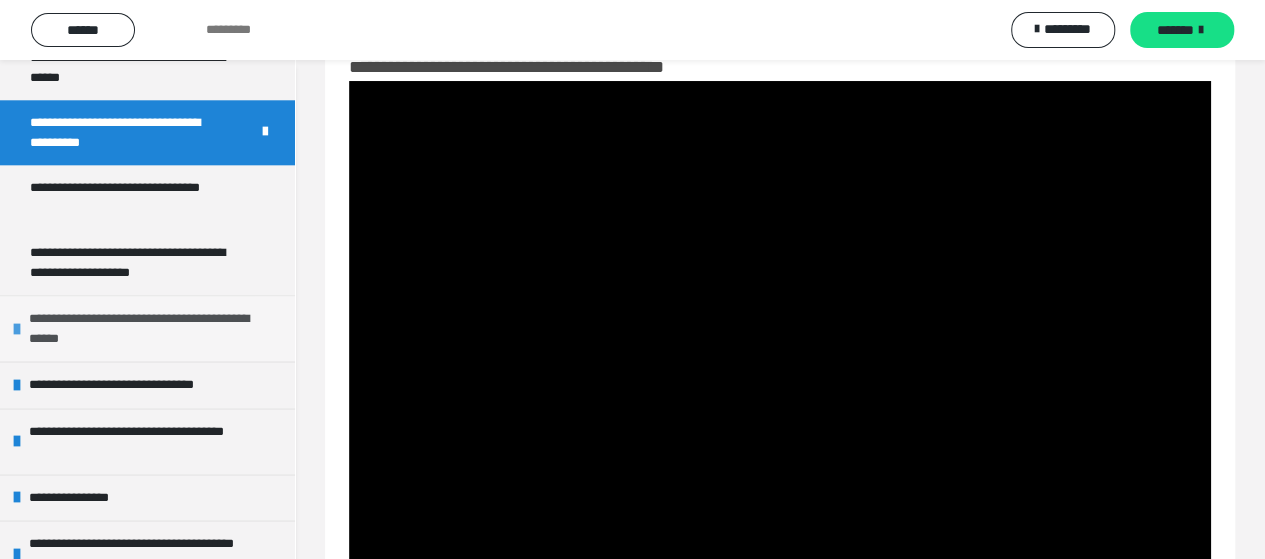 click on "**********" at bounding box center (149, 328) 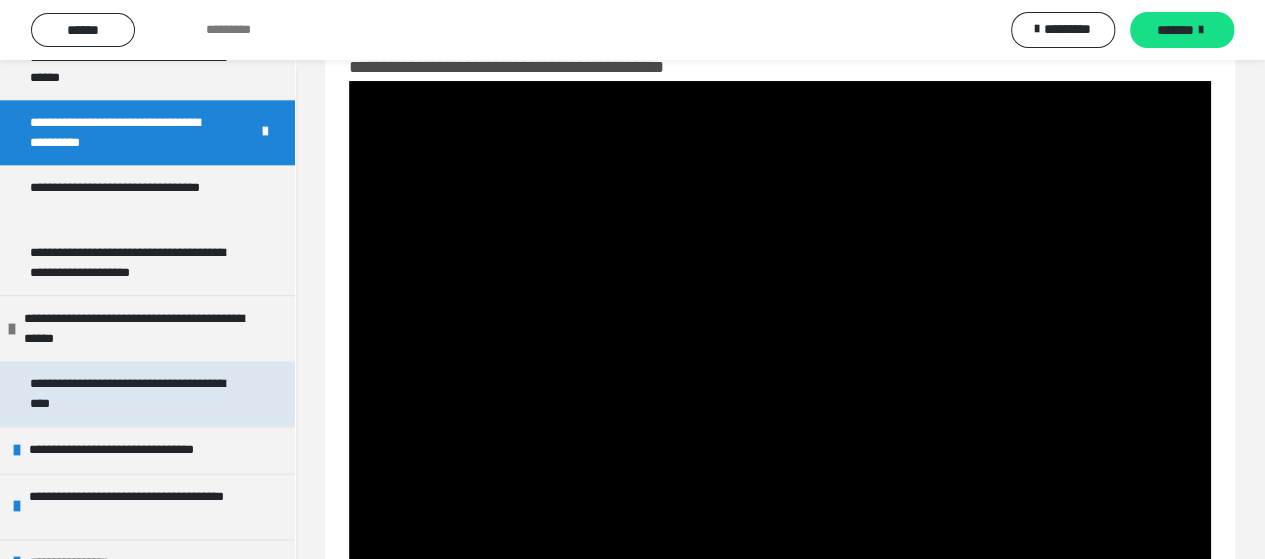 click on "**********" at bounding box center [132, 393] 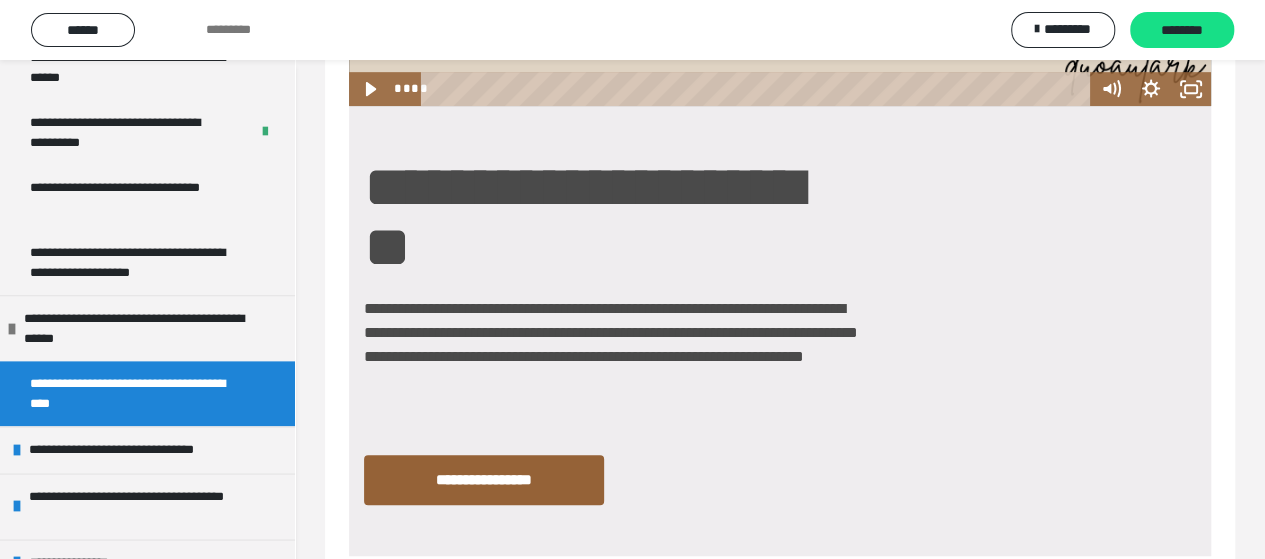 scroll, scrollTop: 570, scrollLeft: 0, axis: vertical 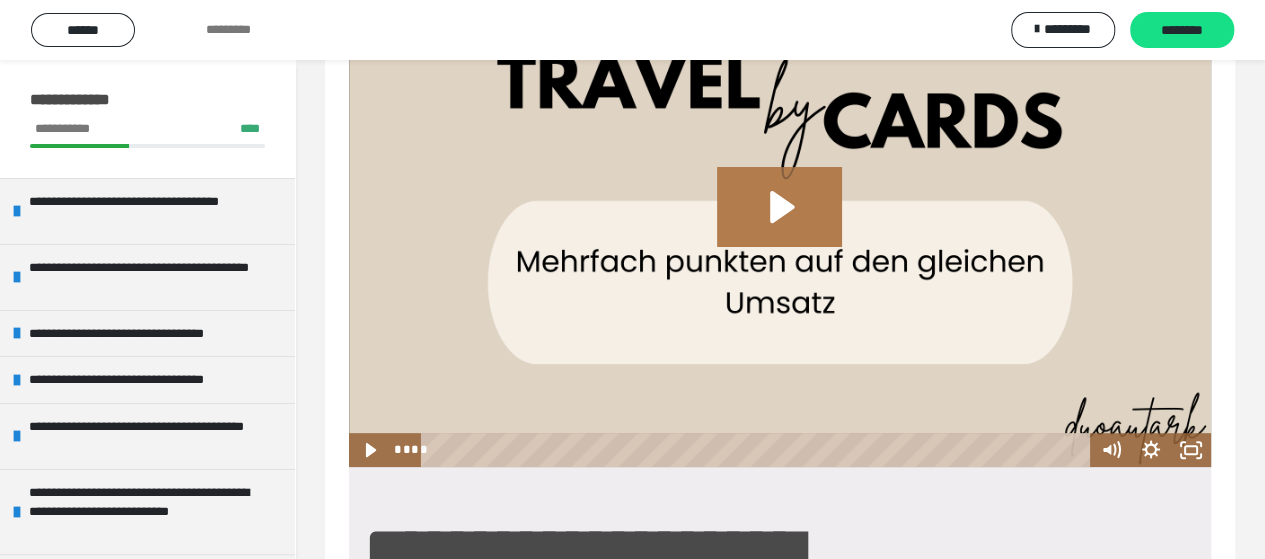 click 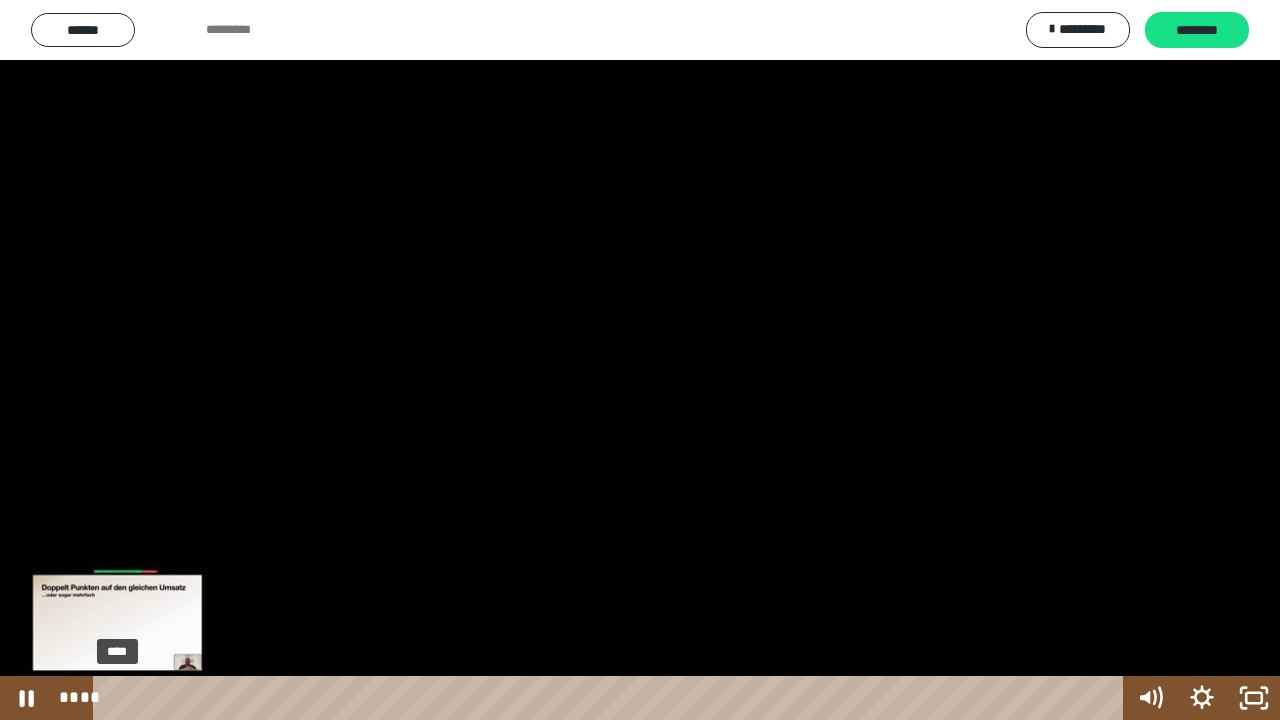 click on "****" at bounding box center (612, 698) 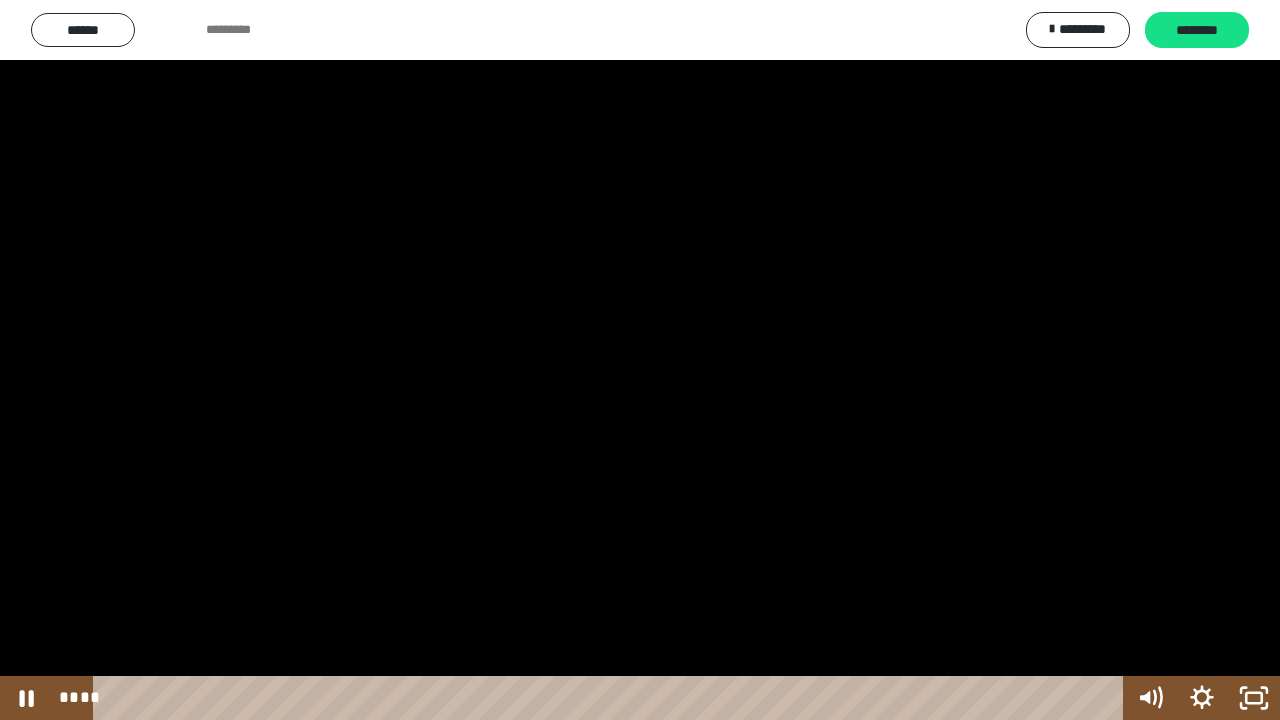 click at bounding box center (640, 360) 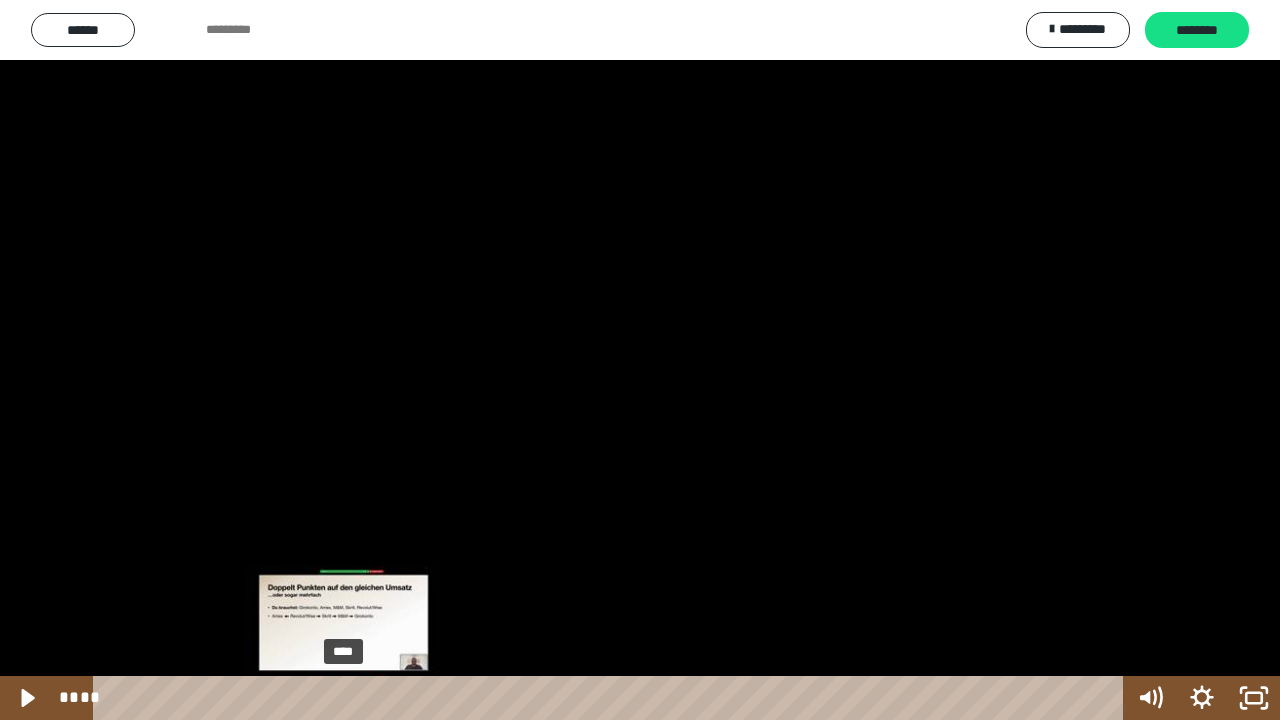 click on "****" at bounding box center [612, 698] 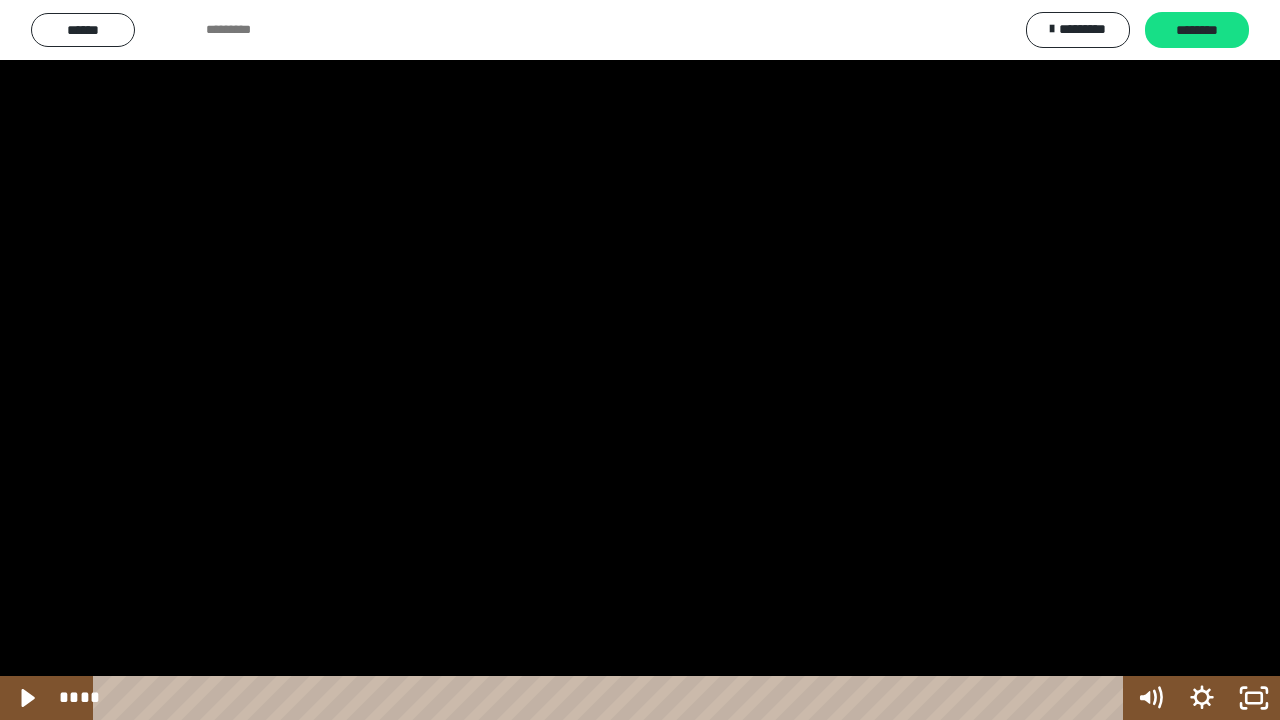 click at bounding box center (640, 360) 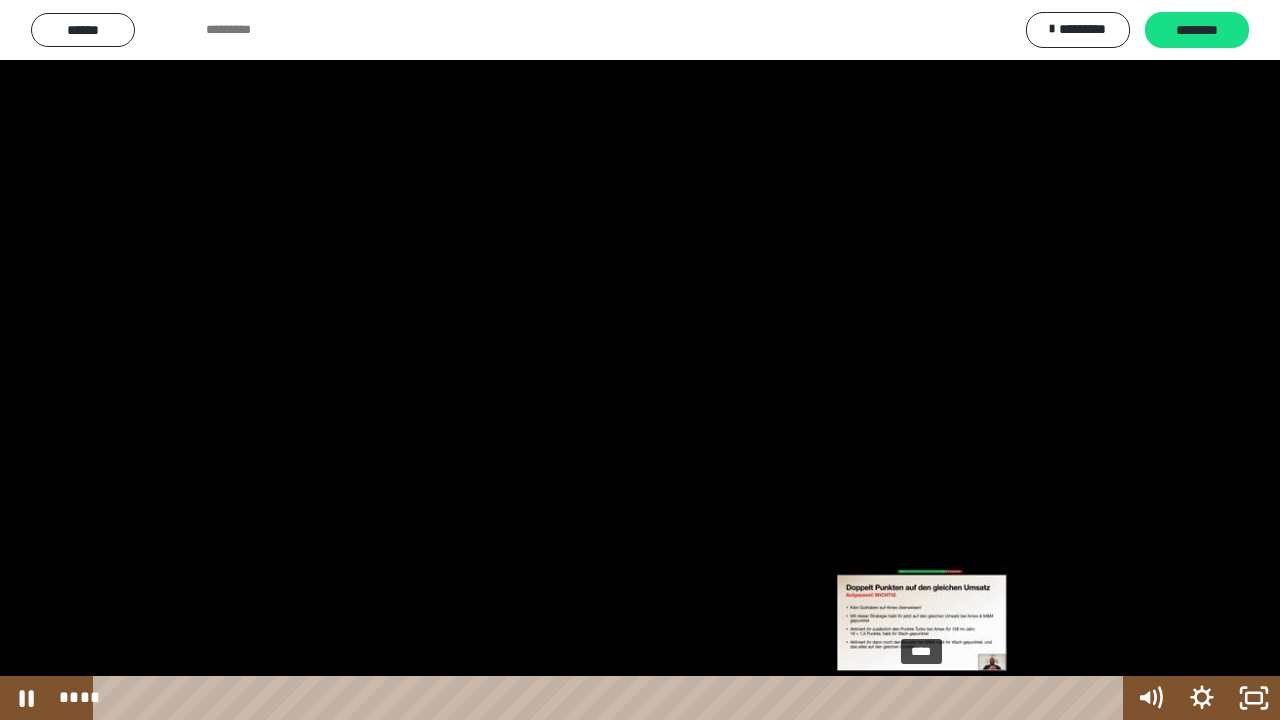 click on "****" at bounding box center (612, 698) 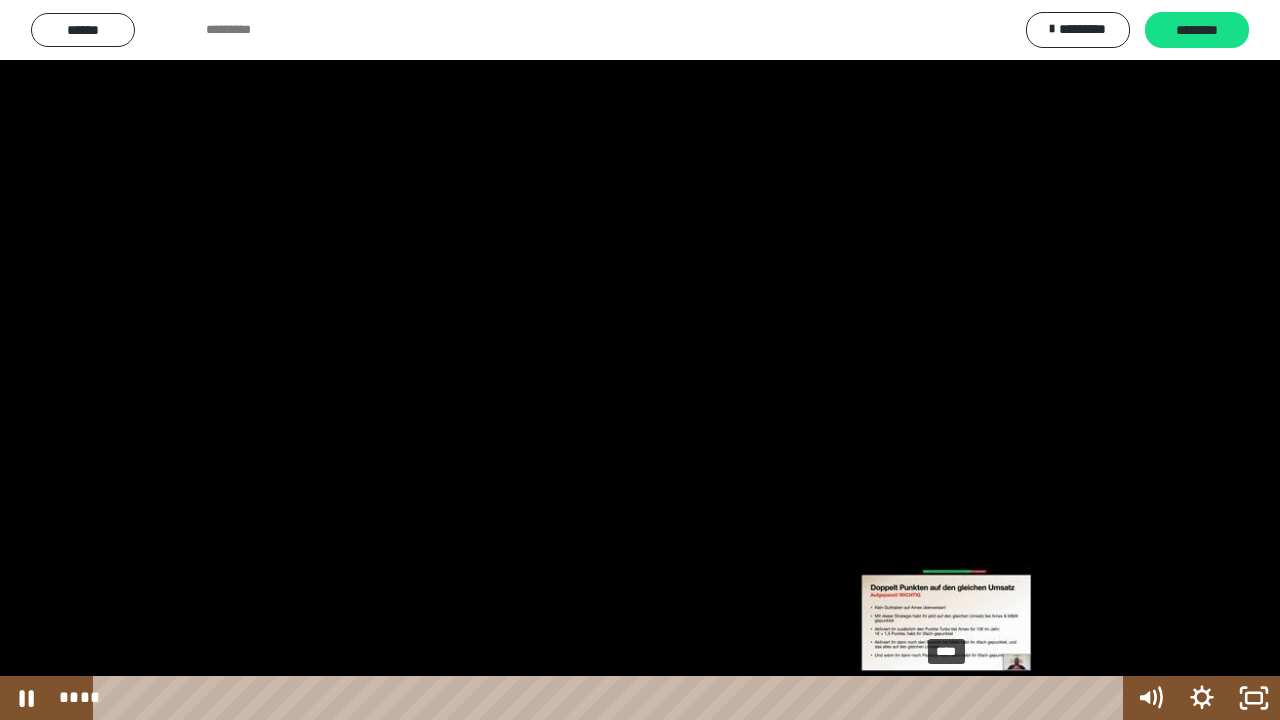 click on "****" at bounding box center [612, 698] 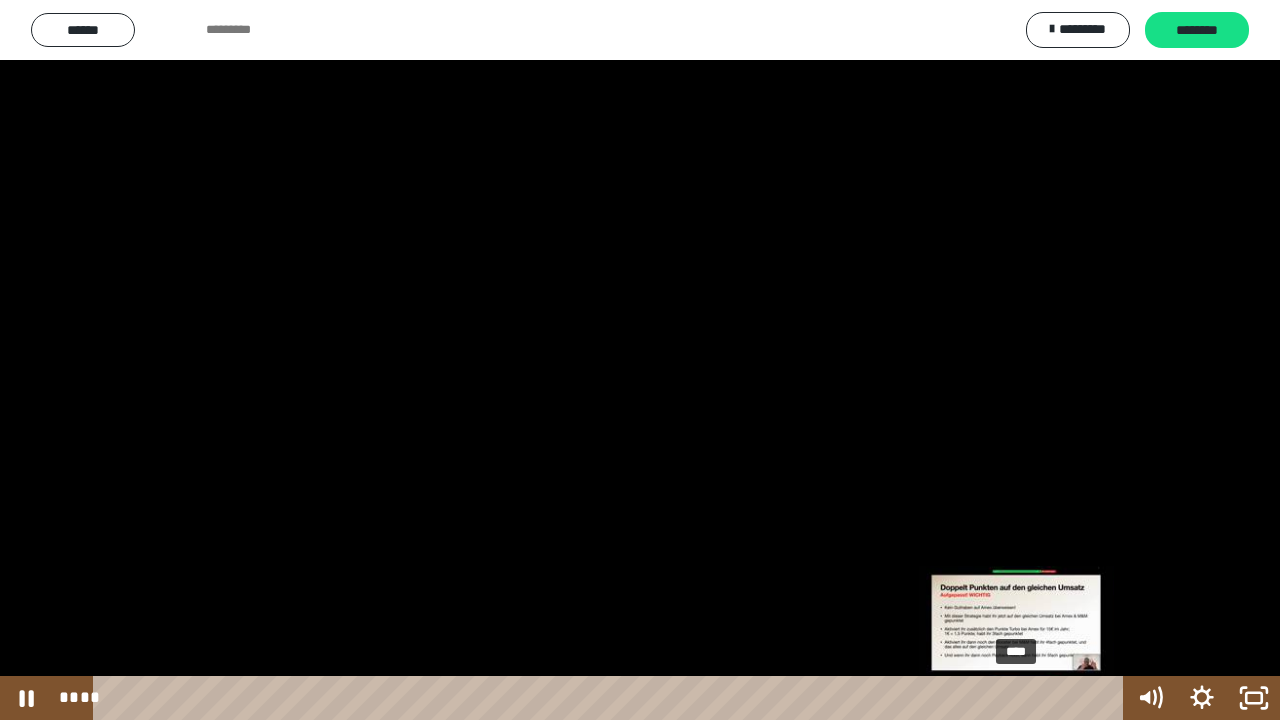 click on "****" at bounding box center [612, 698] 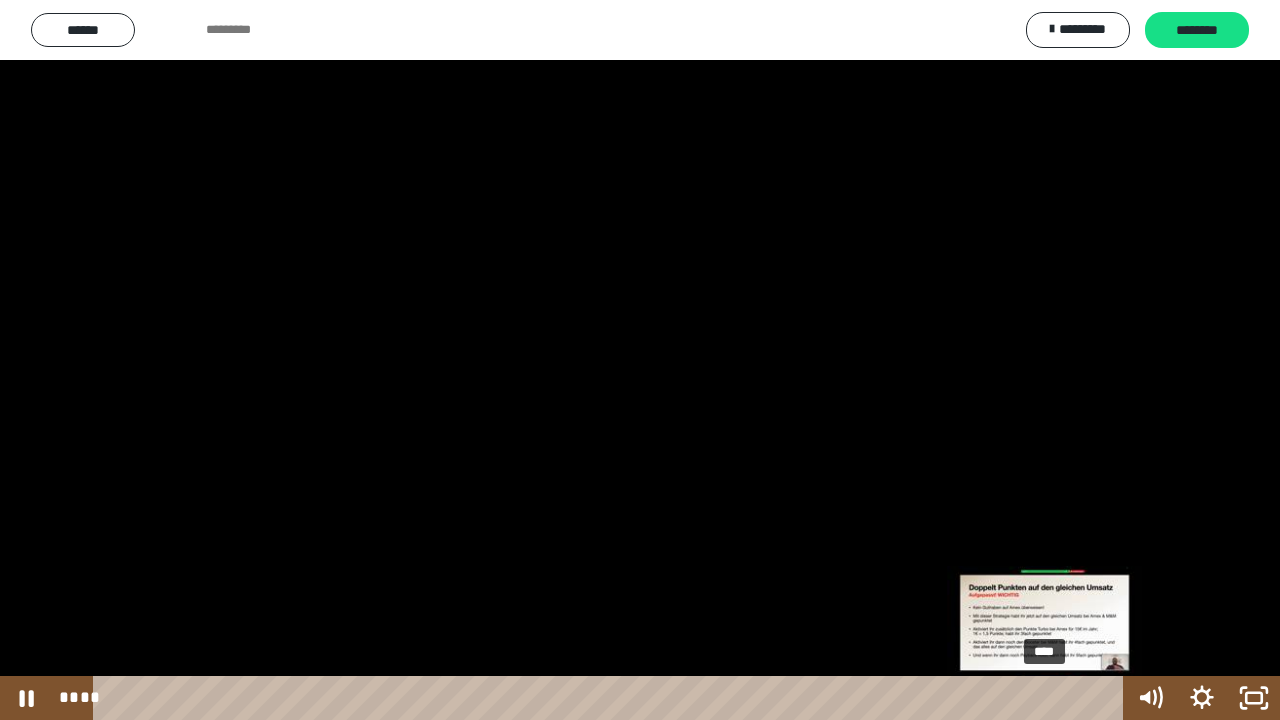 click on "****" at bounding box center [612, 698] 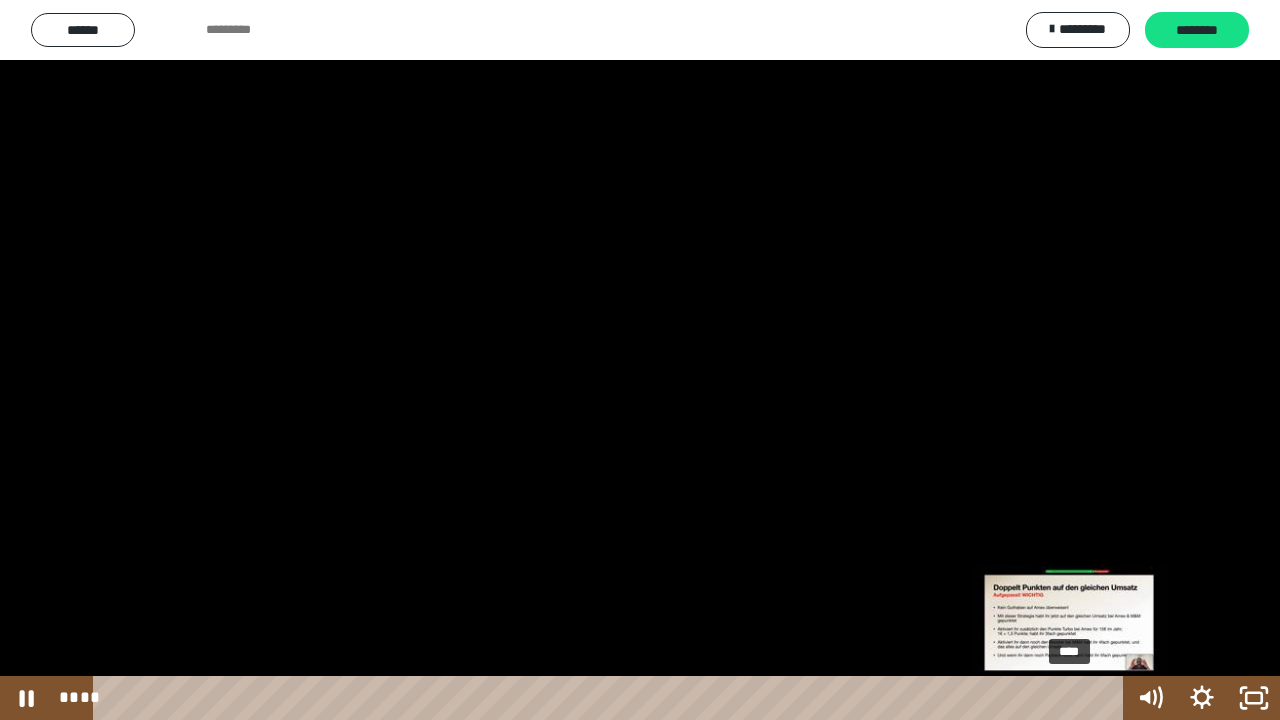 click on "****" at bounding box center (612, 698) 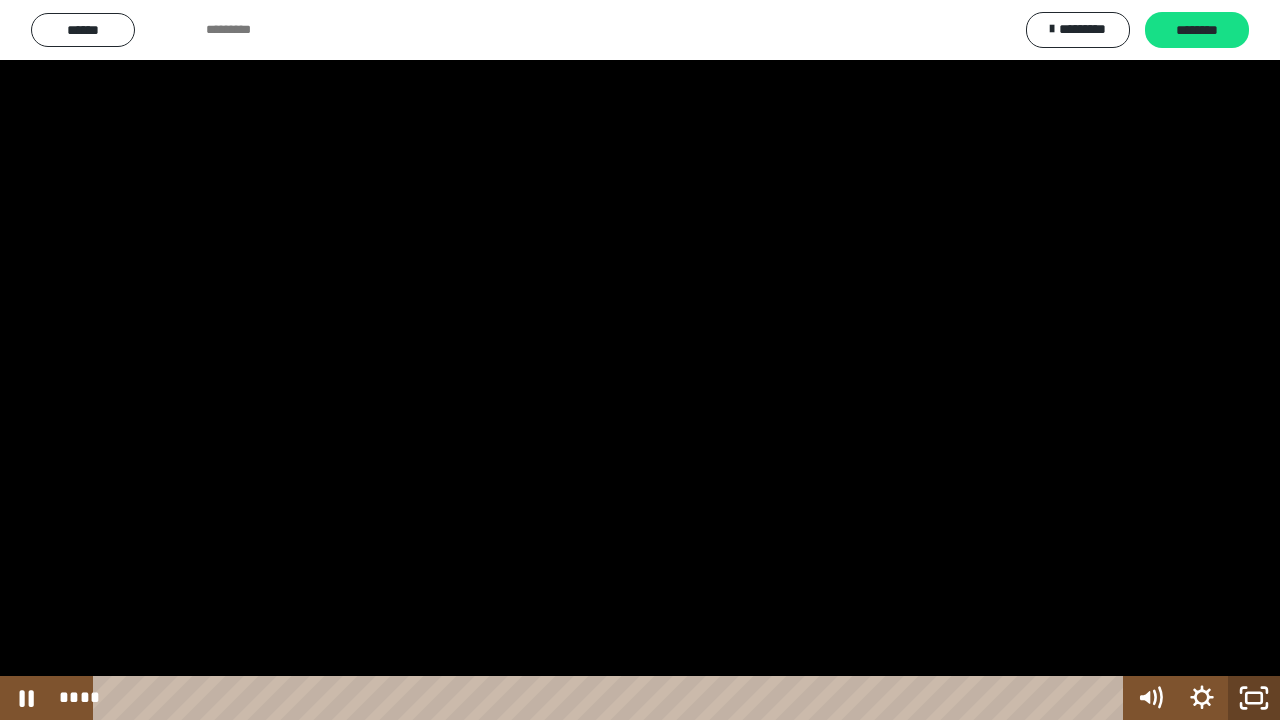 click 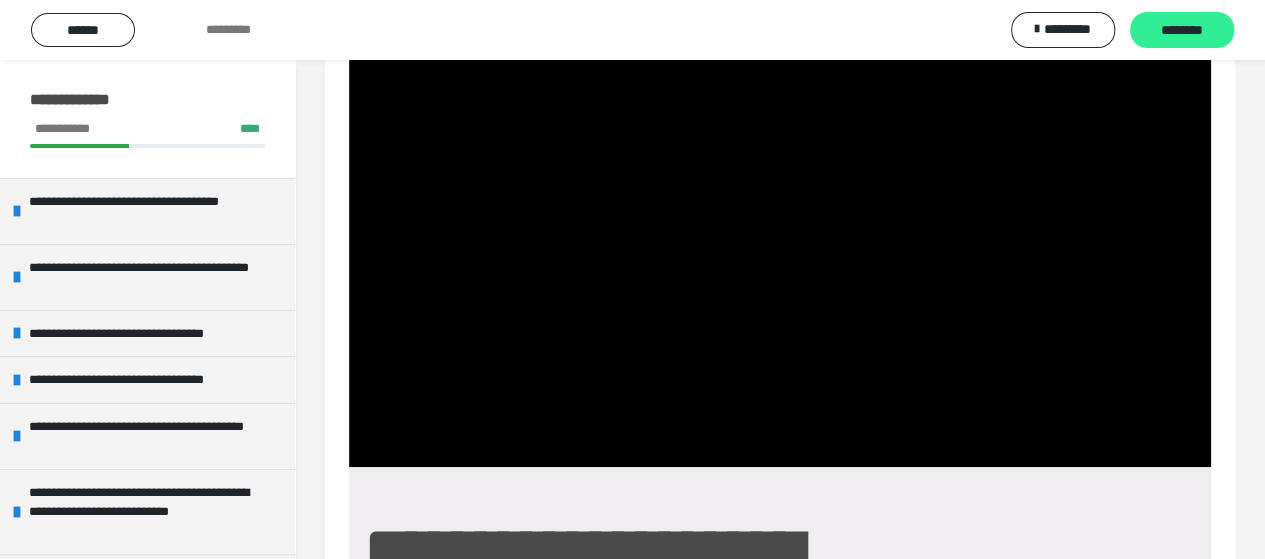 click on "********" at bounding box center [1182, 31] 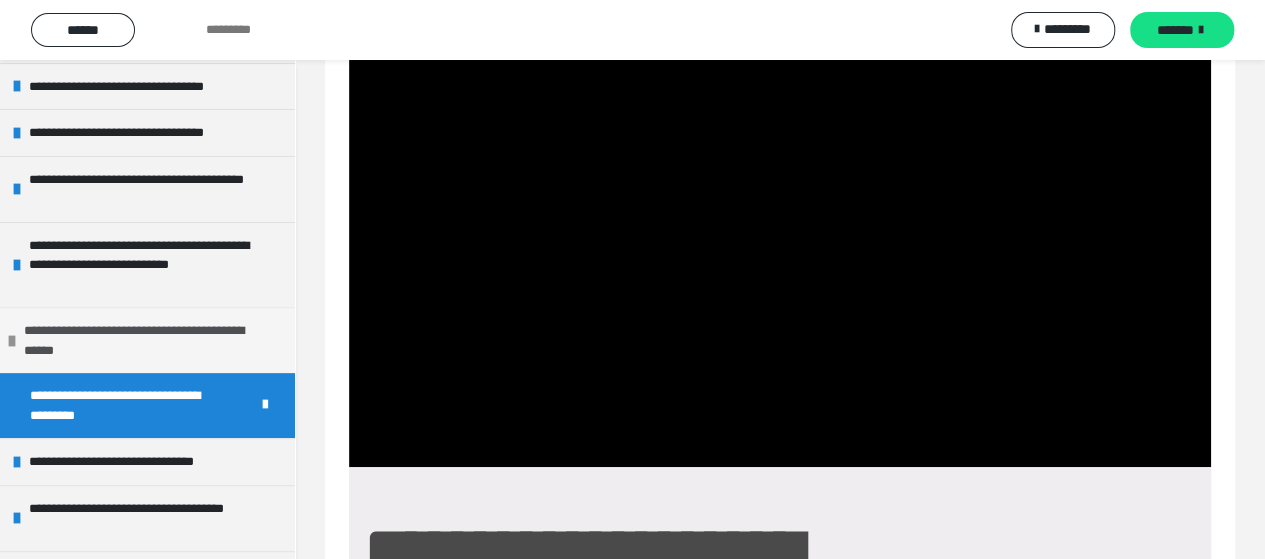 scroll, scrollTop: 352, scrollLeft: 0, axis: vertical 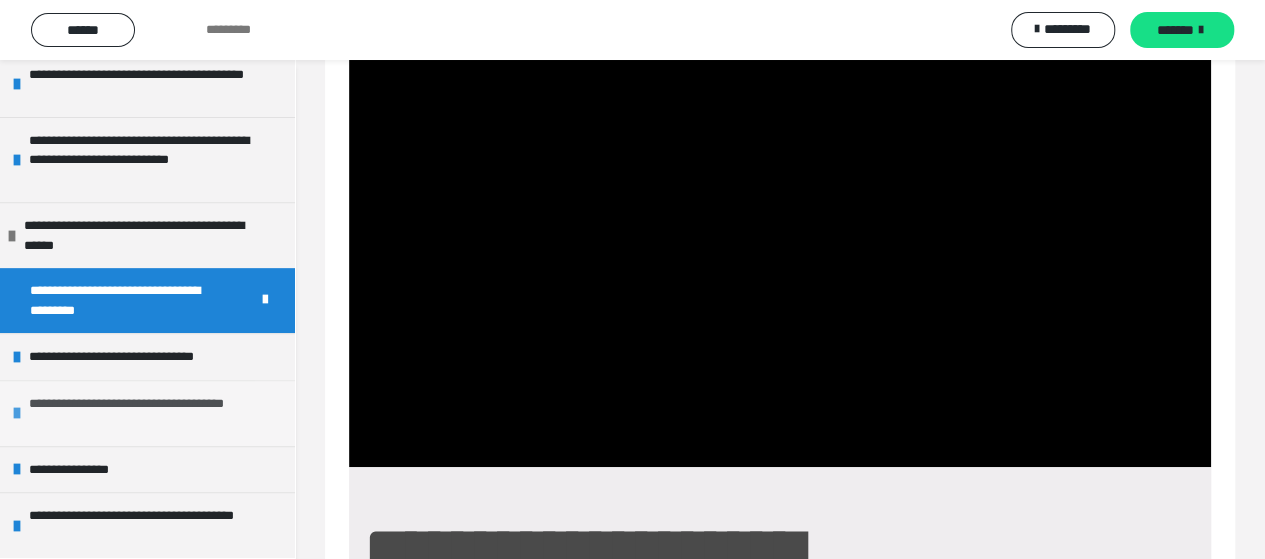 click on "**********" at bounding box center [149, 413] 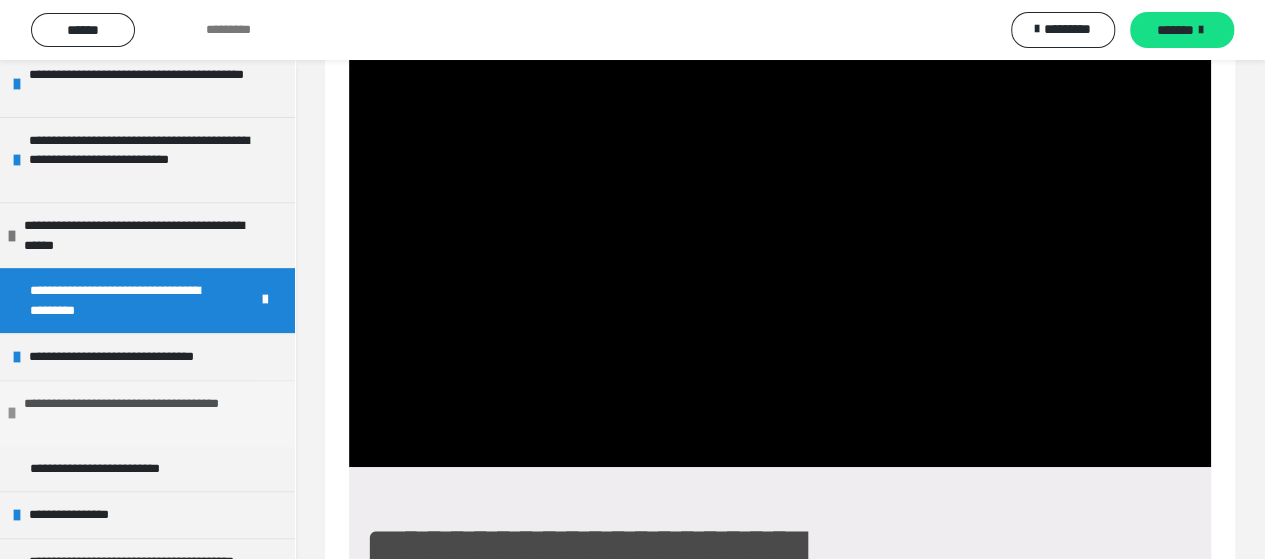 scroll, scrollTop: 398, scrollLeft: 0, axis: vertical 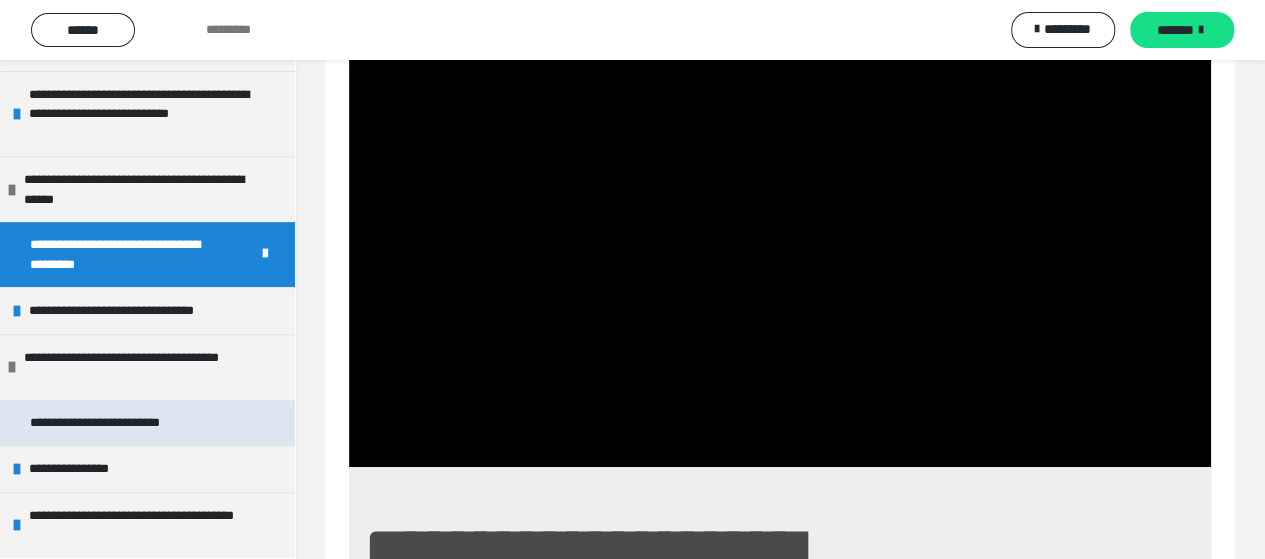 click on "**********" at bounding box center [119, 423] 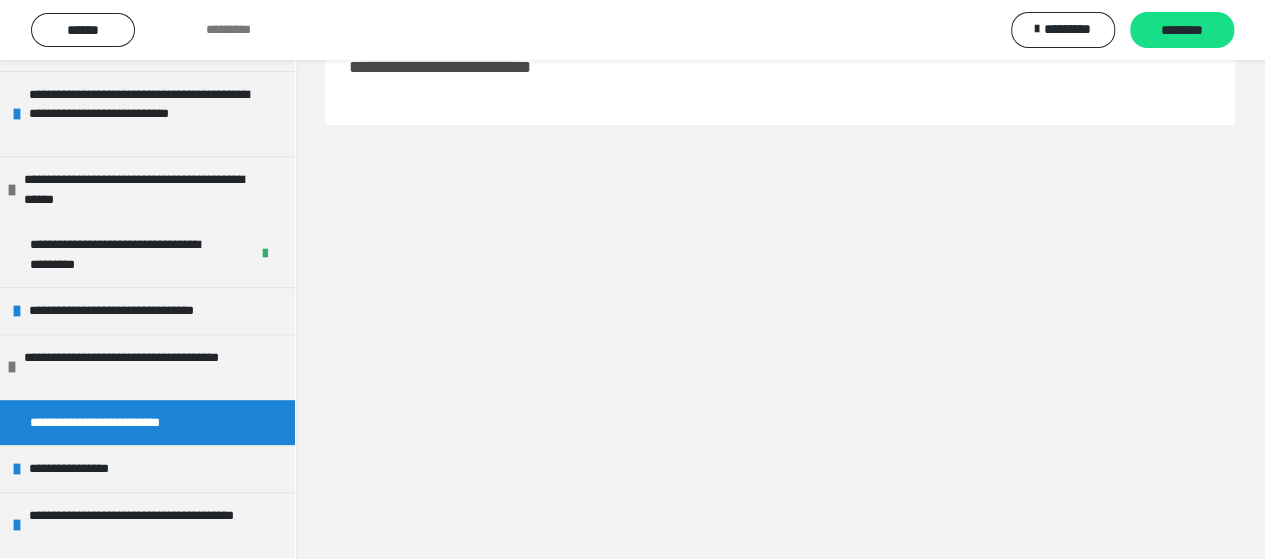 scroll, scrollTop: 60, scrollLeft: 0, axis: vertical 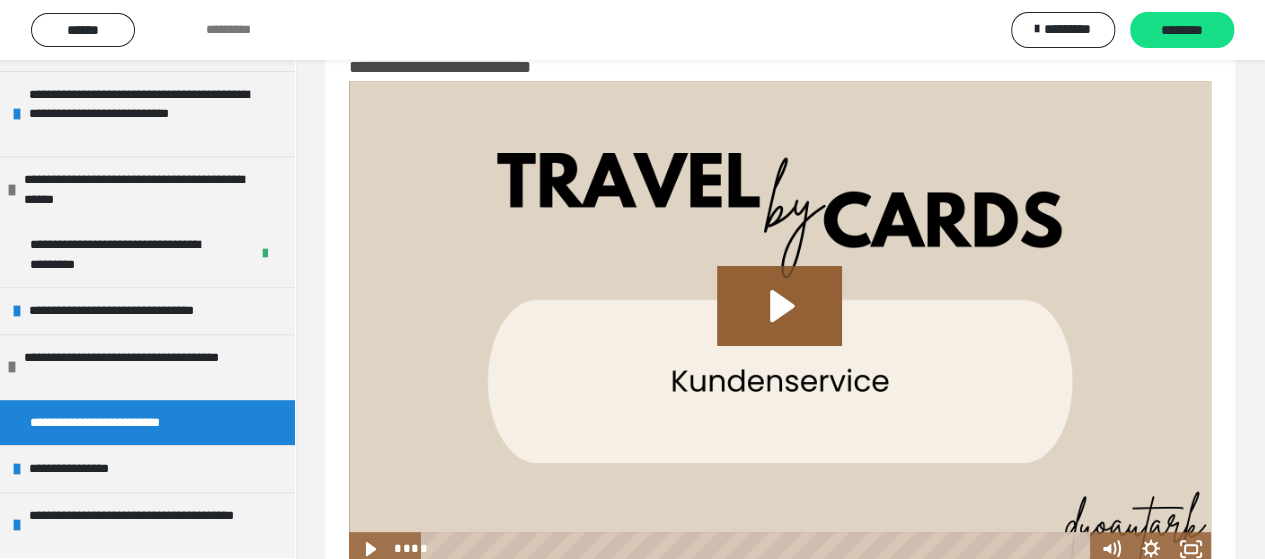 click on "**********" at bounding box center (780, 310) 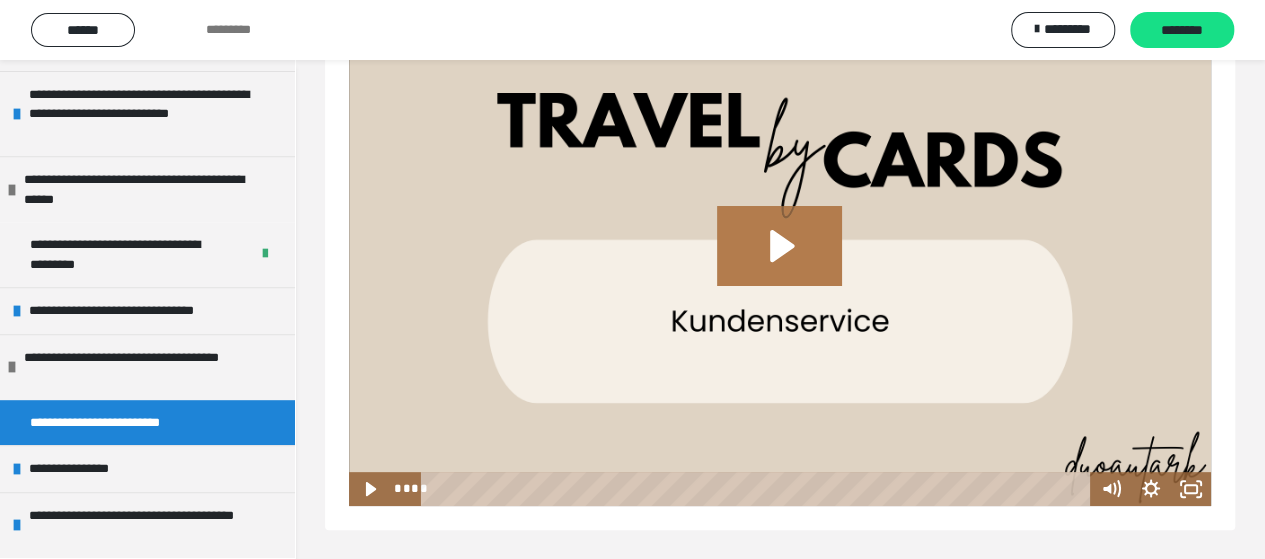 click 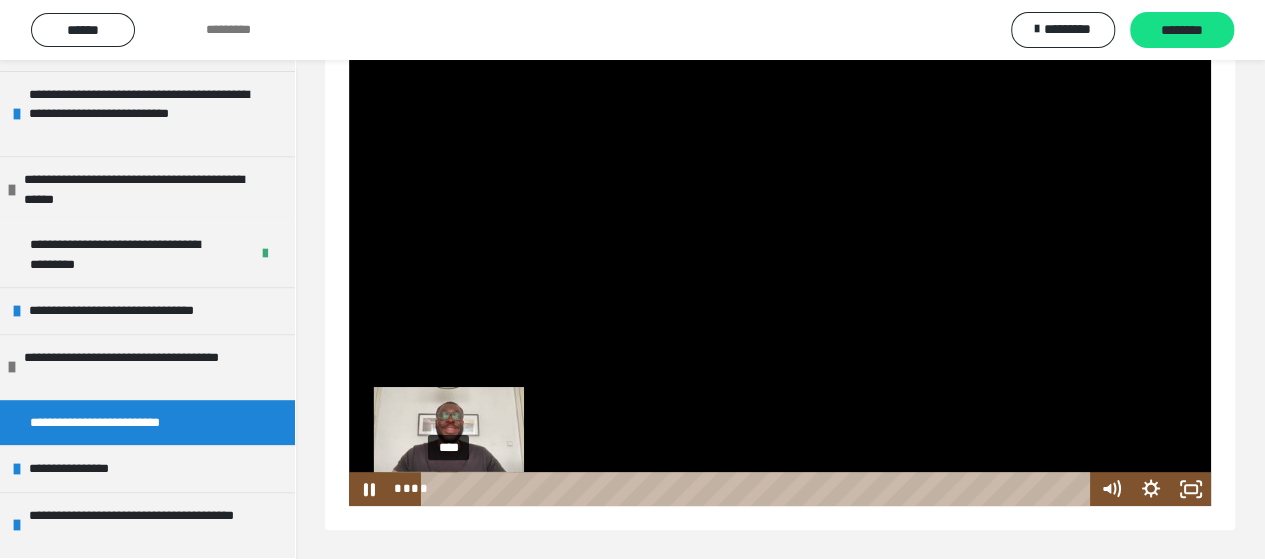 click on "****" at bounding box center (758, 489) 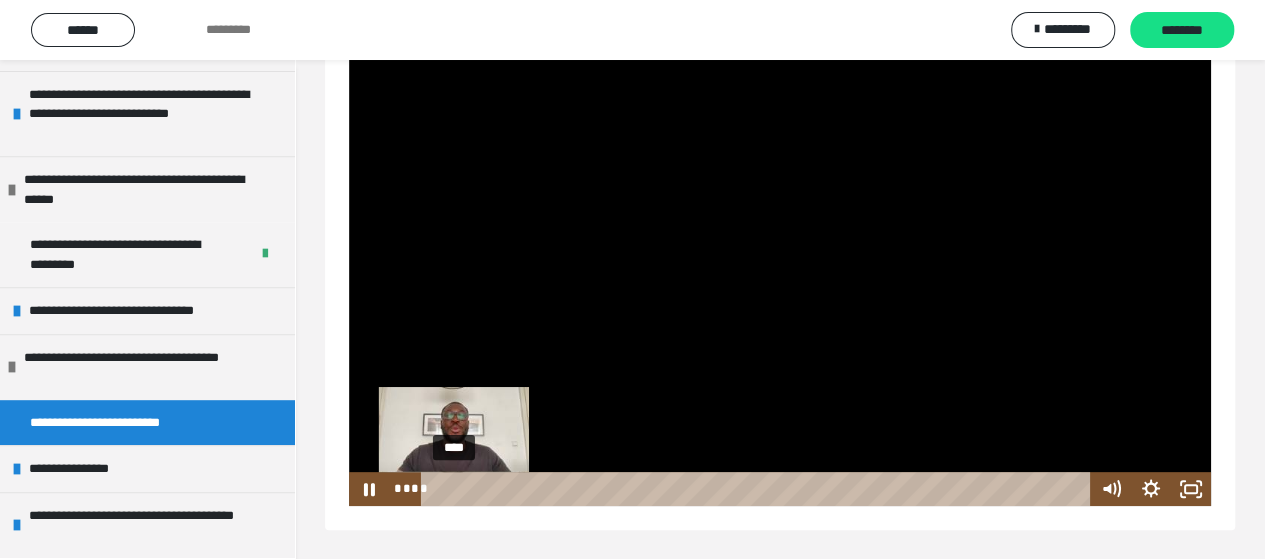 click on "****" at bounding box center [758, 489] 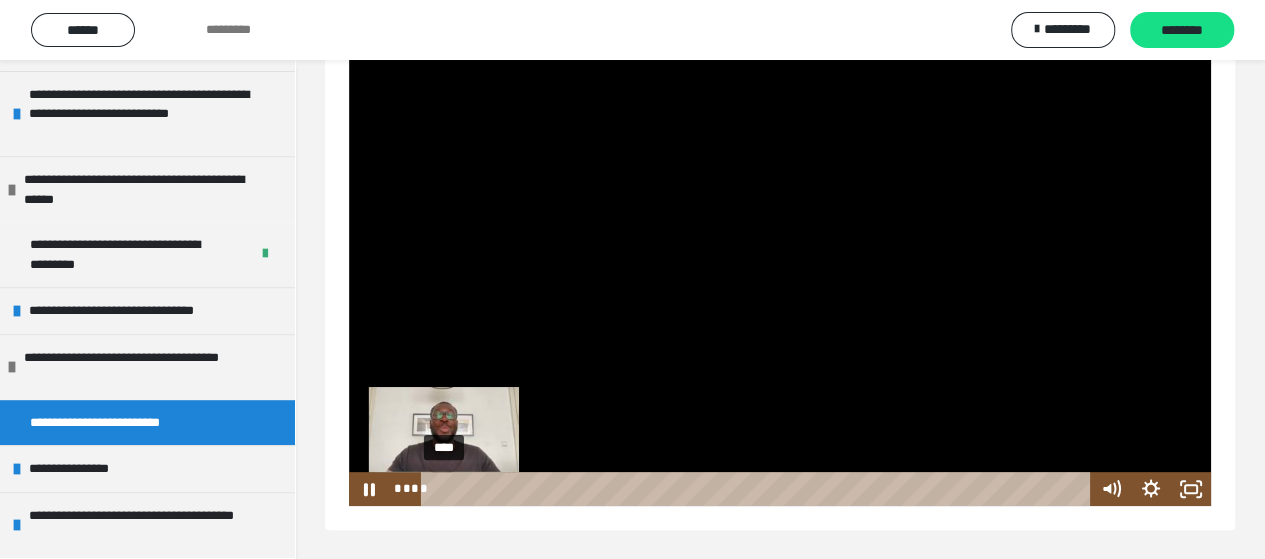 click on "****" at bounding box center [758, 489] 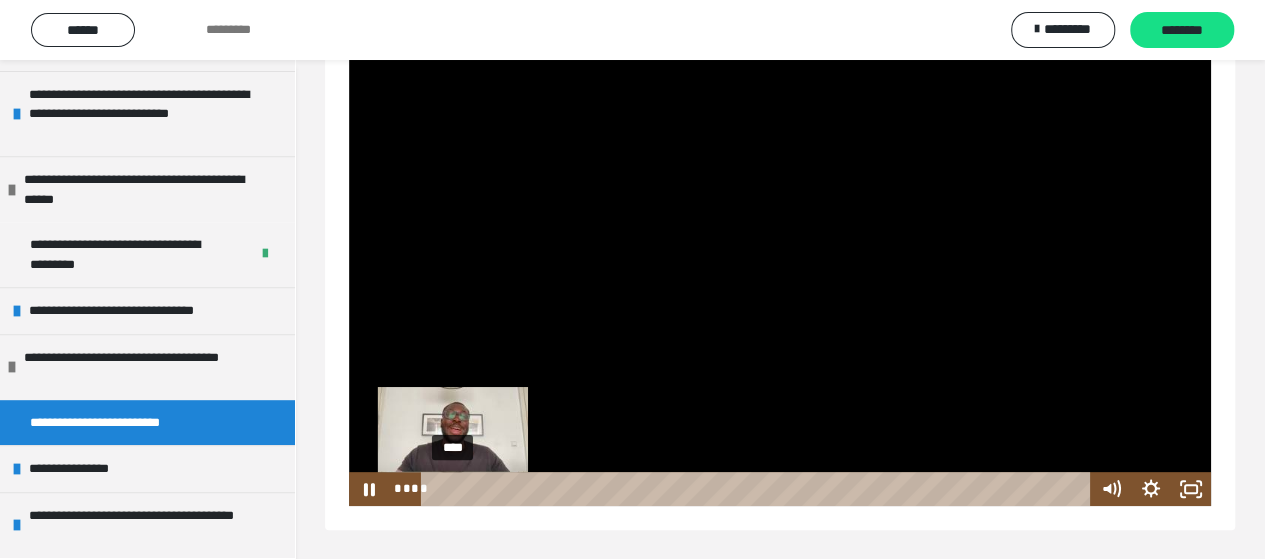 click on "****" at bounding box center (758, 489) 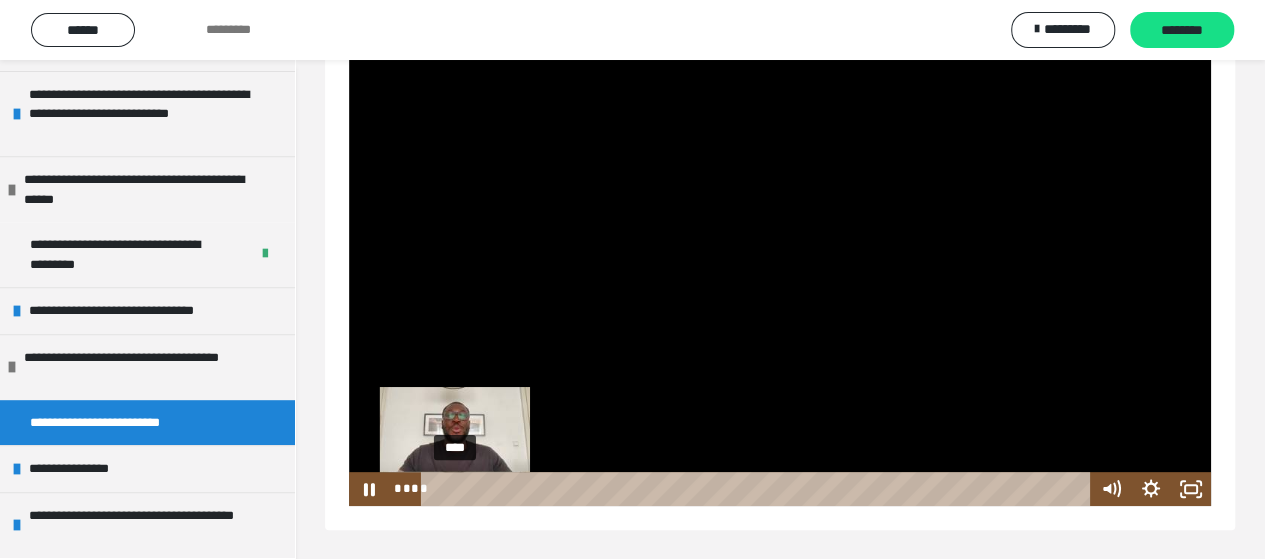 click on "****" at bounding box center [758, 489] 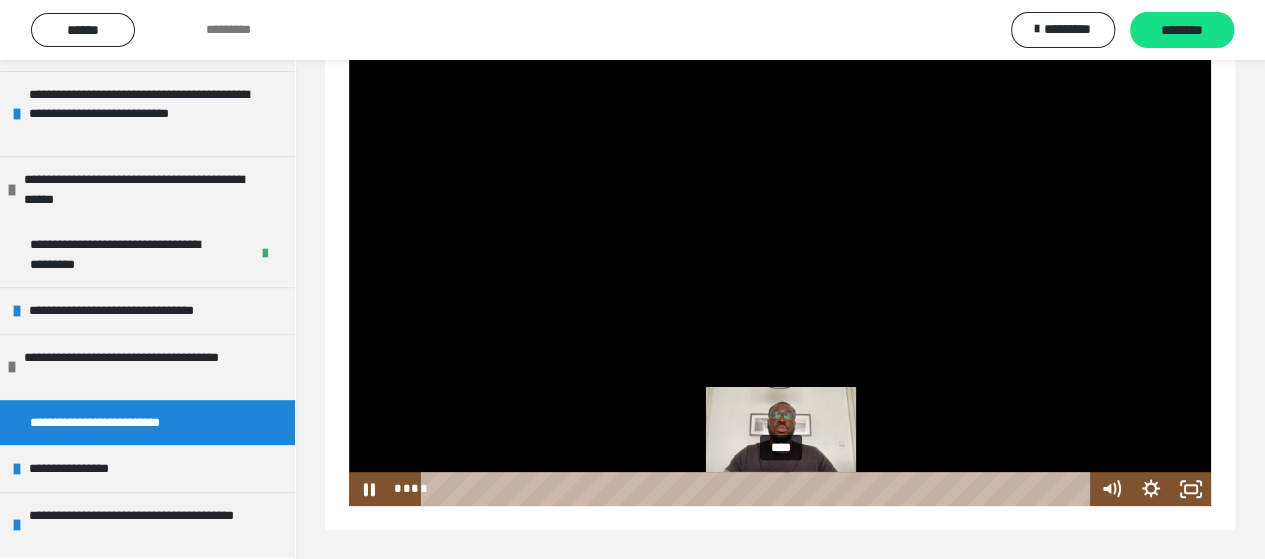 click on "****" at bounding box center (758, 489) 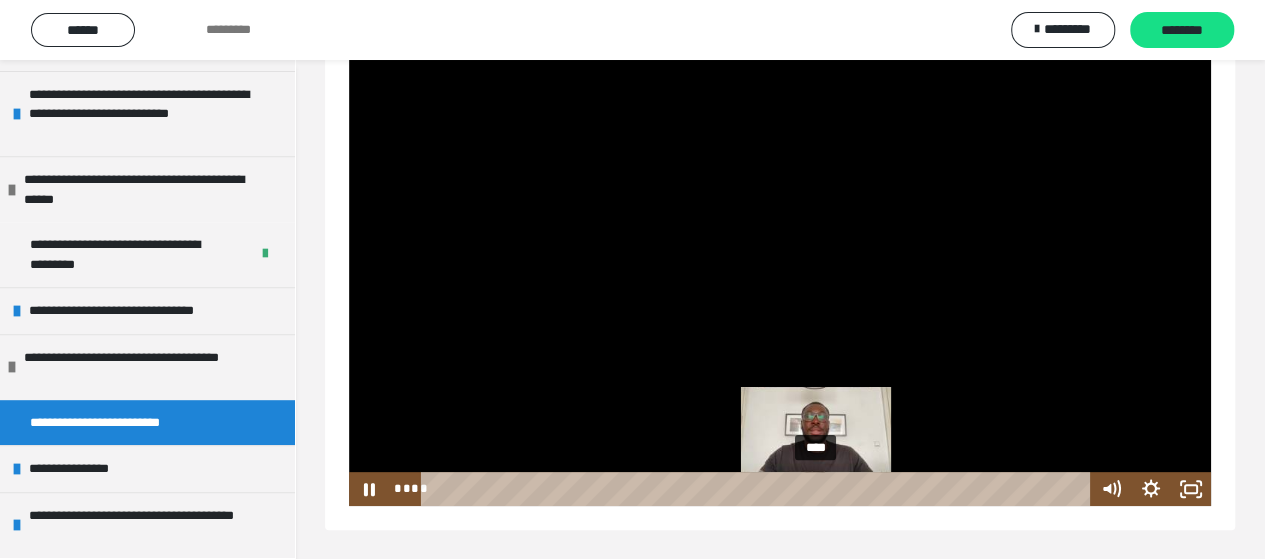 click on "****" at bounding box center (758, 489) 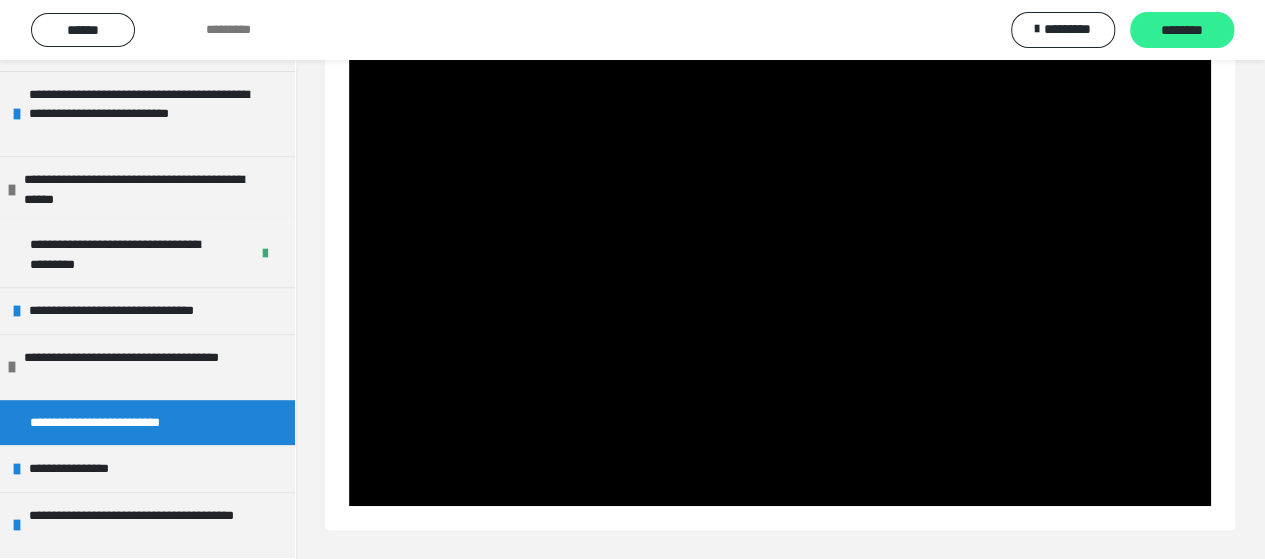 click on "********" at bounding box center (1182, 31) 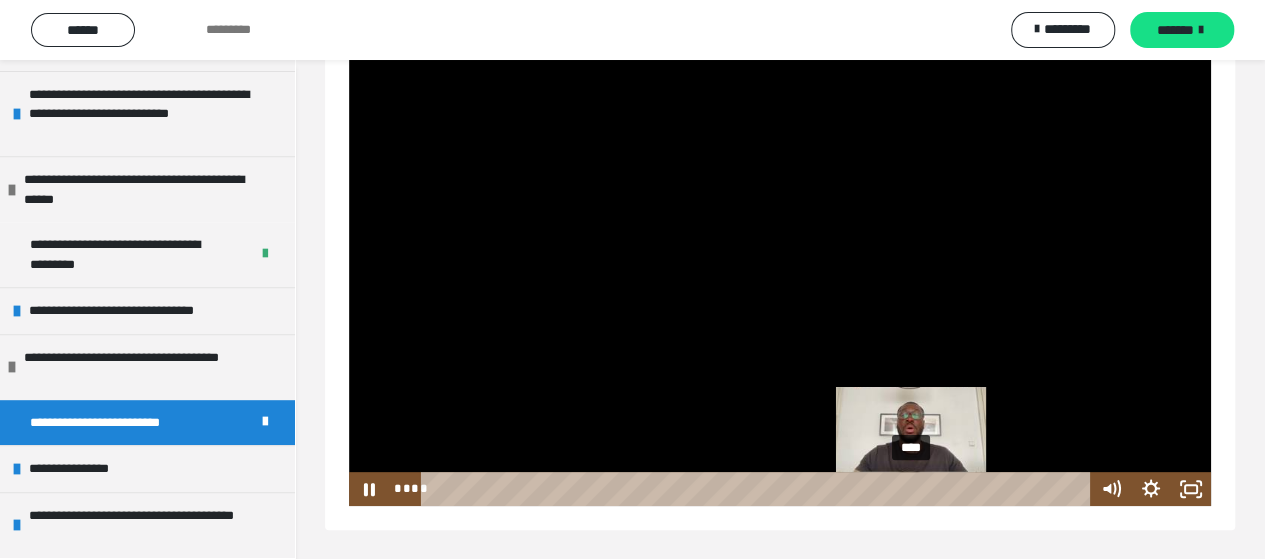 click on "****" at bounding box center [758, 489] 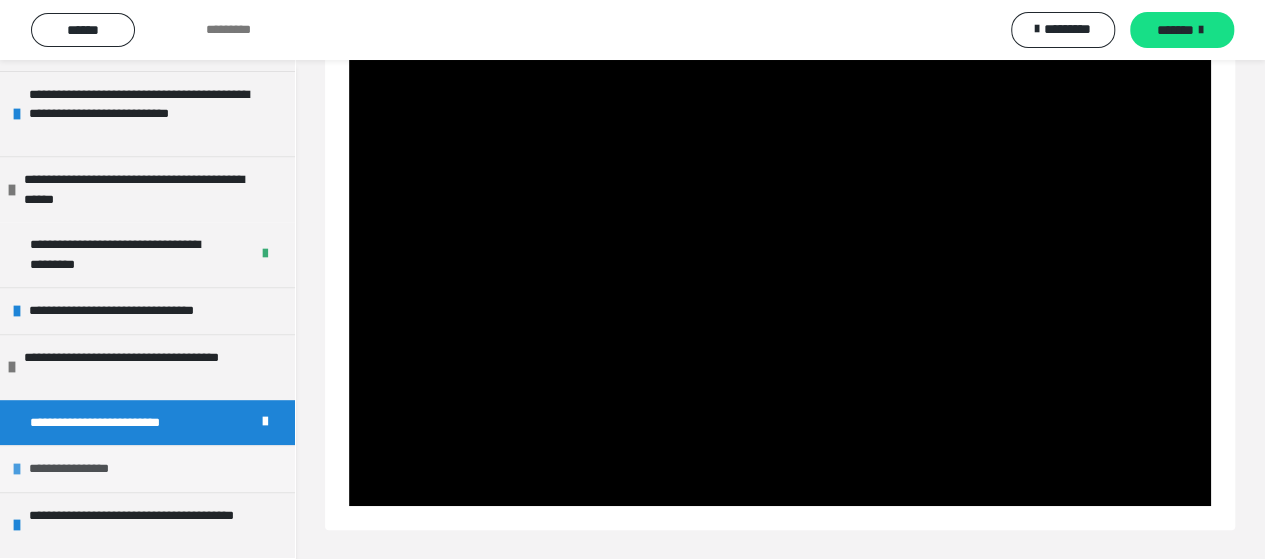 click on "**********" at bounding box center (83, 469) 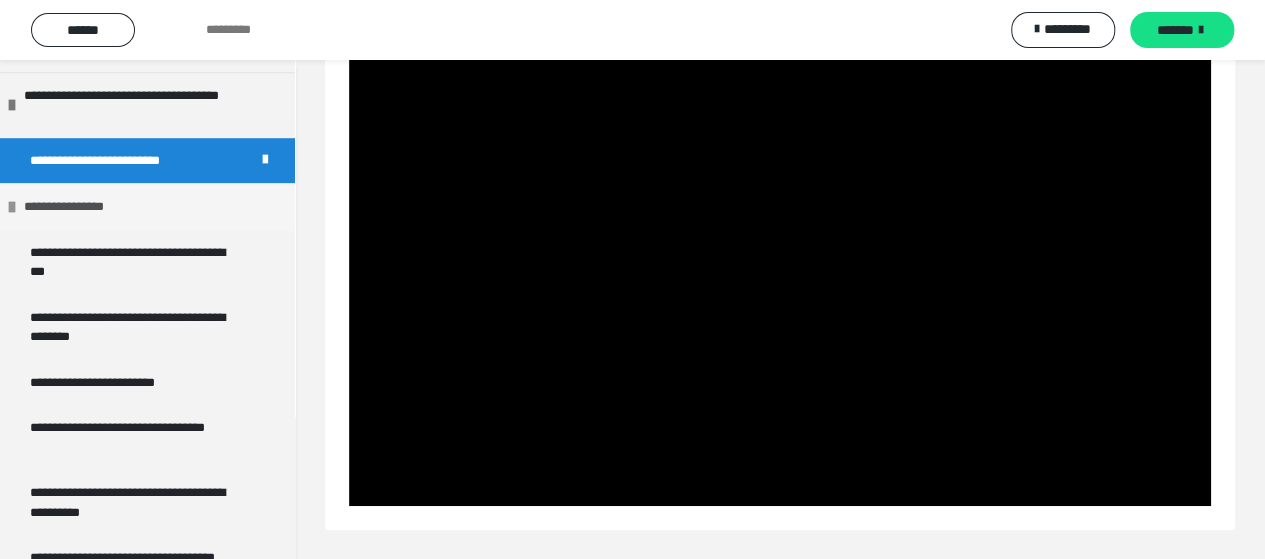 scroll, scrollTop: 664, scrollLeft: 0, axis: vertical 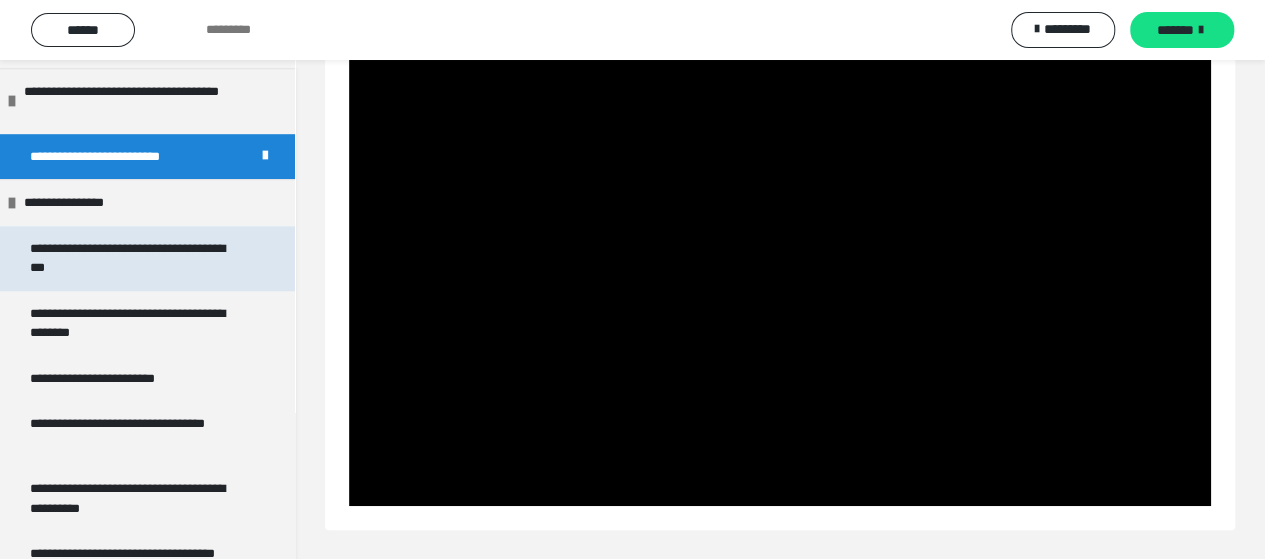 click on "**********" at bounding box center (132, 258) 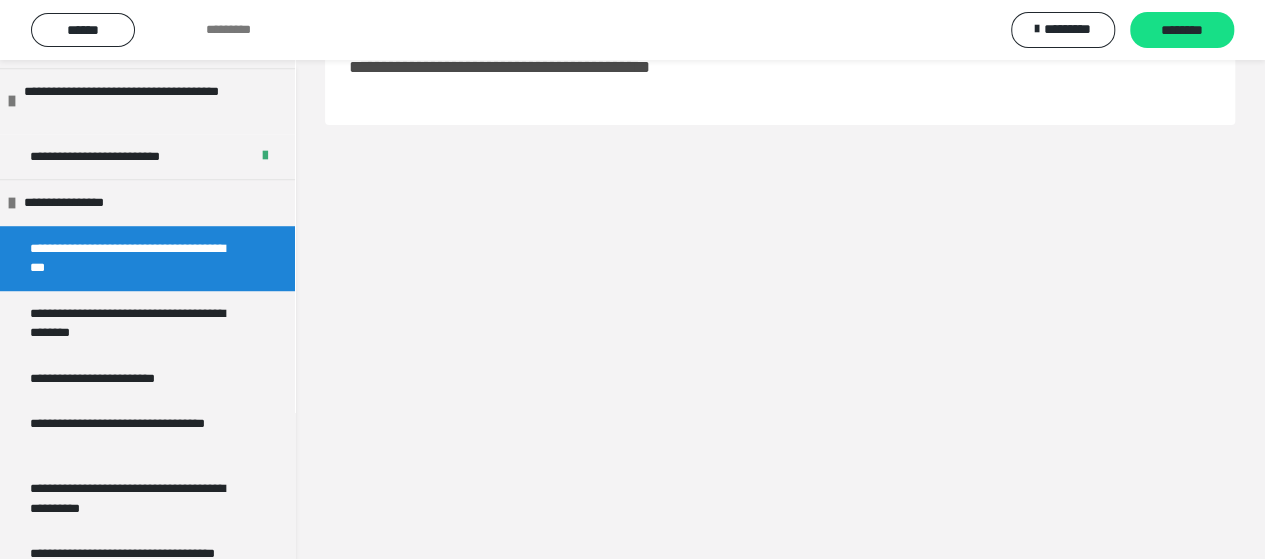 scroll, scrollTop: 60, scrollLeft: 0, axis: vertical 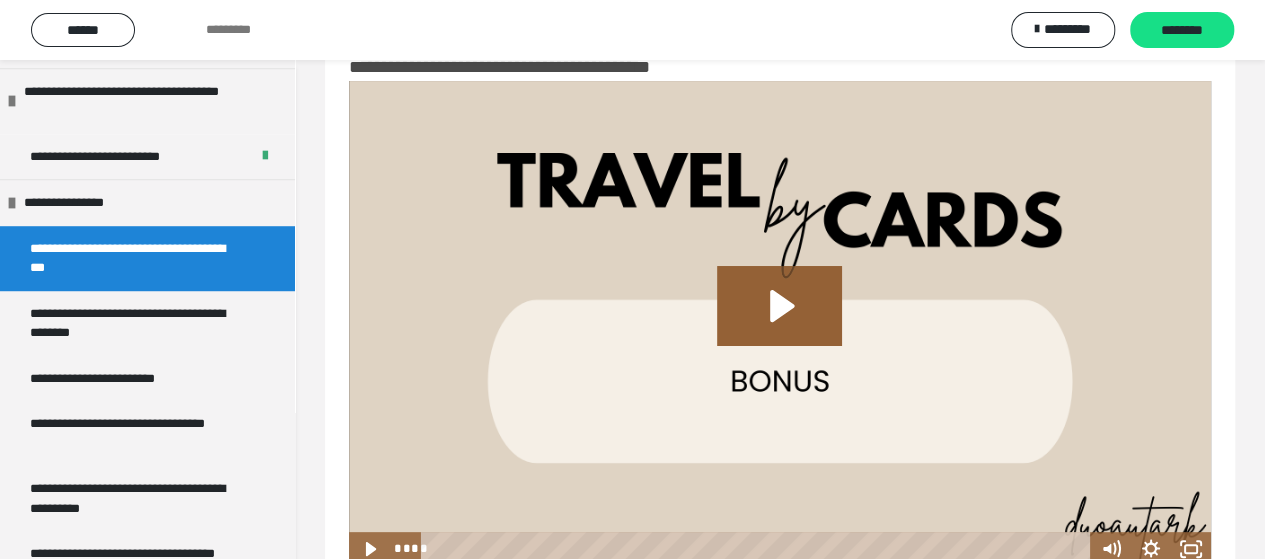 click at bounding box center [780, 323] 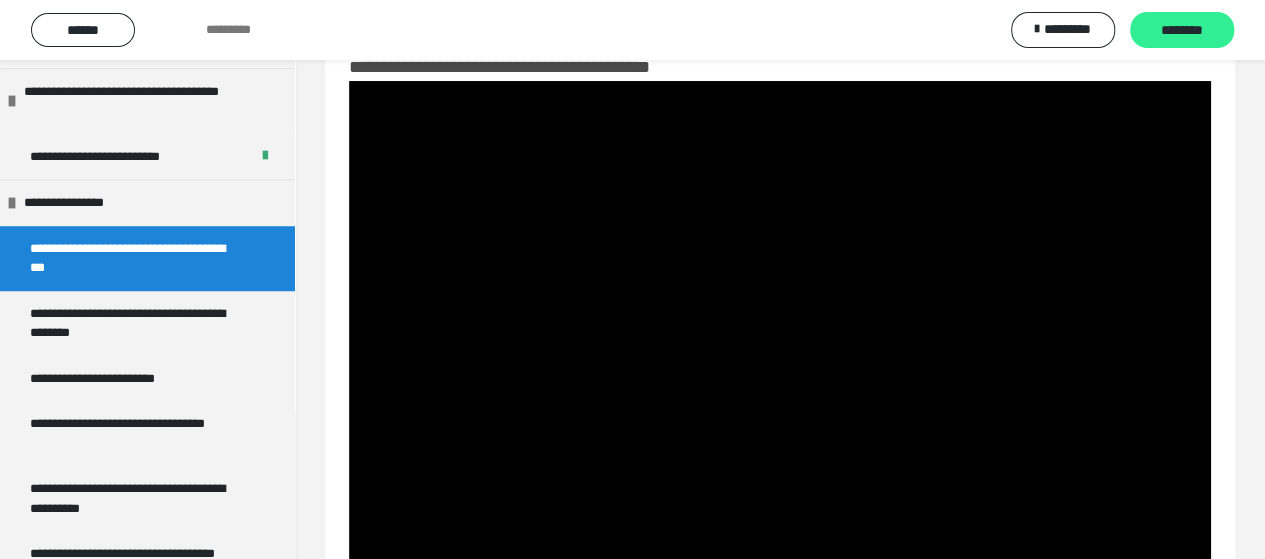click on "********" at bounding box center (1182, 31) 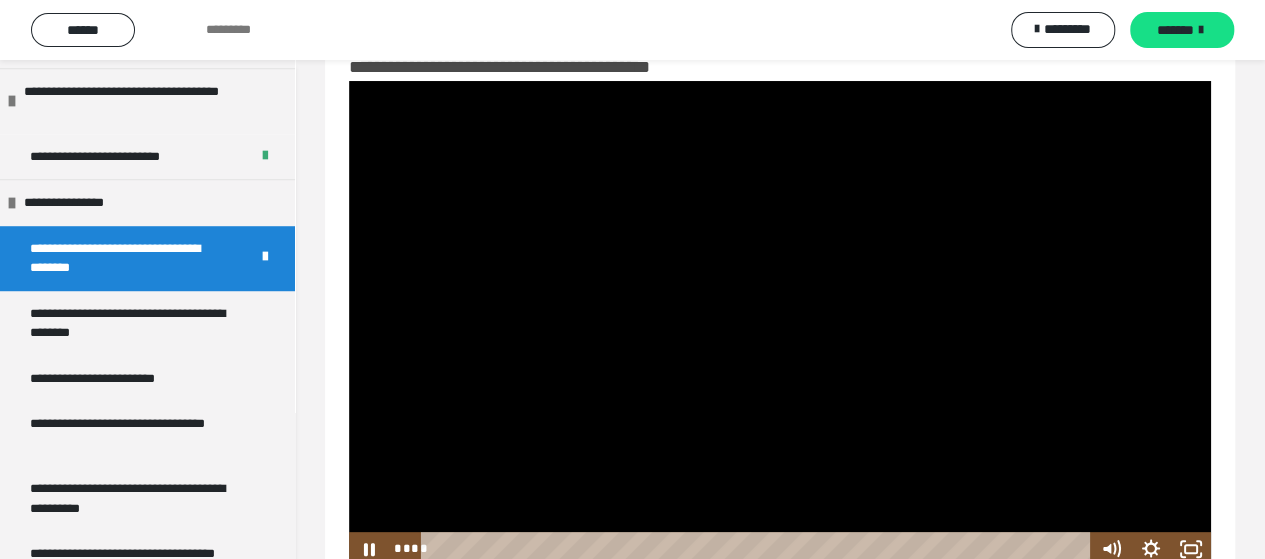 scroll, scrollTop: 120, scrollLeft: 0, axis: vertical 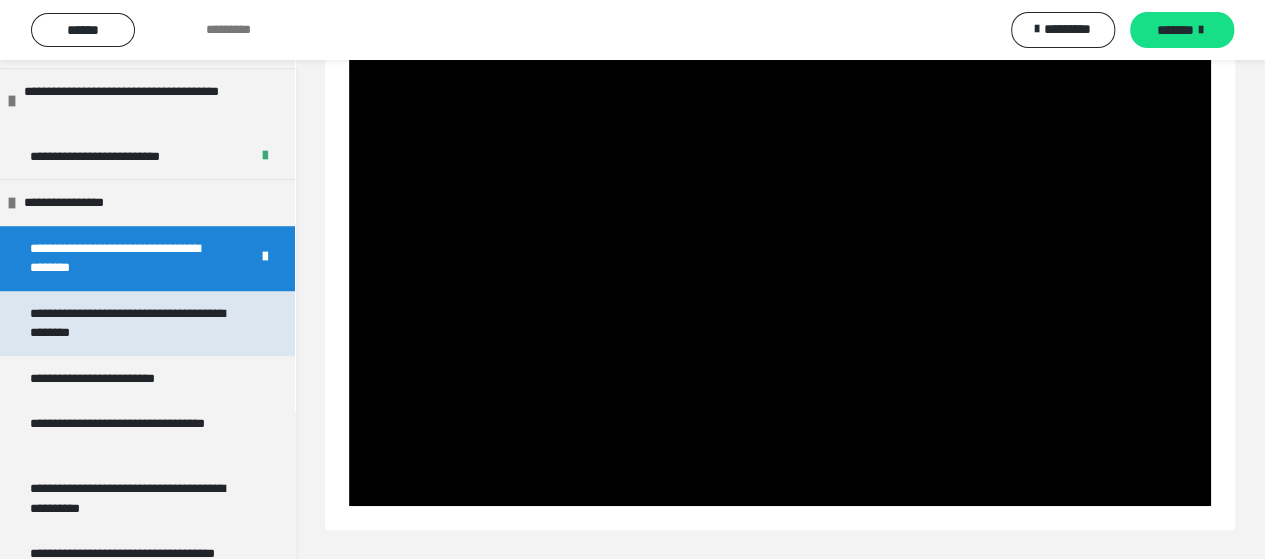 click on "**********" at bounding box center (132, 323) 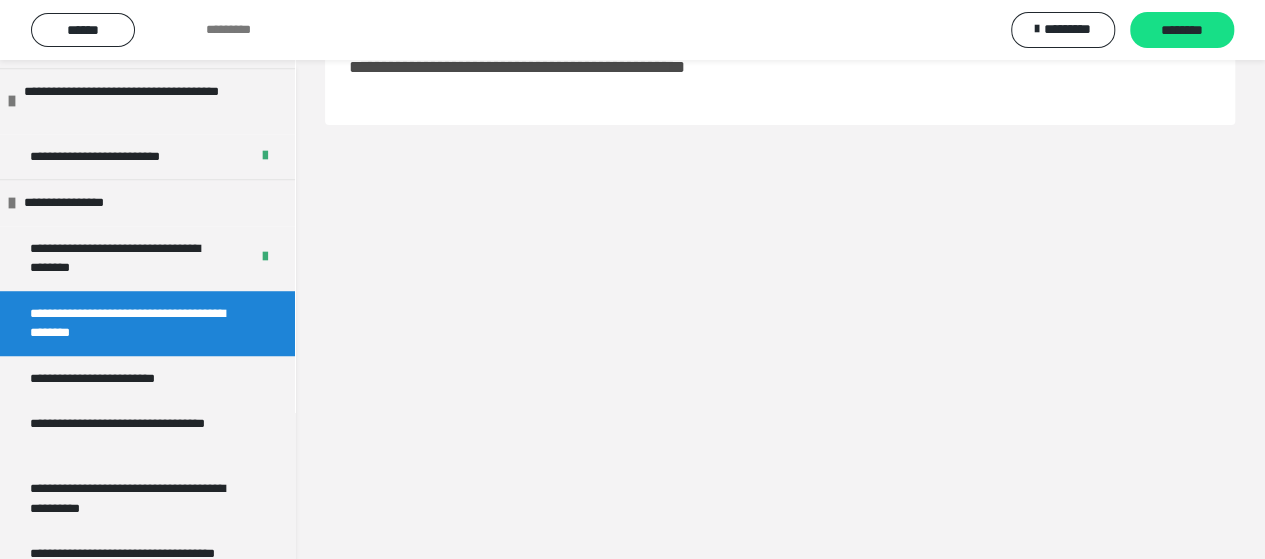 scroll, scrollTop: 60, scrollLeft: 0, axis: vertical 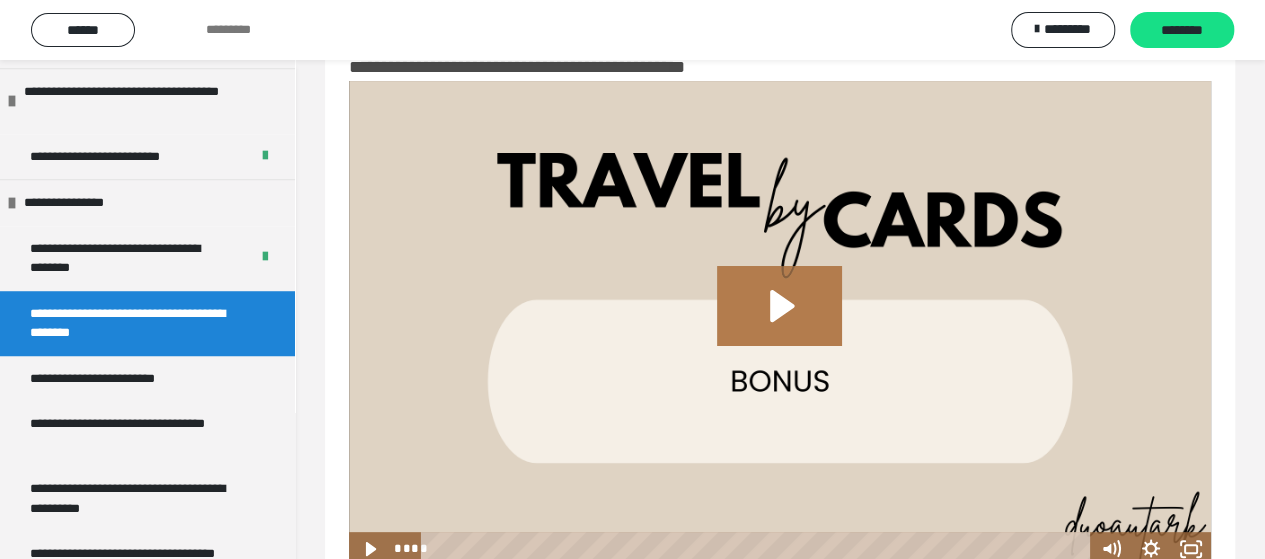 click 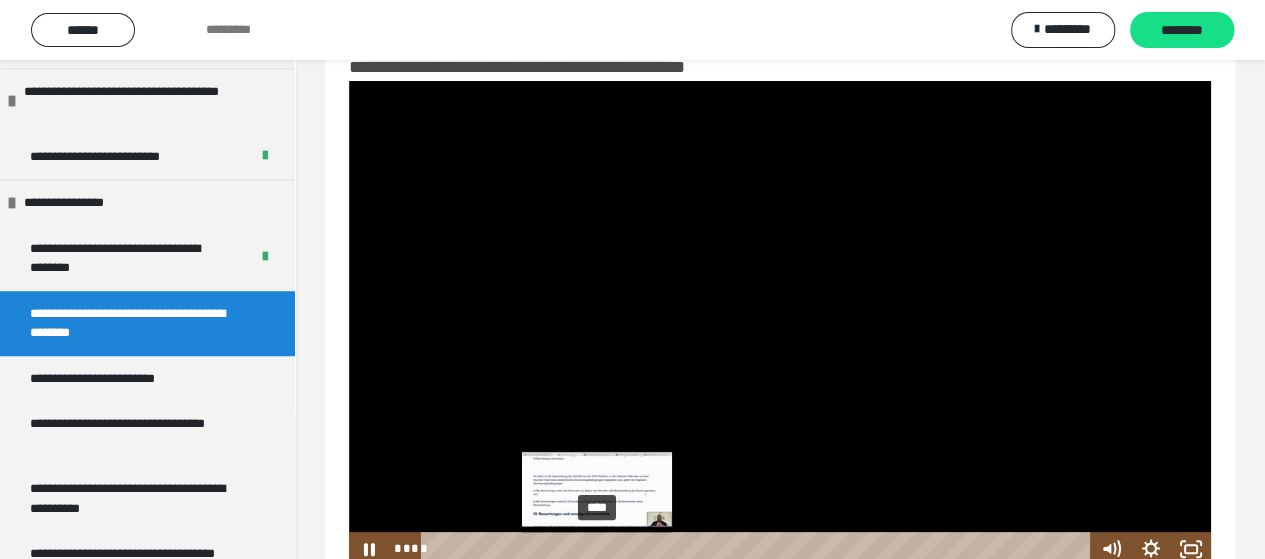 scroll, scrollTop: 66, scrollLeft: 0, axis: vertical 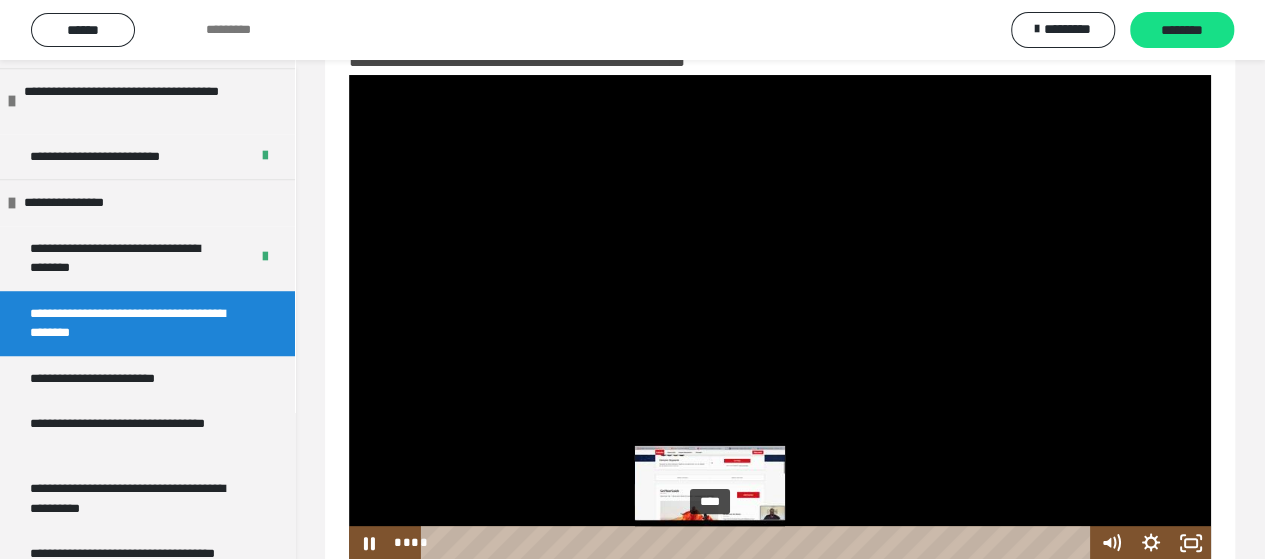 click on "****" at bounding box center [758, 543] 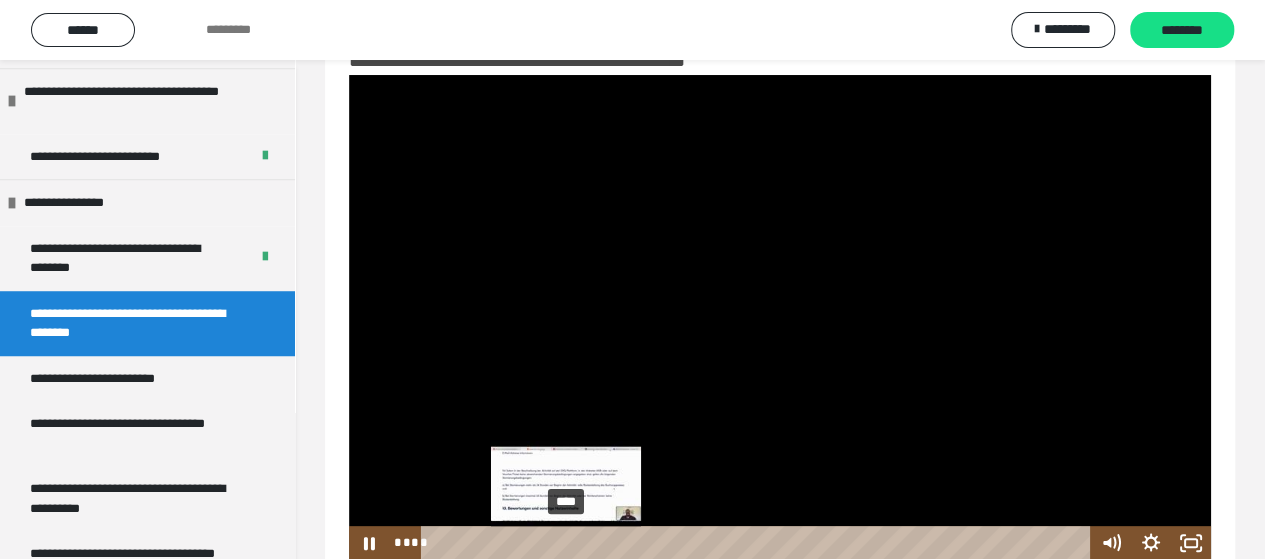 click on "****" at bounding box center [758, 543] 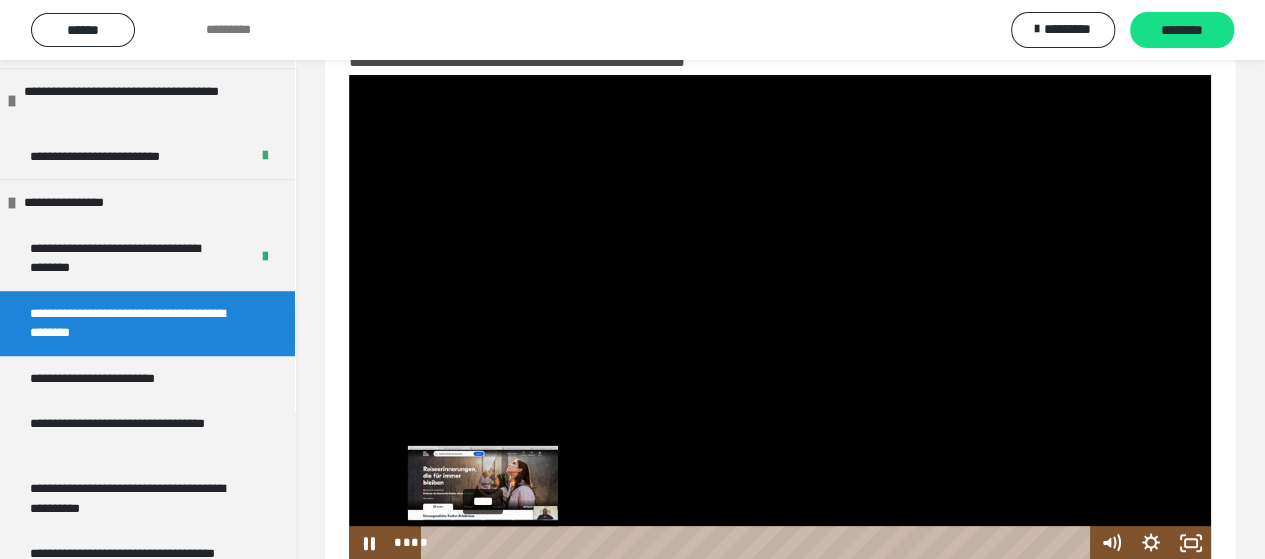click on "****" at bounding box center (758, 543) 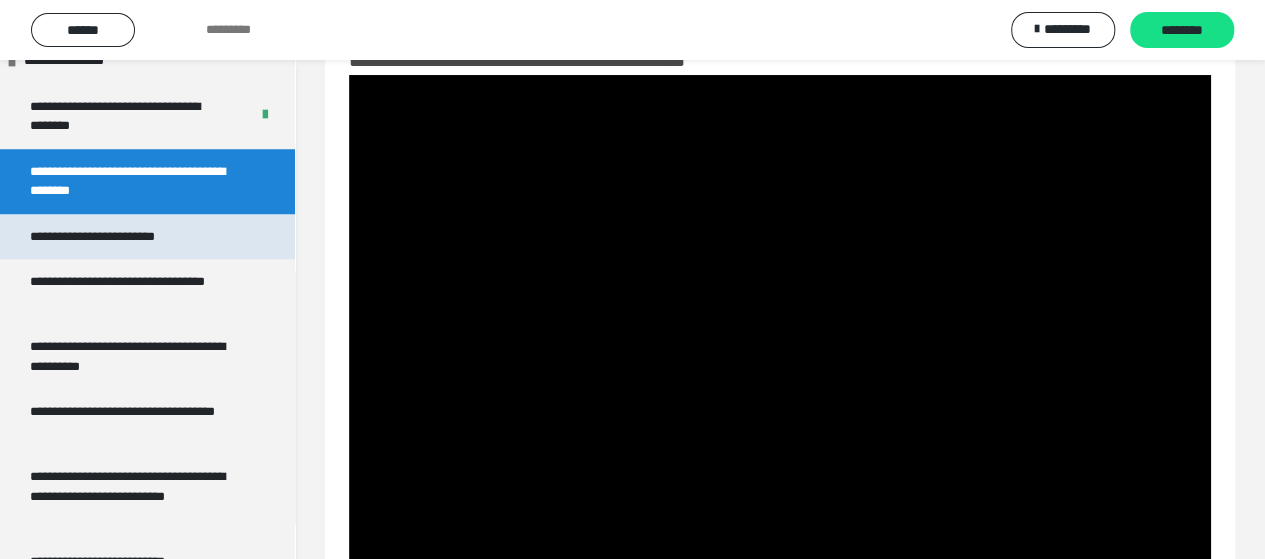 scroll, scrollTop: 808, scrollLeft: 0, axis: vertical 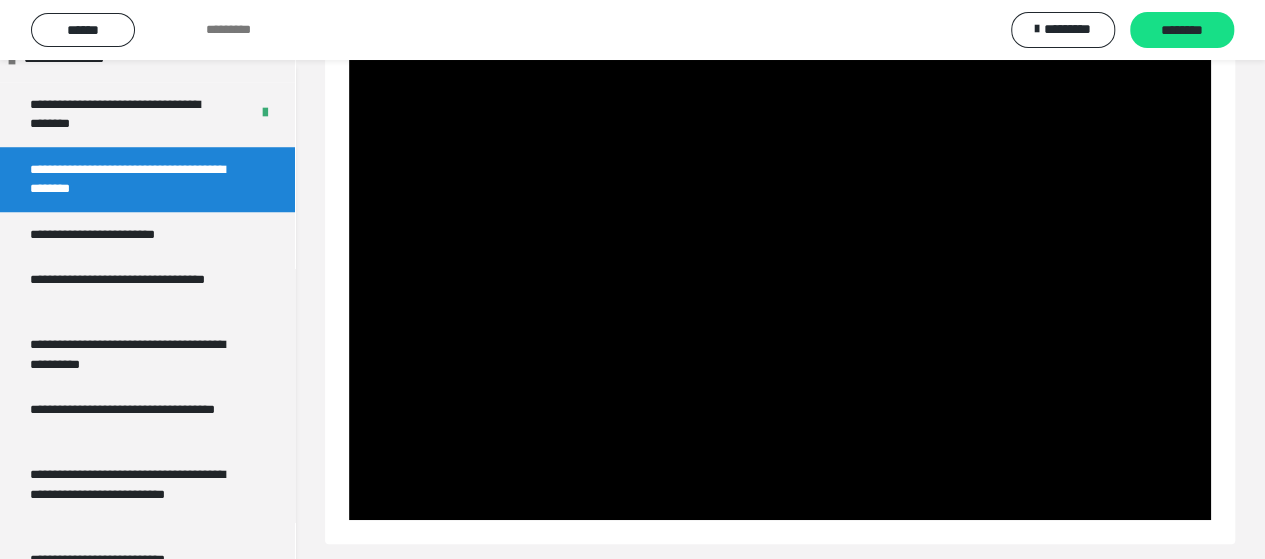 click on "****** ********* ********* ********" at bounding box center (632, 30) 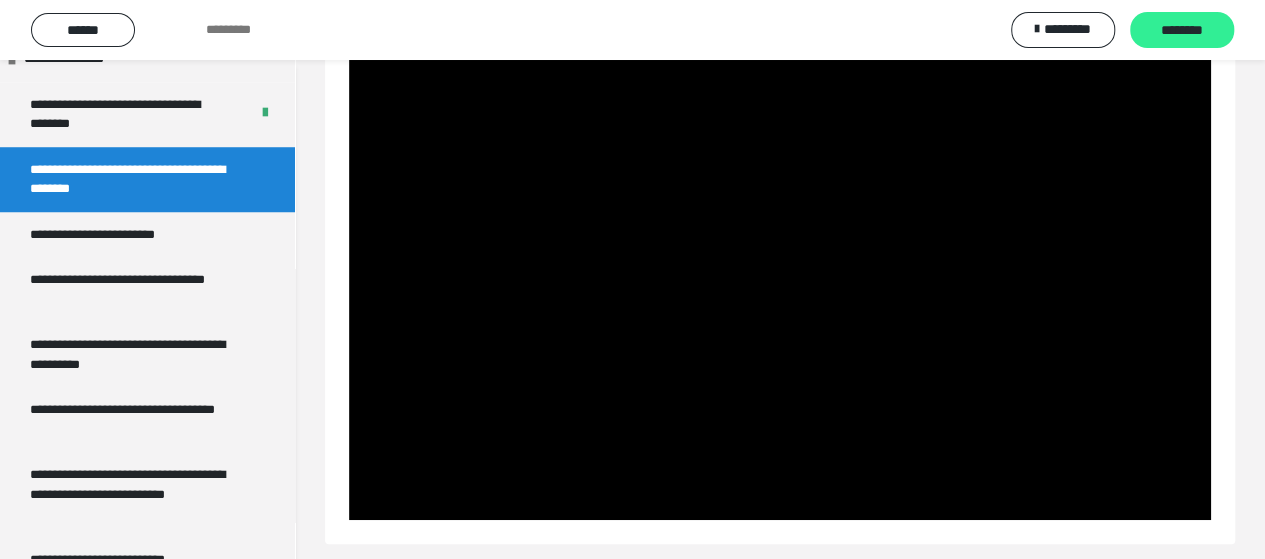click on "********" at bounding box center [1182, 31] 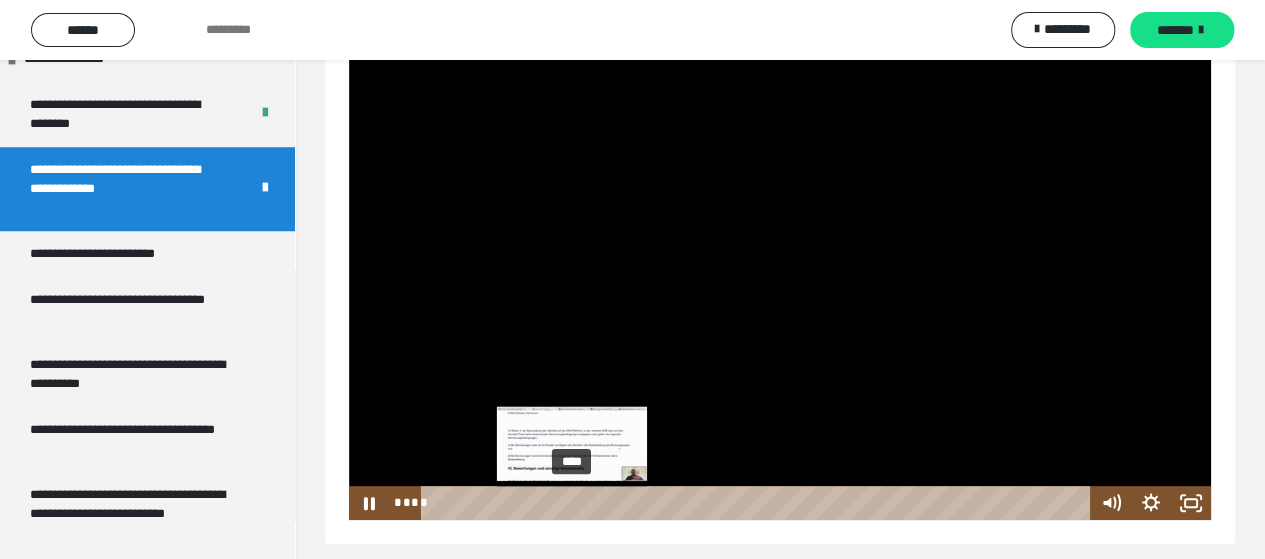 click on "****" at bounding box center (758, 503) 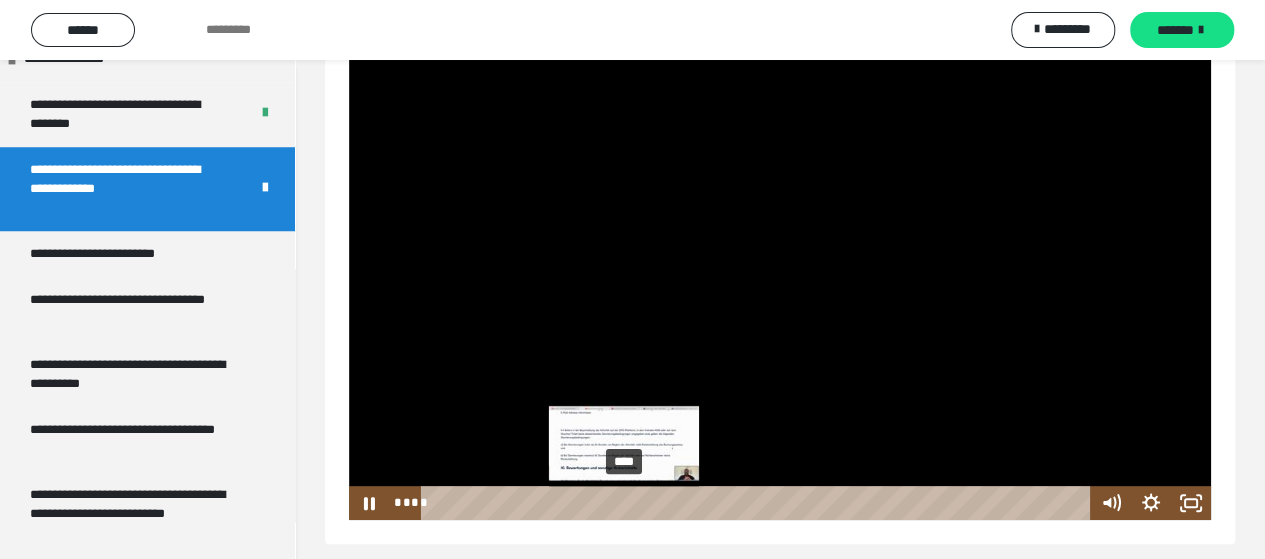 click on "****" at bounding box center [758, 503] 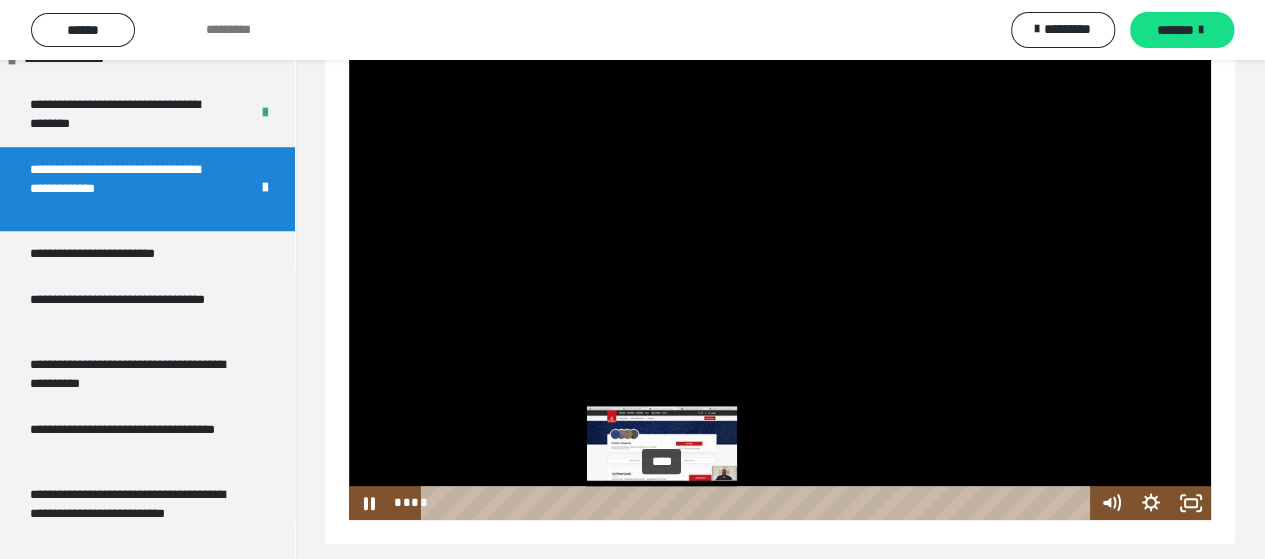 click on "****" at bounding box center [758, 503] 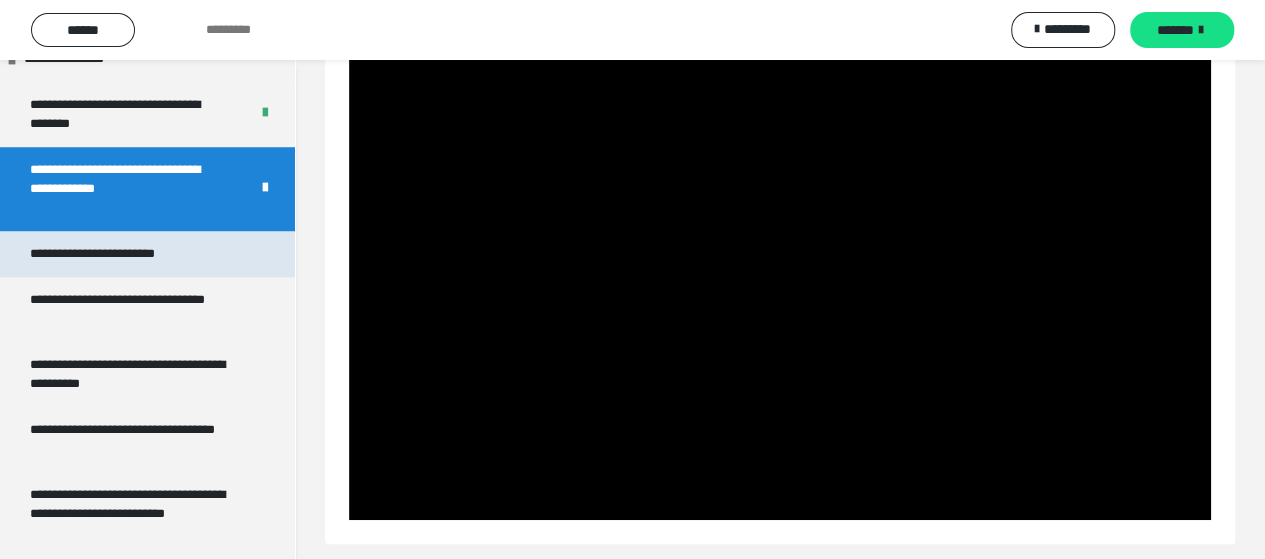 click on "**********" at bounding box center [117, 254] 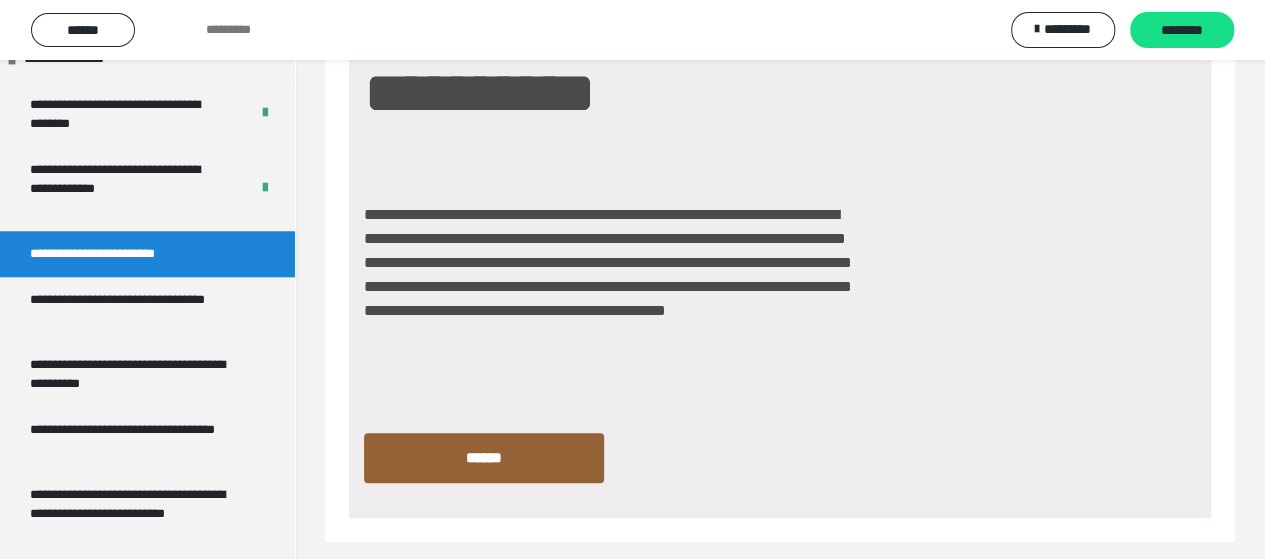 scroll, scrollTop: 660, scrollLeft: 0, axis: vertical 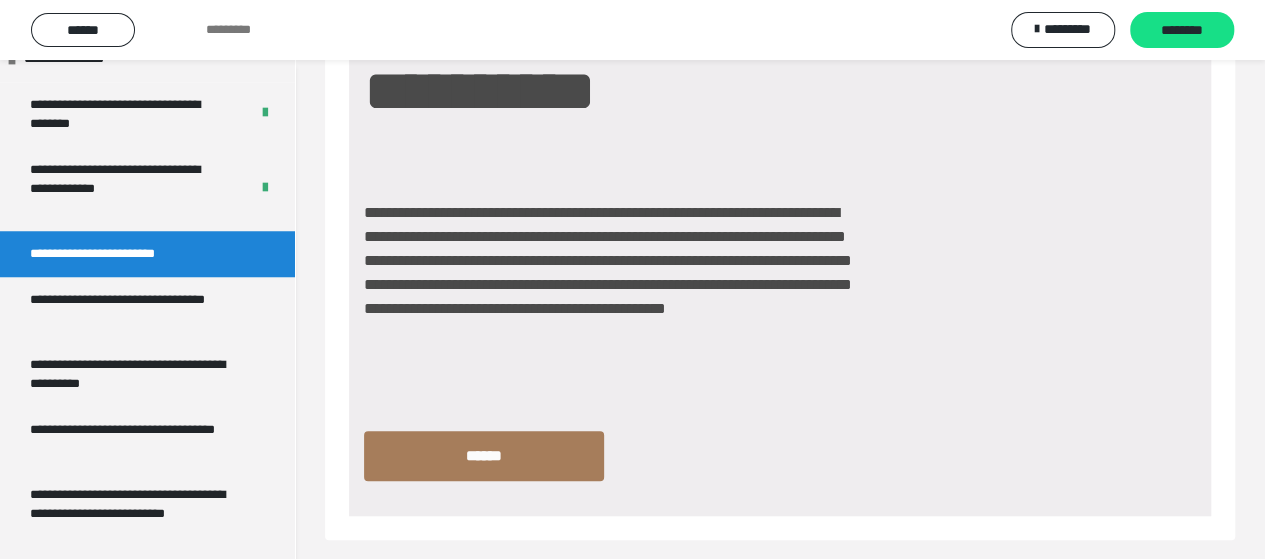 click on "******" at bounding box center (484, 456) 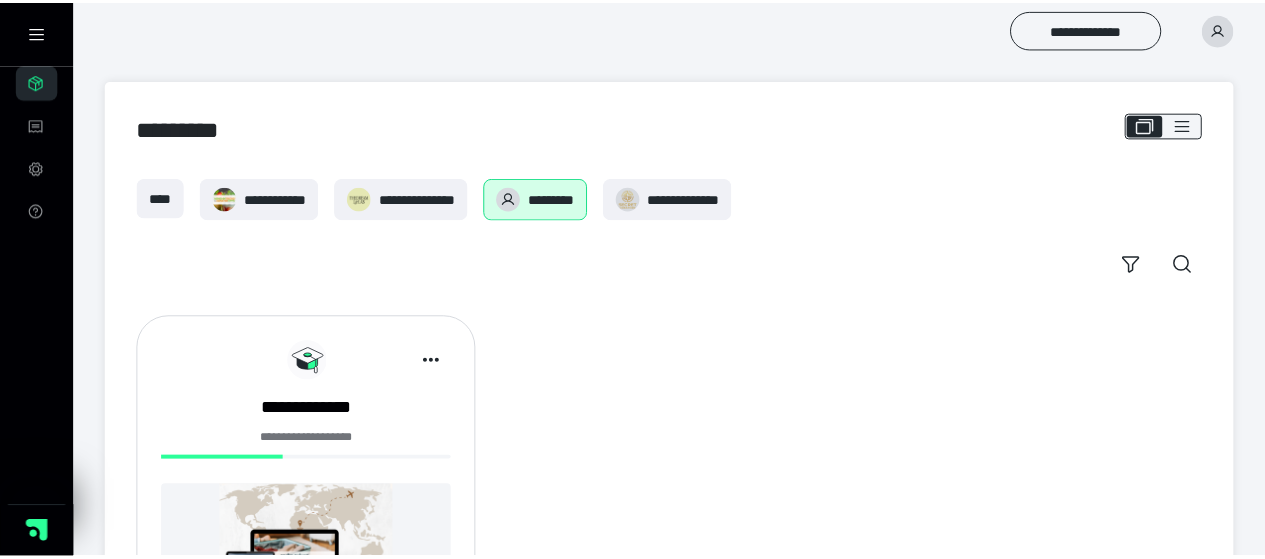scroll, scrollTop: 220, scrollLeft: 0, axis: vertical 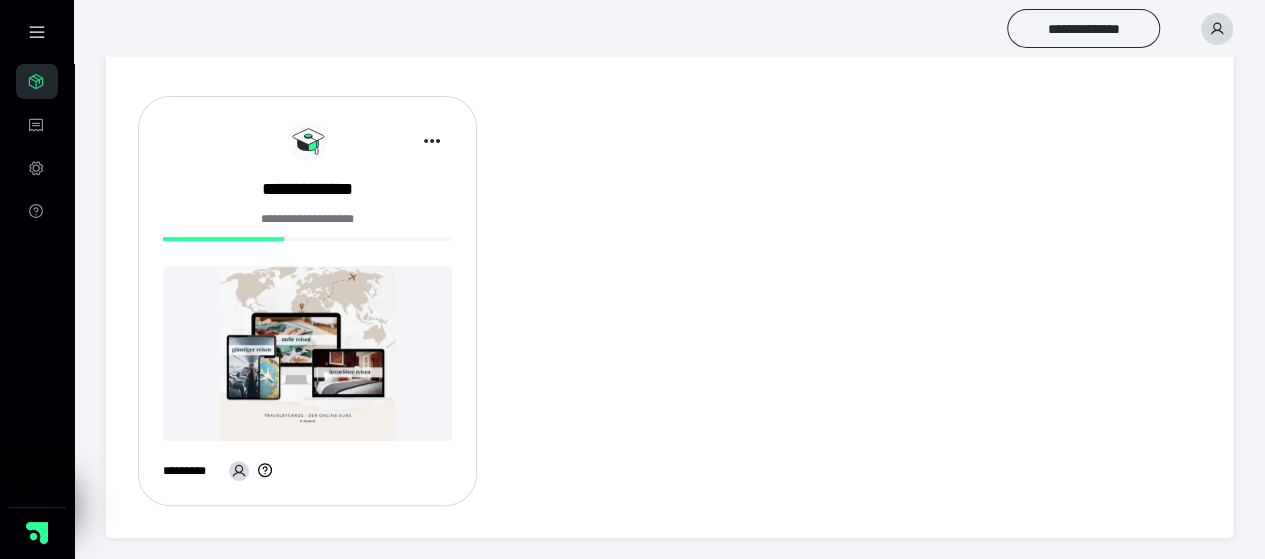 click at bounding box center [307, 353] 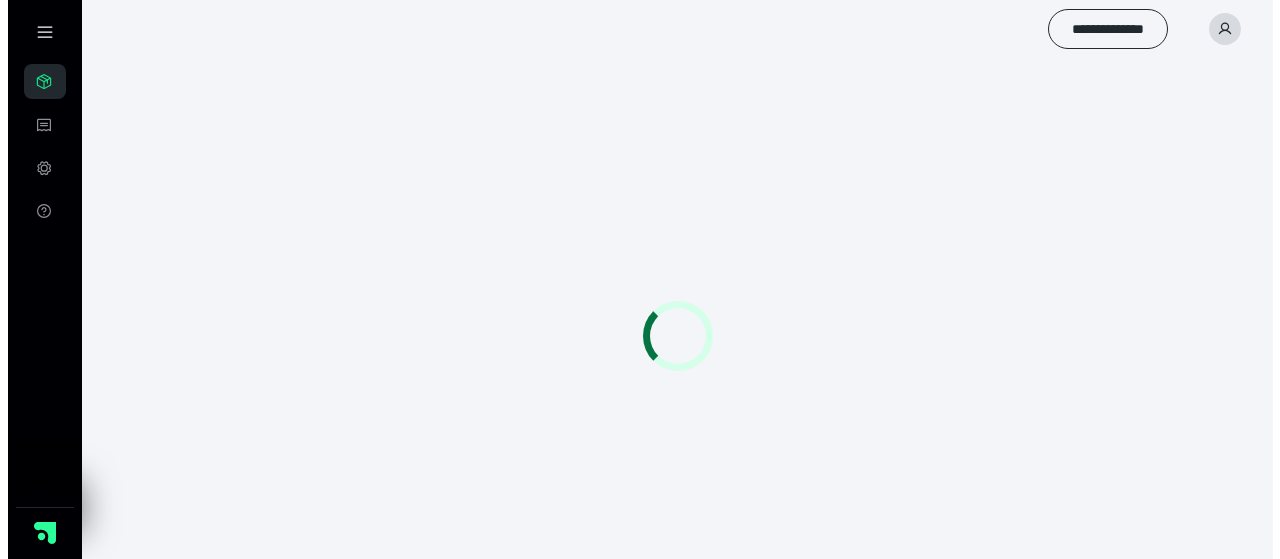 scroll, scrollTop: 0, scrollLeft: 0, axis: both 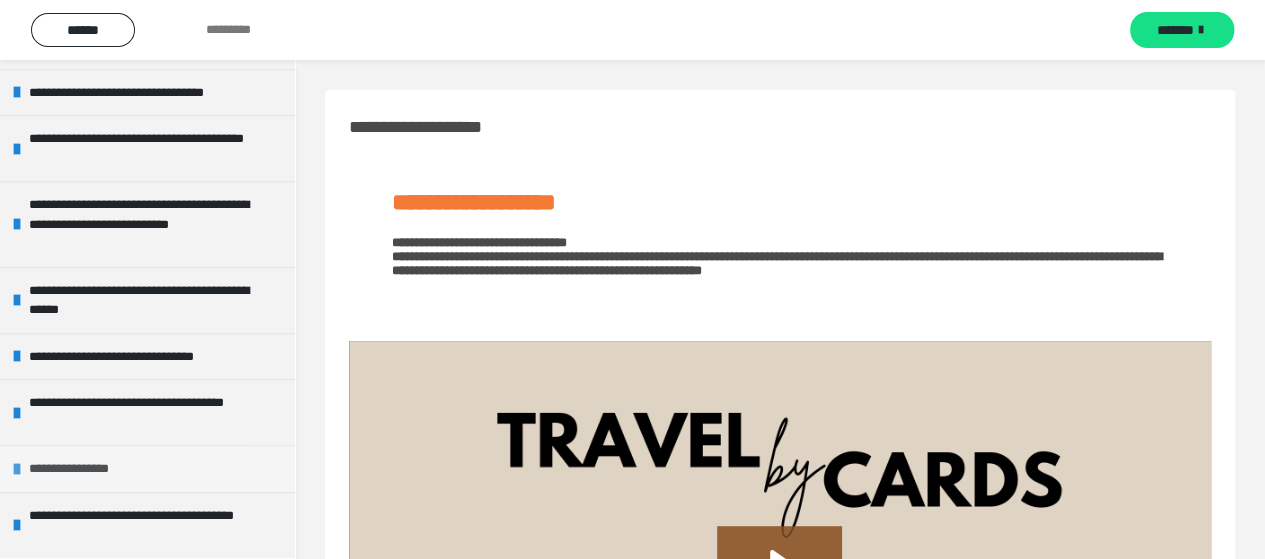 click on "**********" at bounding box center (83, 469) 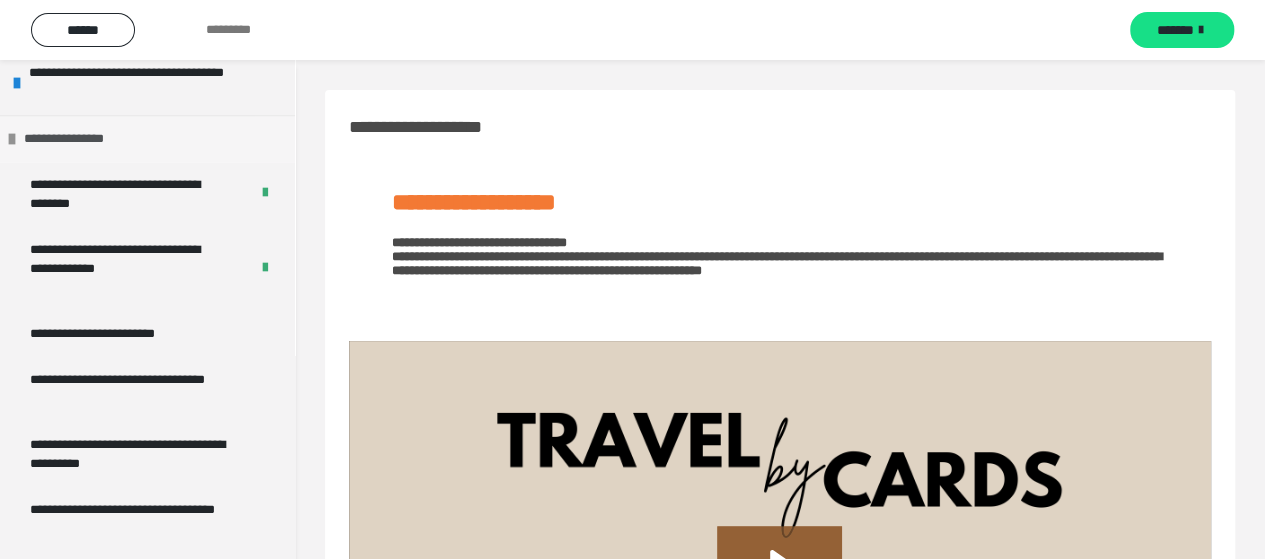 scroll, scrollTop: 986, scrollLeft: 0, axis: vertical 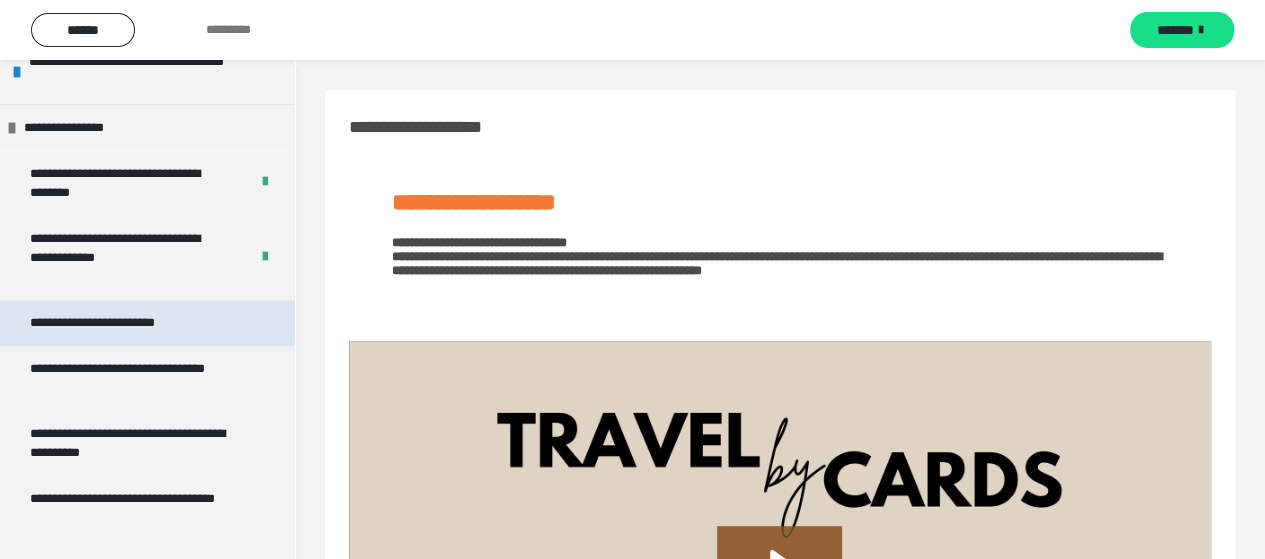 click on "**********" at bounding box center (117, 323) 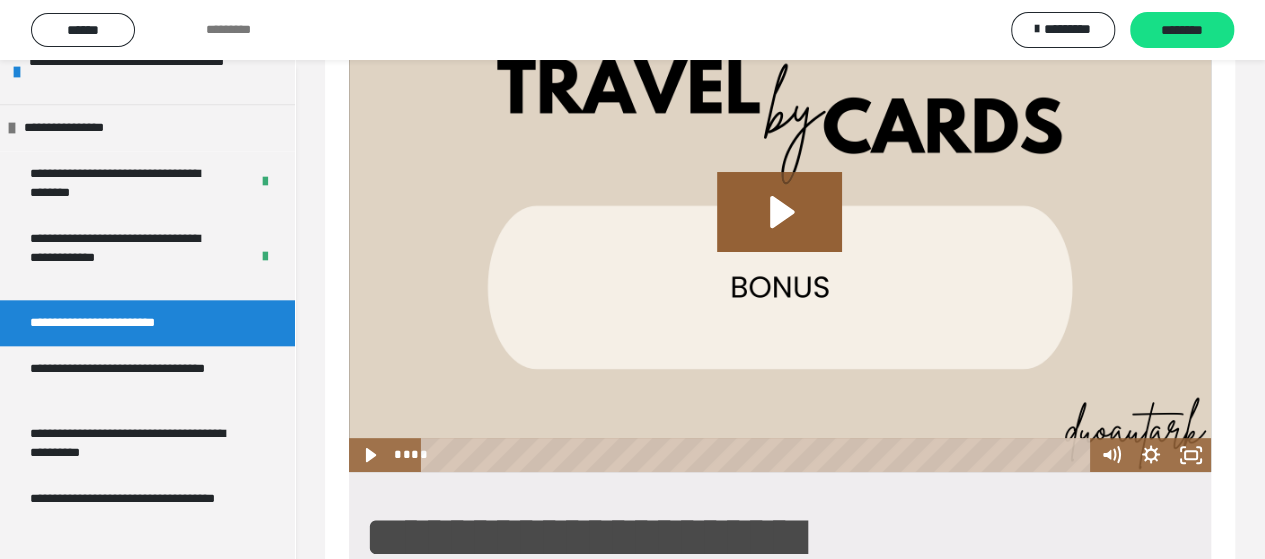 scroll, scrollTop: 97, scrollLeft: 0, axis: vertical 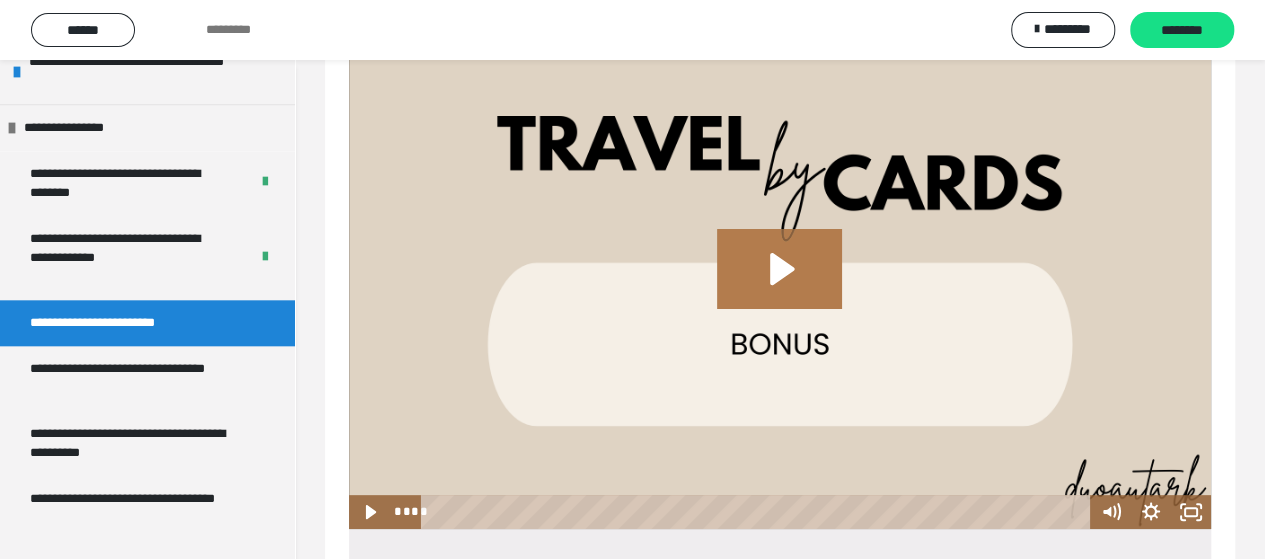 click 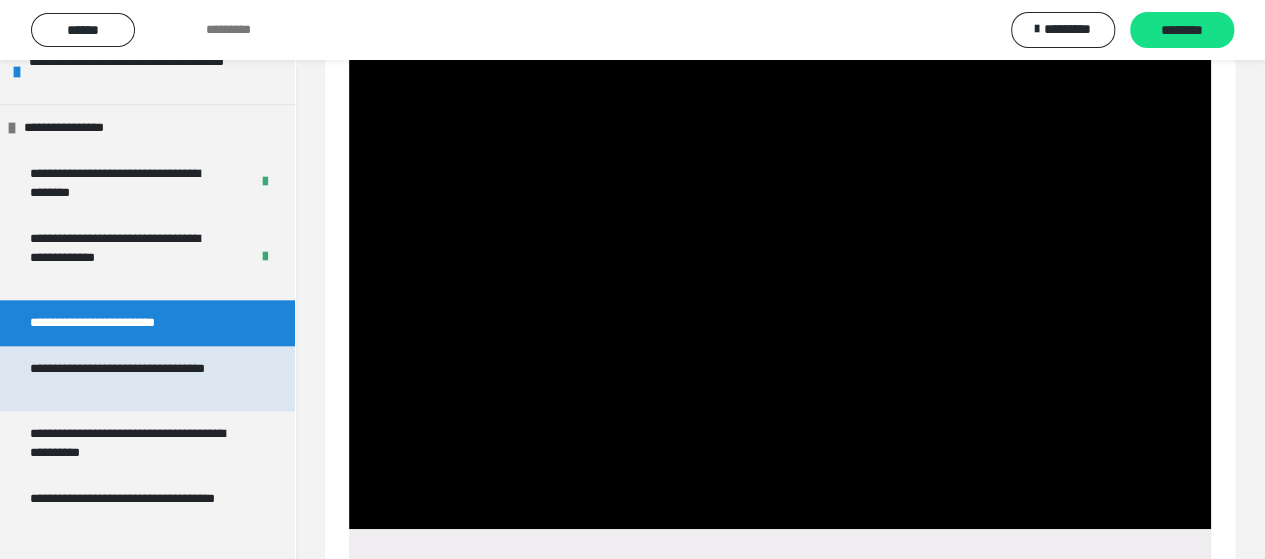 click on "**********" at bounding box center (132, 378) 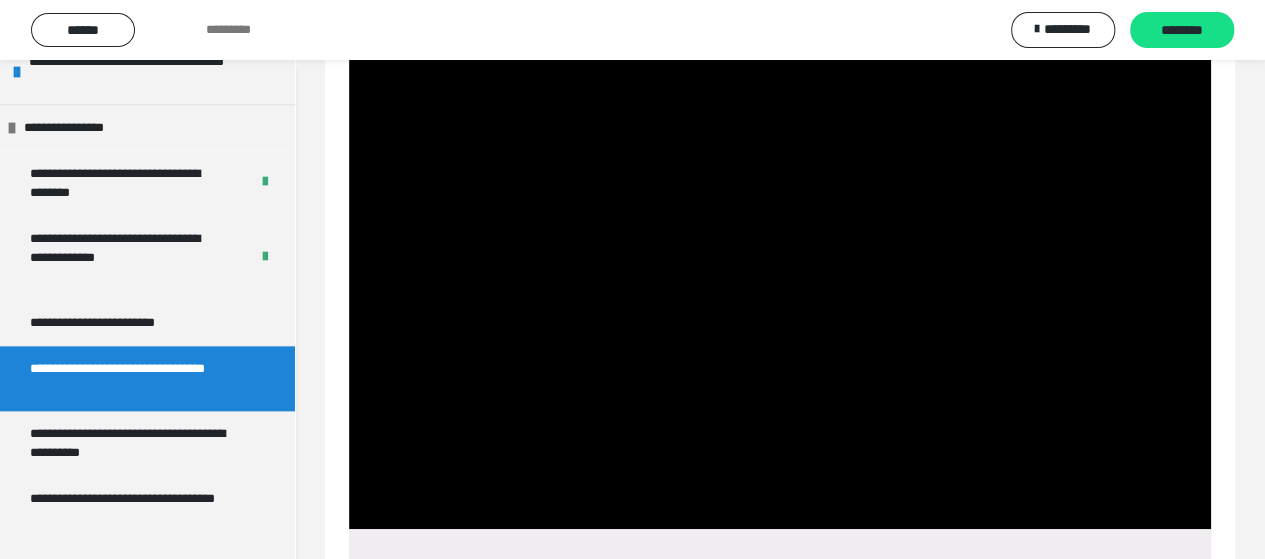 scroll, scrollTop: 60, scrollLeft: 0, axis: vertical 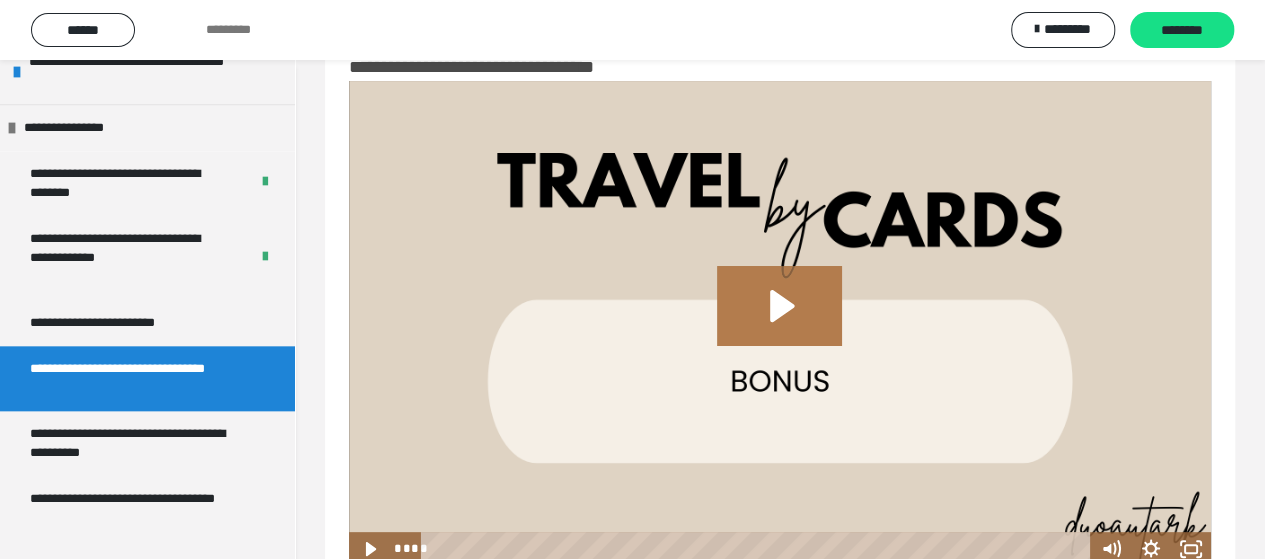 click 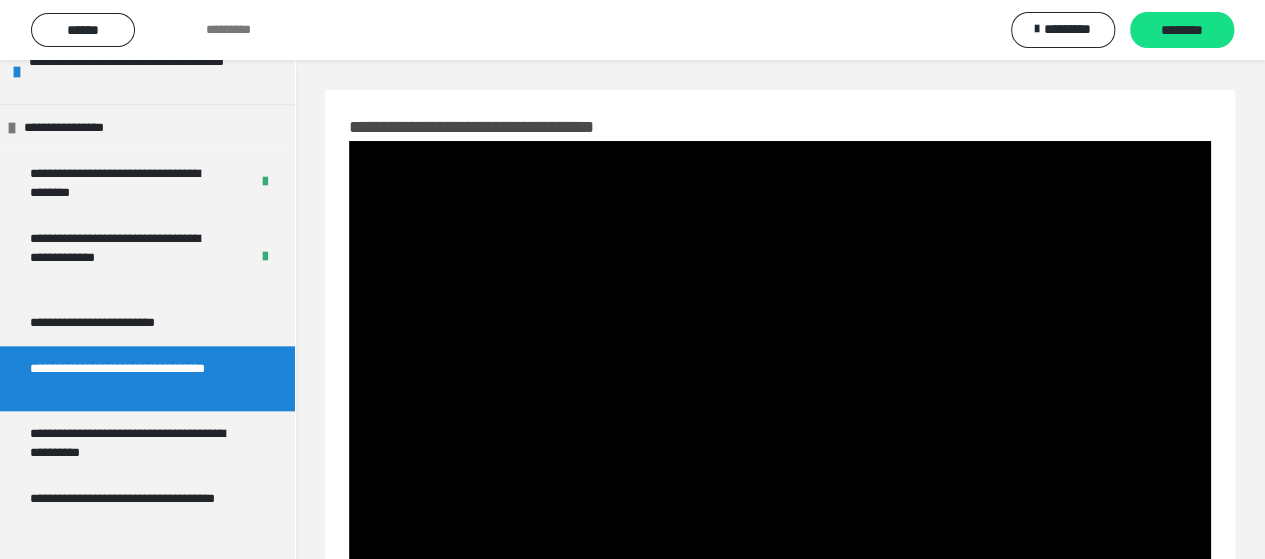 scroll, scrollTop: 120, scrollLeft: 0, axis: vertical 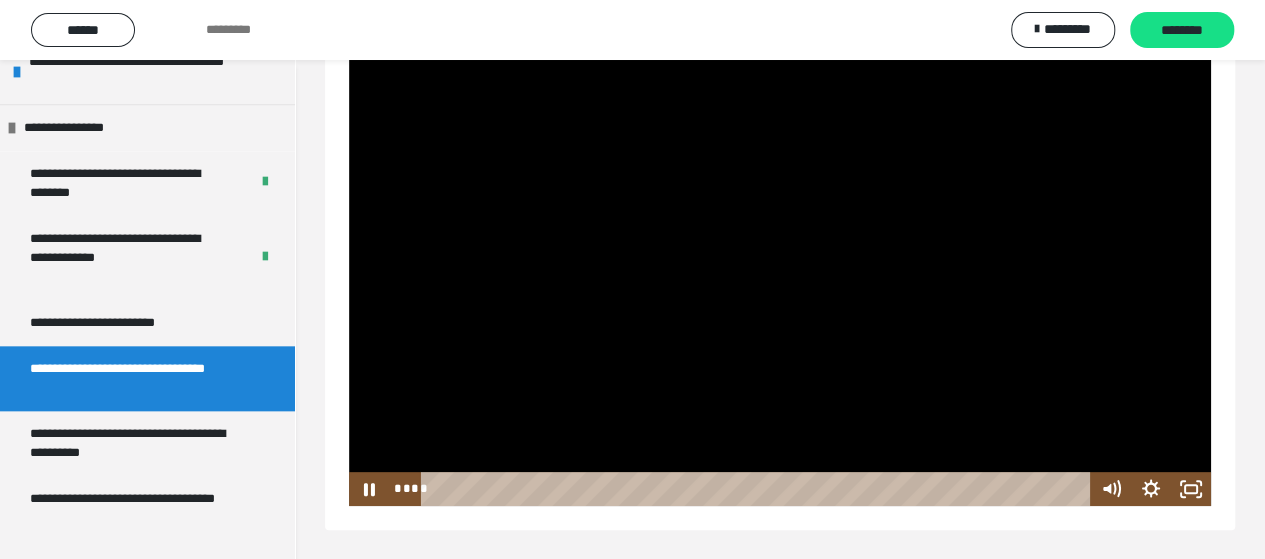click at bounding box center (780, 263) 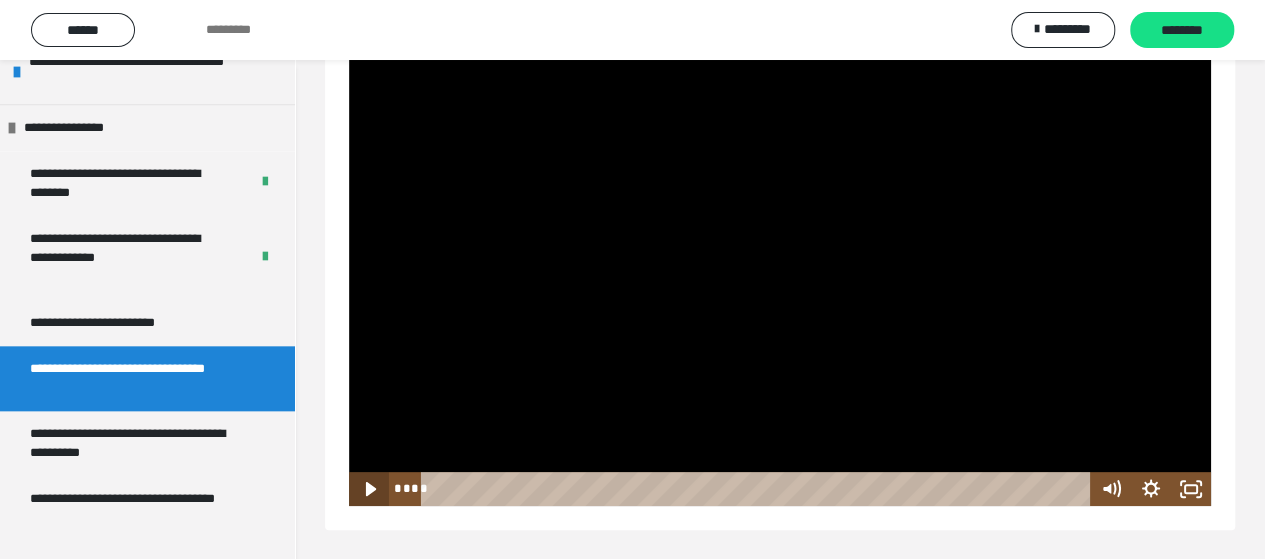 click 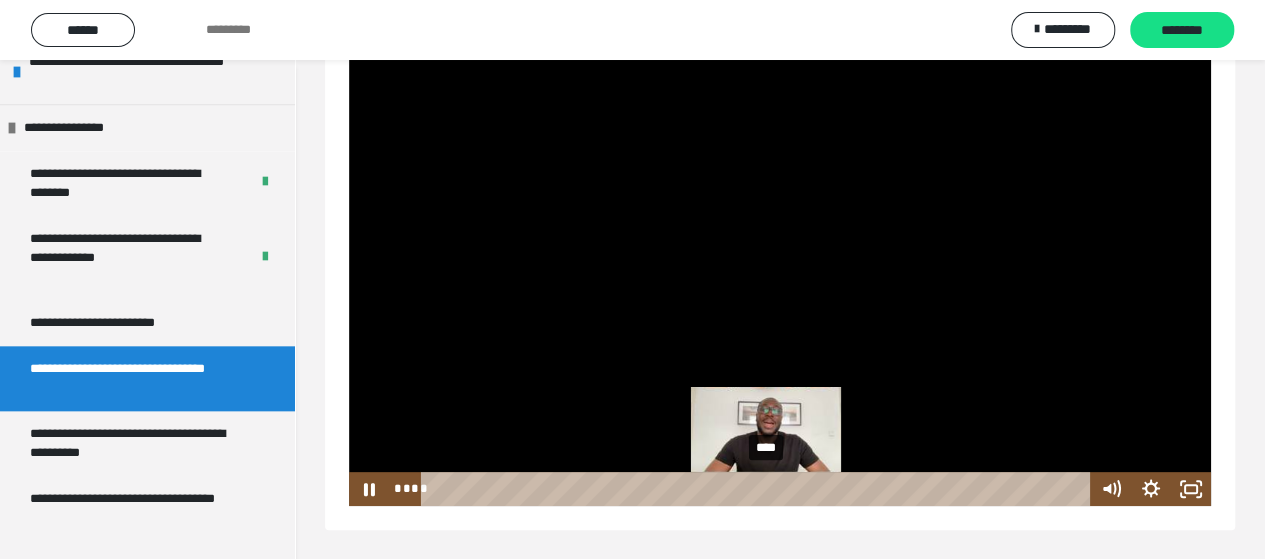 click on "****" at bounding box center (758, 489) 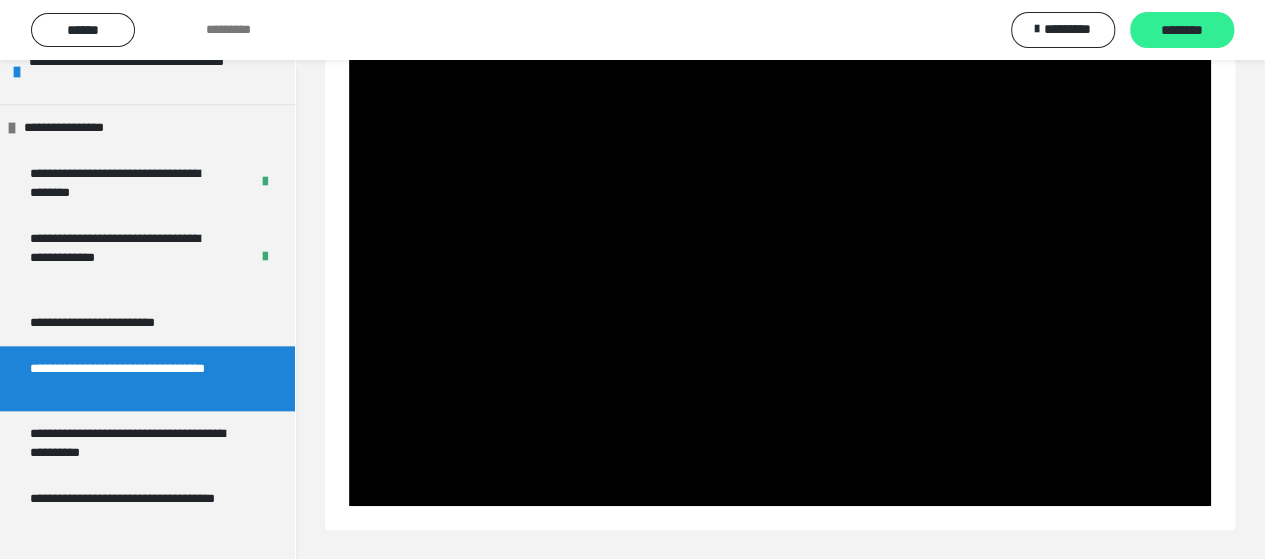 click on "********" at bounding box center (1182, 31) 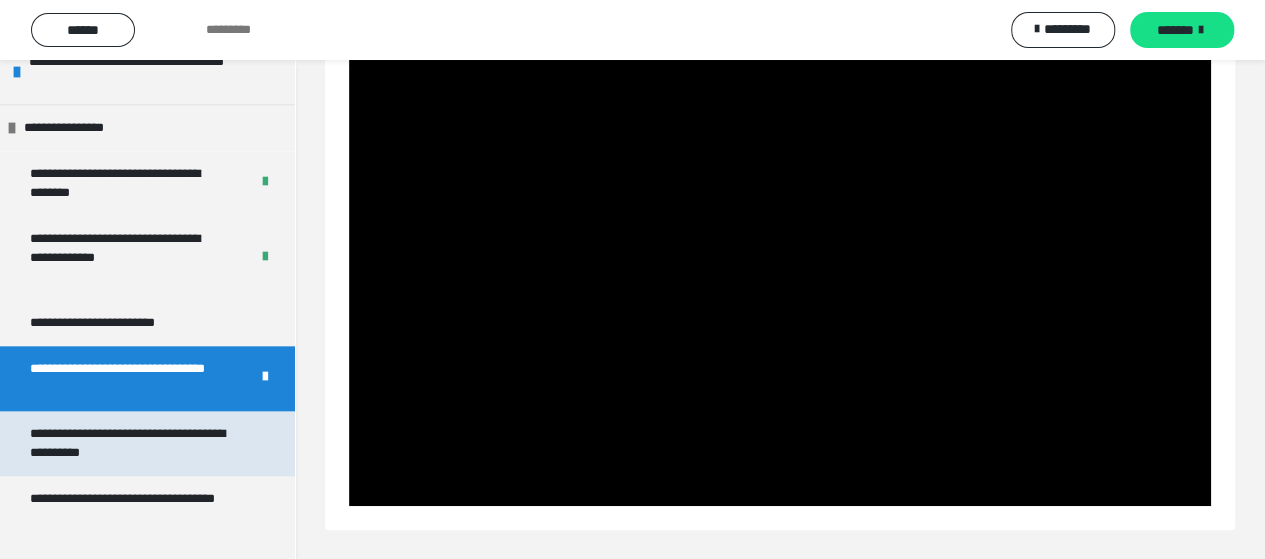 click on "**********" at bounding box center (132, 443) 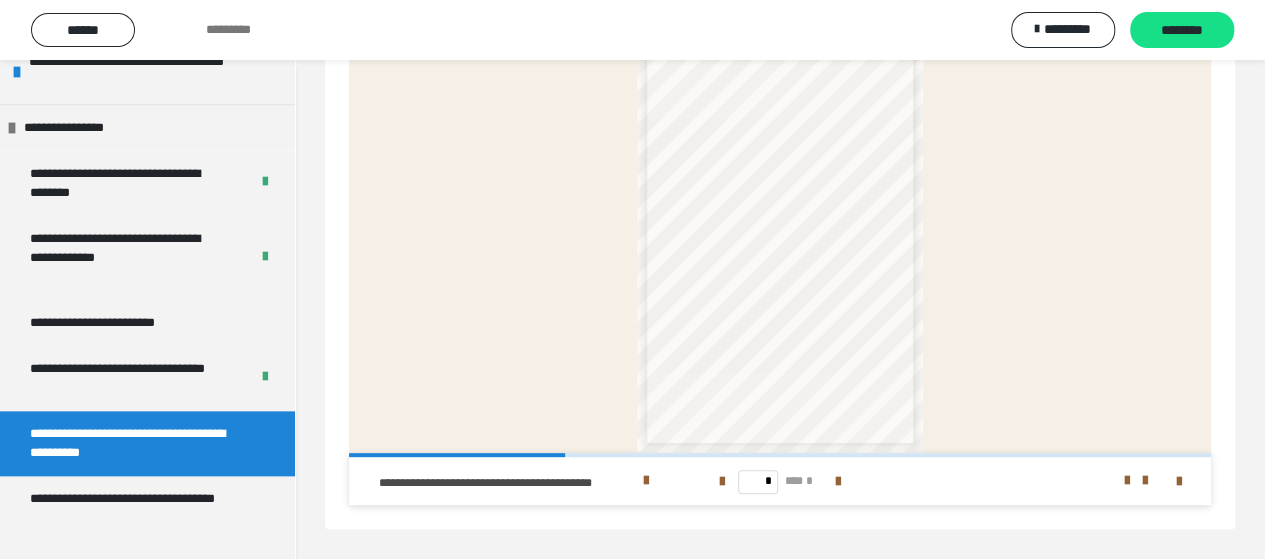 scroll, scrollTop: 99, scrollLeft: 0, axis: vertical 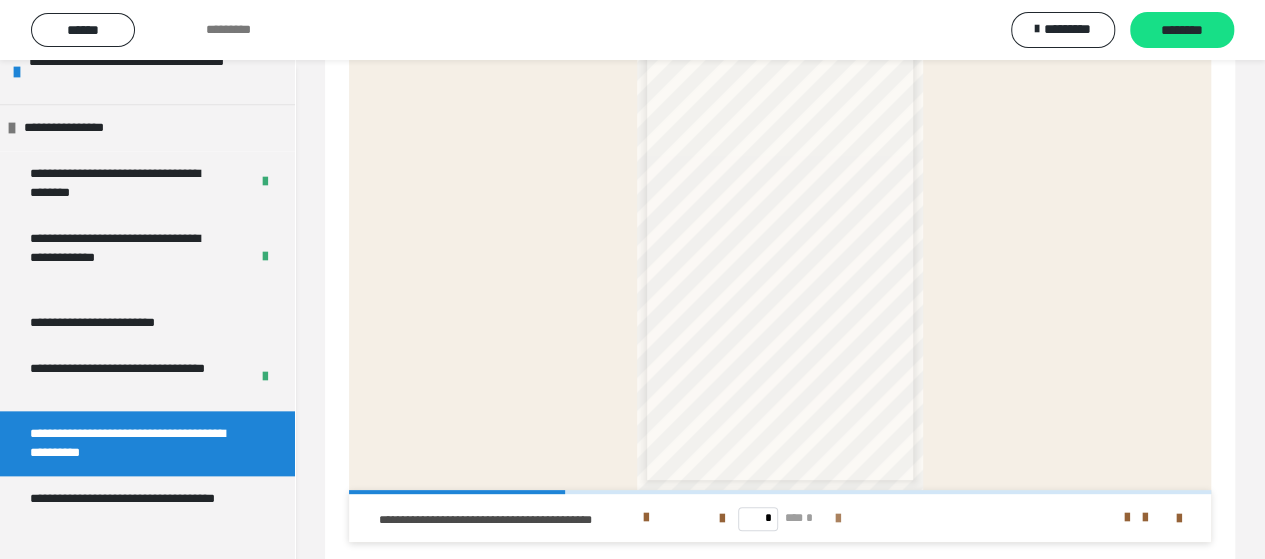 click at bounding box center [838, 518] 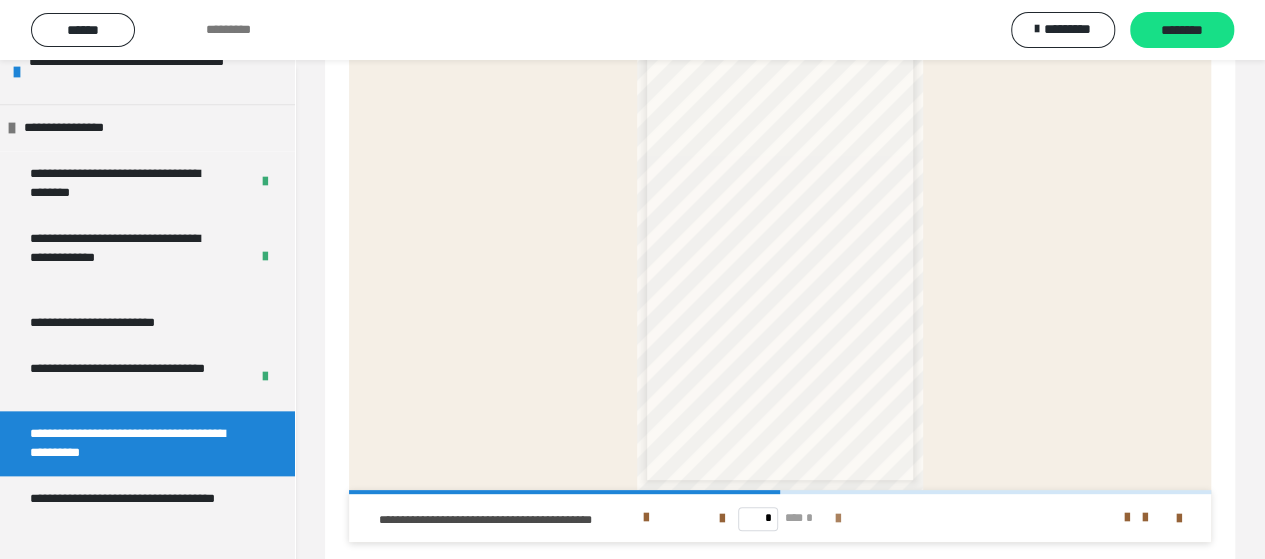 click at bounding box center [838, 518] 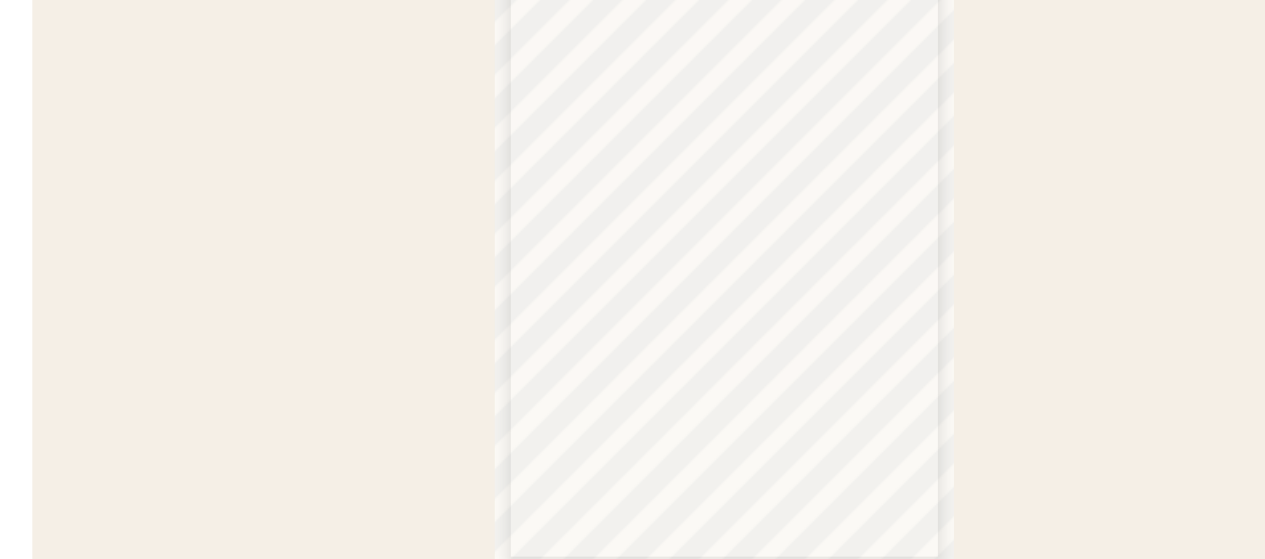 scroll, scrollTop: 99, scrollLeft: 0, axis: vertical 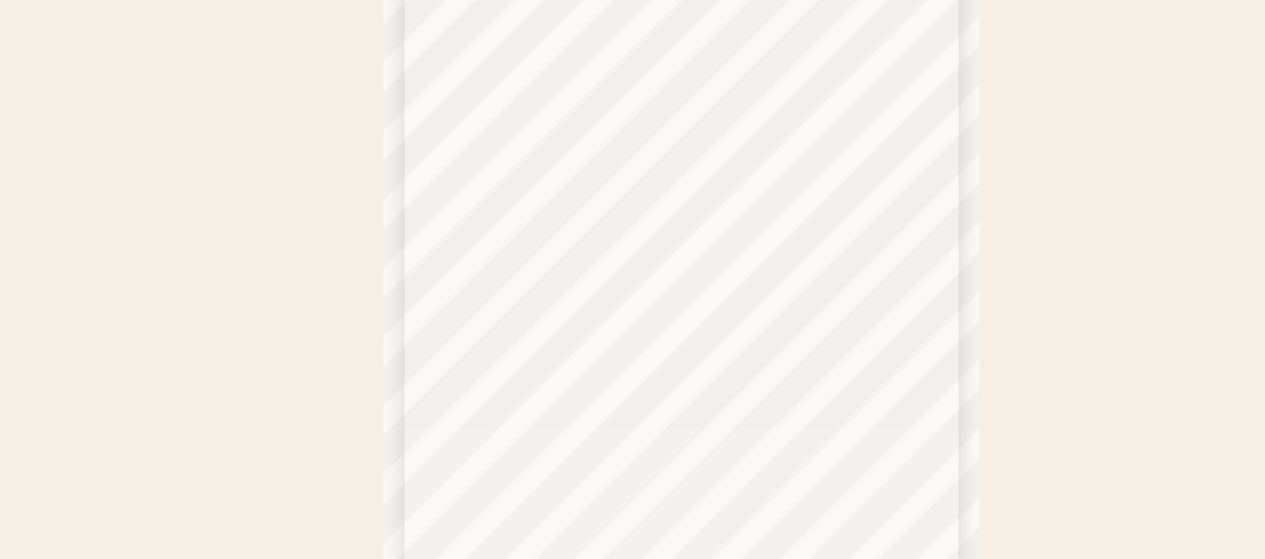 drag, startPoint x: 961, startPoint y: 330, endPoint x: 958, endPoint y: 309, distance: 21.213203 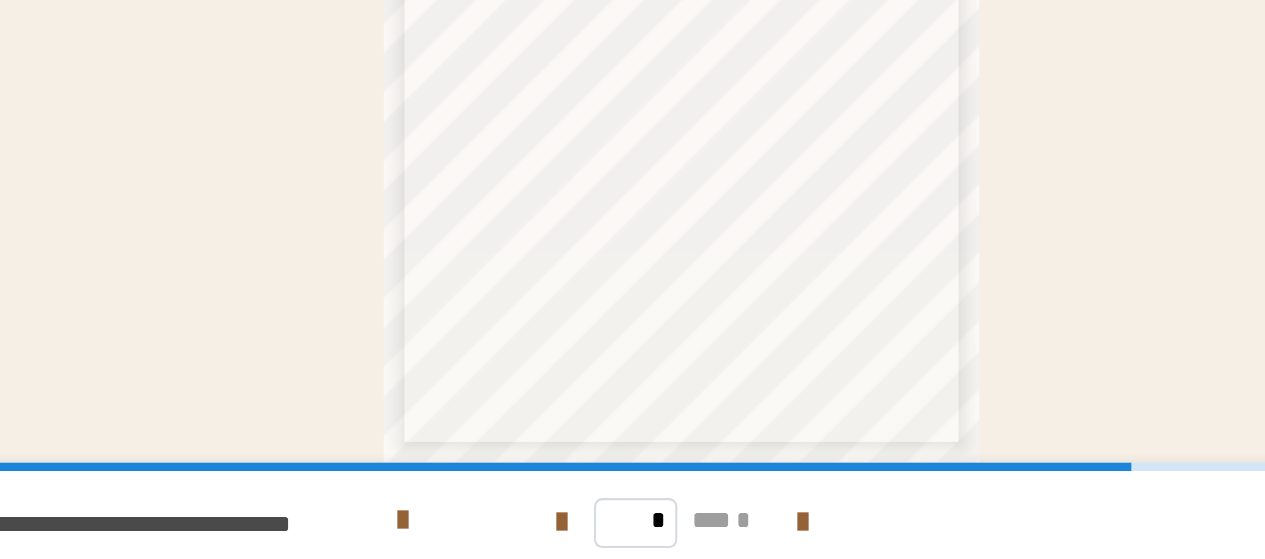 scroll, scrollTop: 135, scrollLeft: 0, axis: vertical 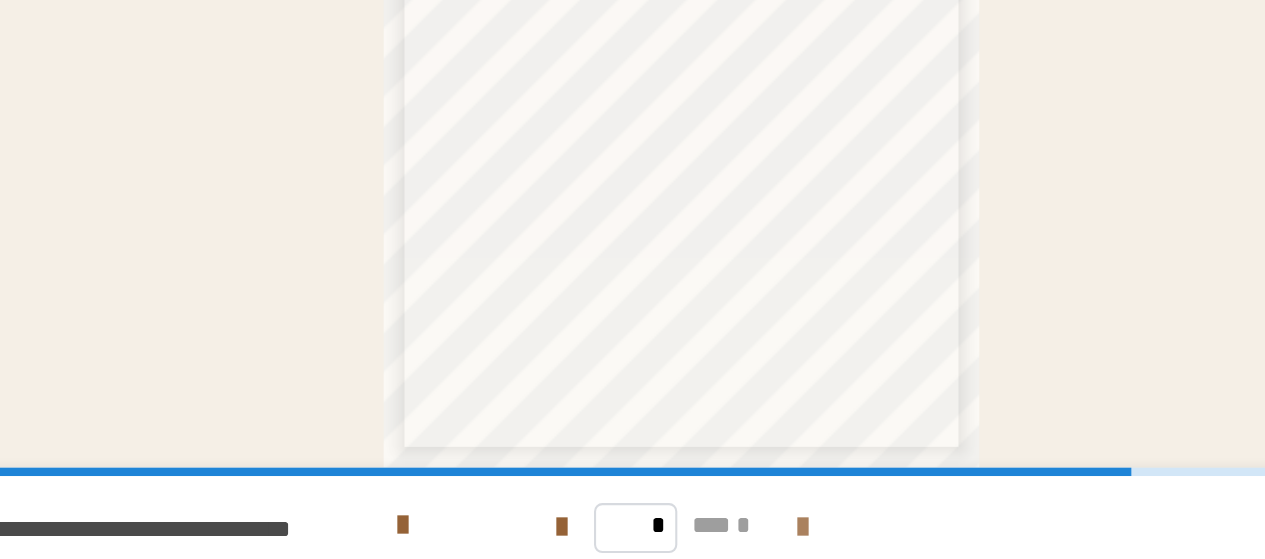 click at bounding box center [838, 483] 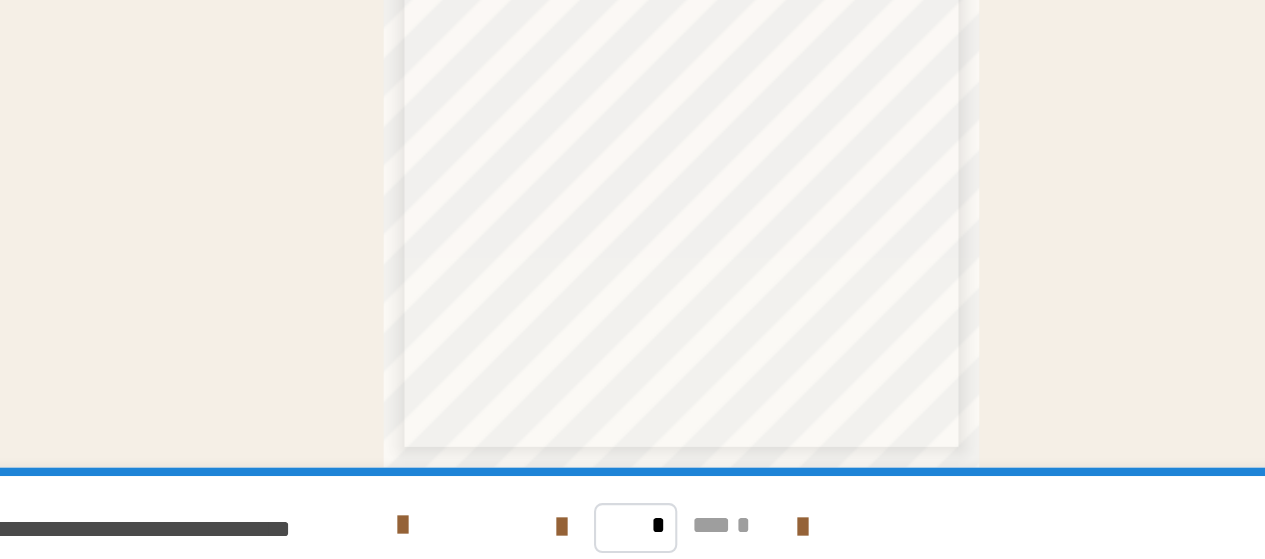 drag, startPoint x: 959, startPoint y: 346, endPoint x: 975, endPoint y: 476, distance: 130.98091 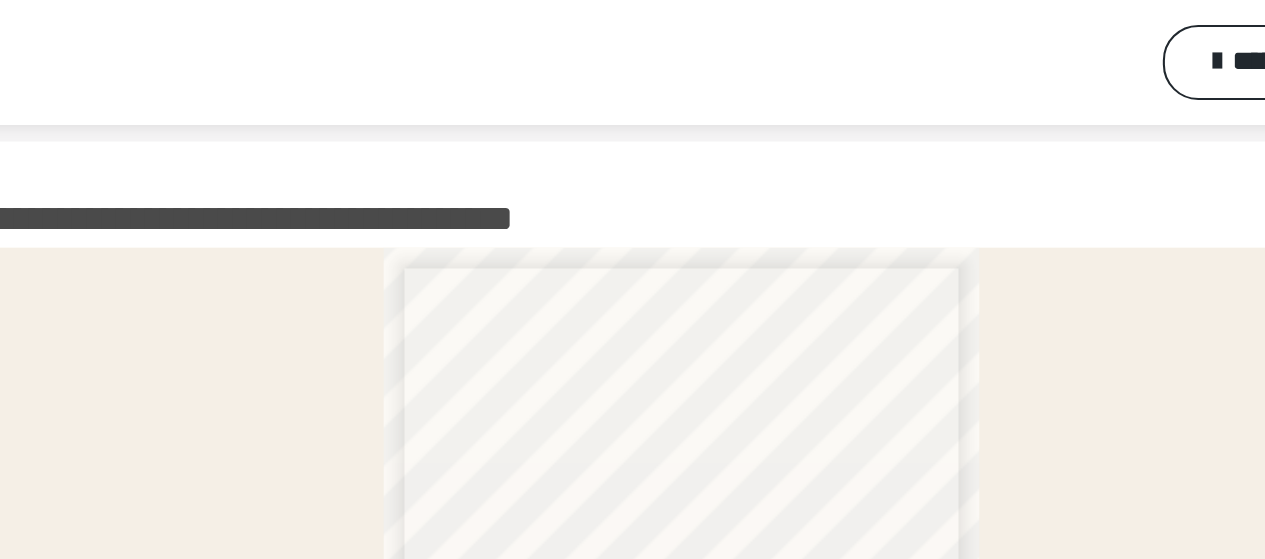 scroll, scrollTop: 0, scrollLeft: 0, axis: both 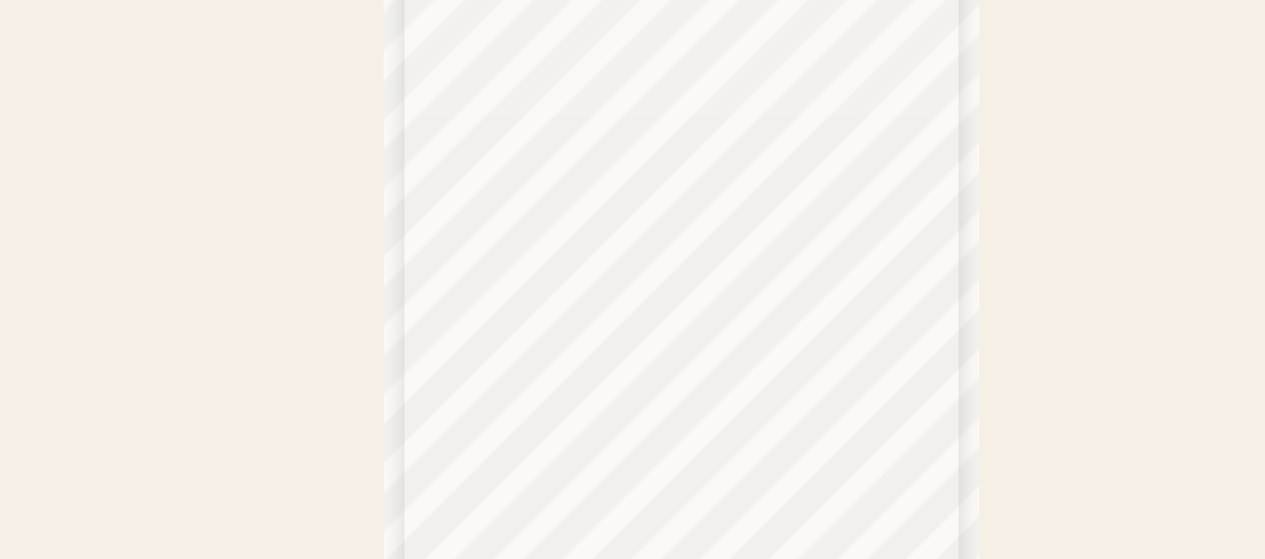 drag, startPoint x: 970, startPoint y: 376, endPoint x: 963, endPoint y: 310, distance: 66.37017 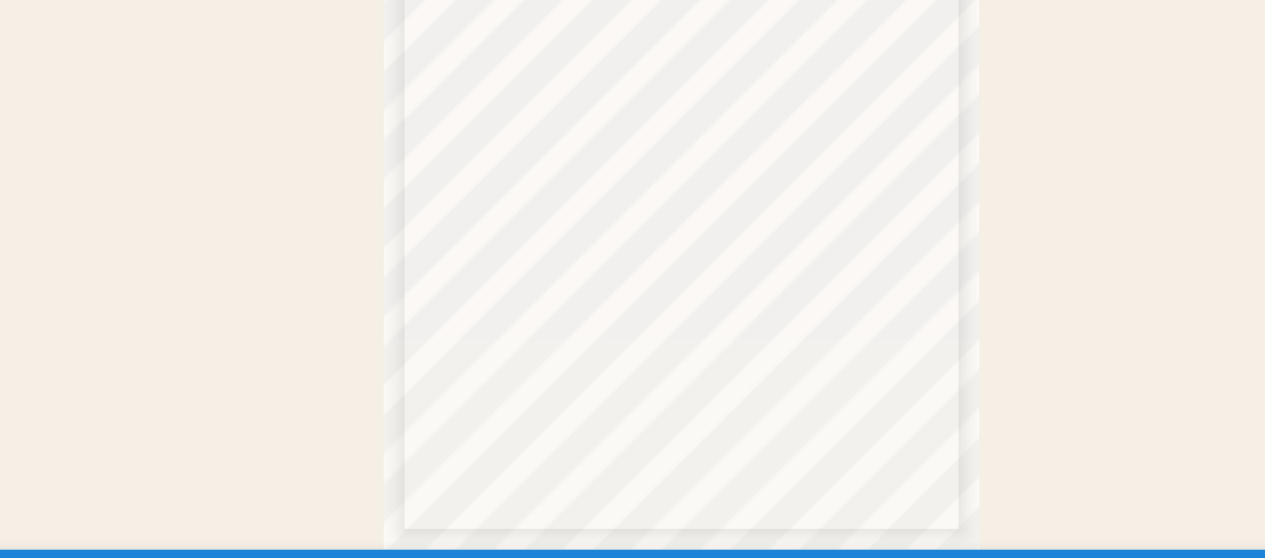 scroll, scrollTop: 135, scrollLeft: 0, axis: vertical 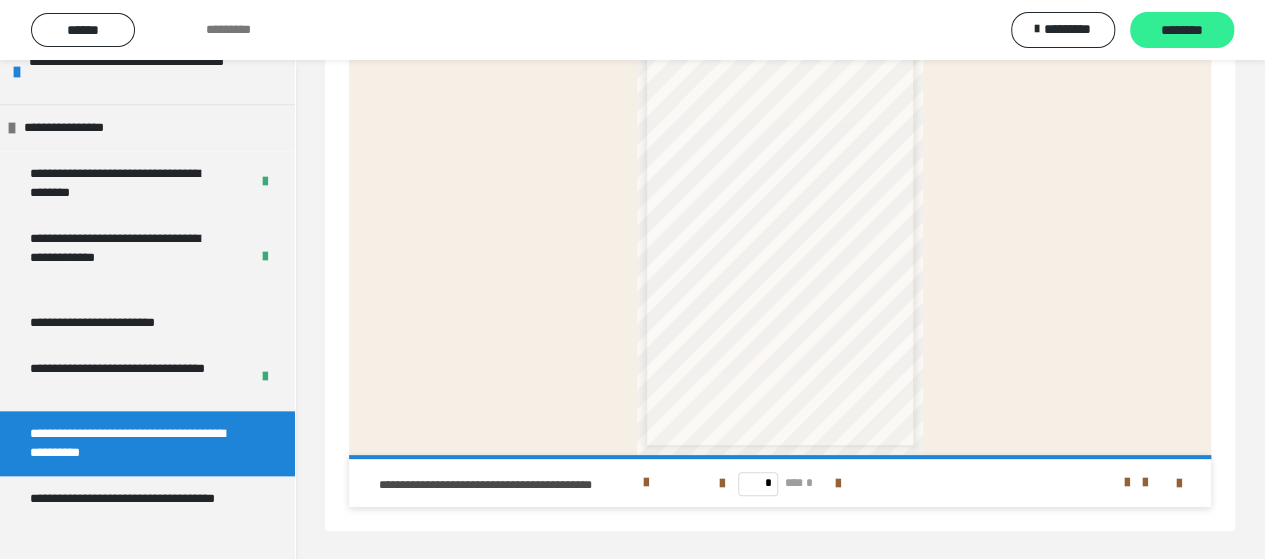 click on "********" at bounding box center [1182, 31] 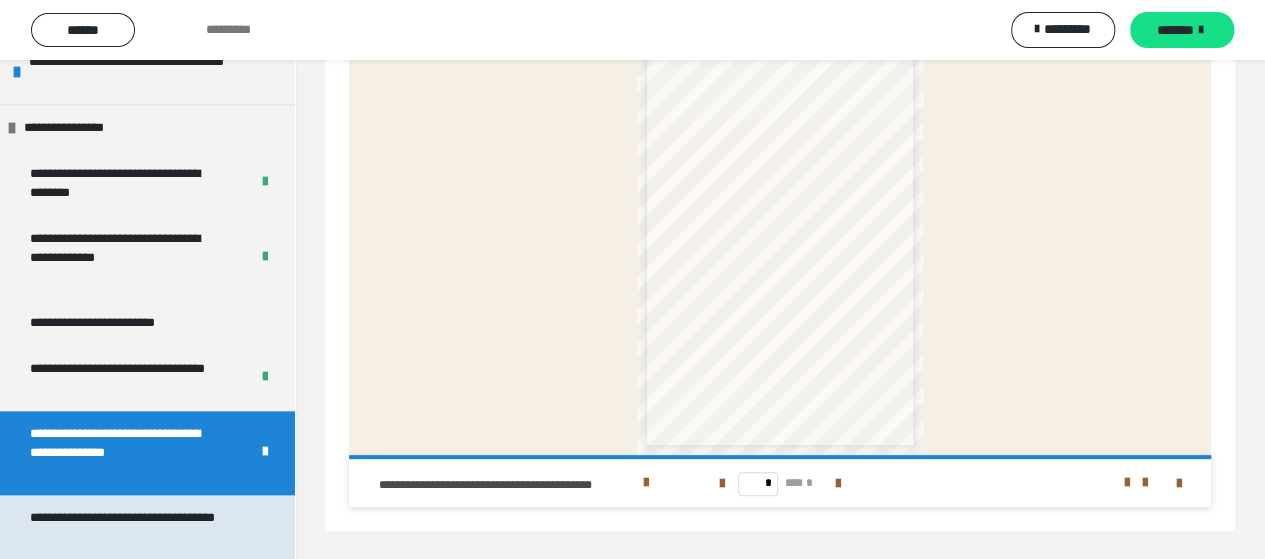 click on "**********" at bounding box center (132, 527) 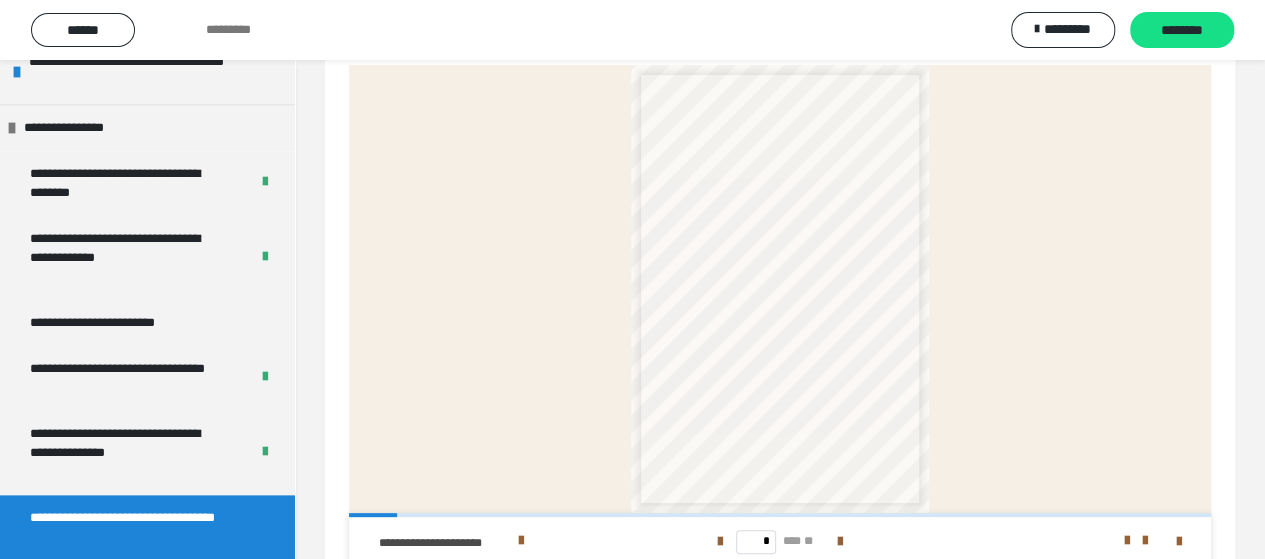 scroll, scrollTop: 81, scrollLeft: 0, axis: vertical 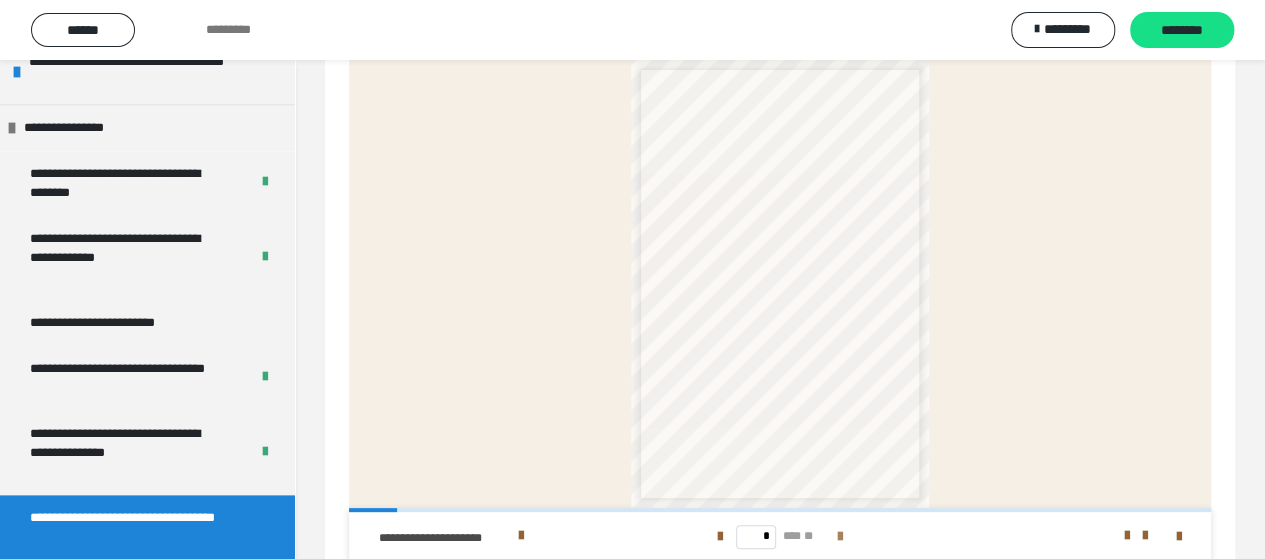 click at bounding box center [840, 536] 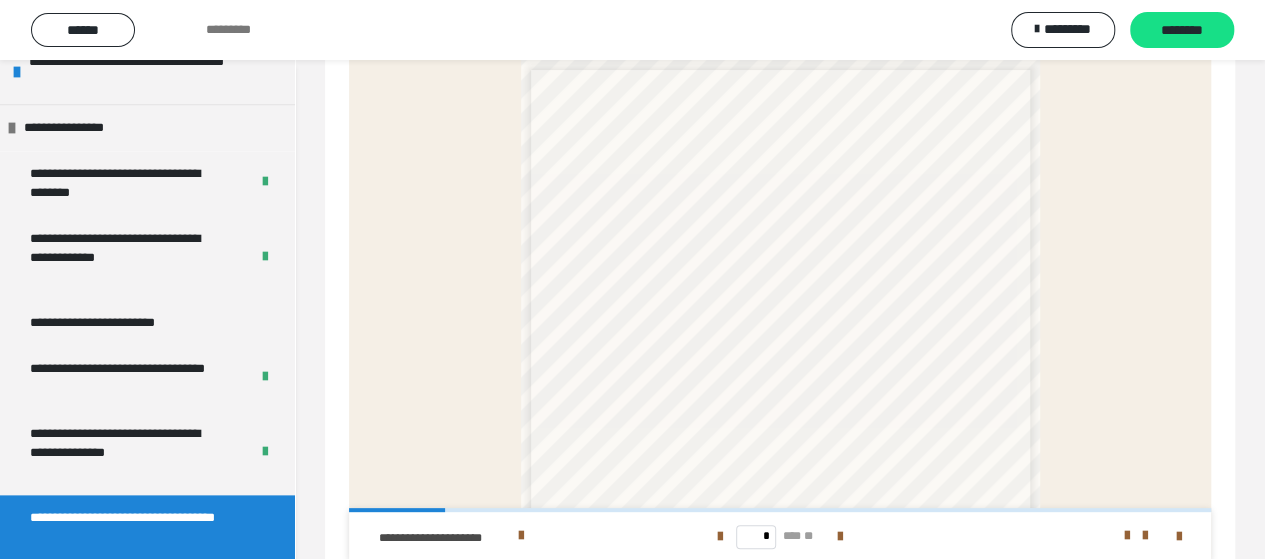 click at bounding box center (1101, 536) 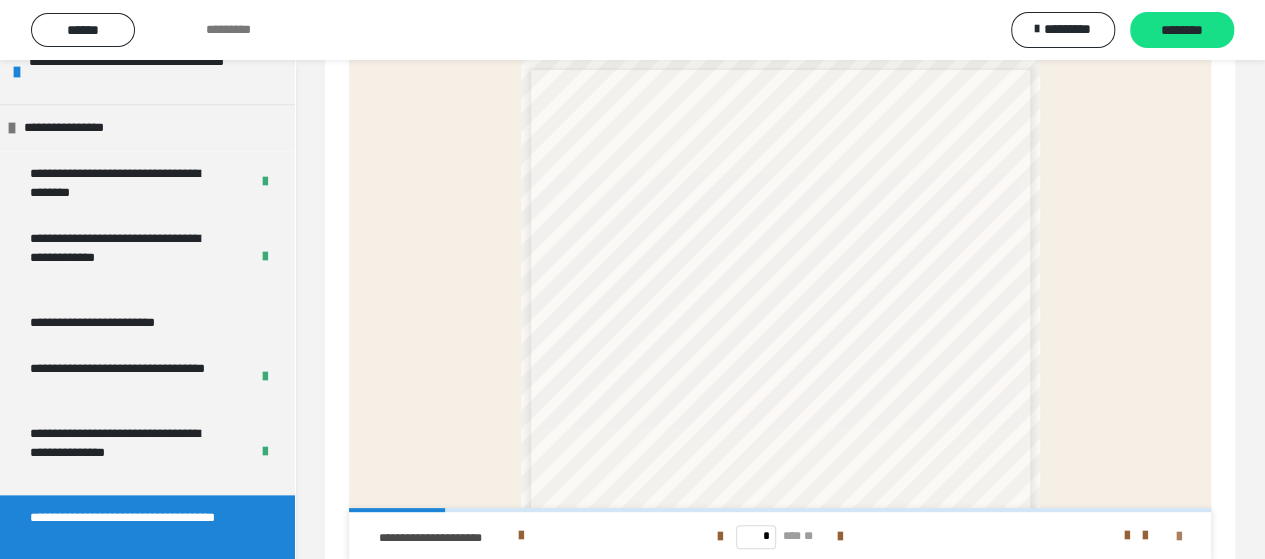 click at bounding box center (1179, 537) 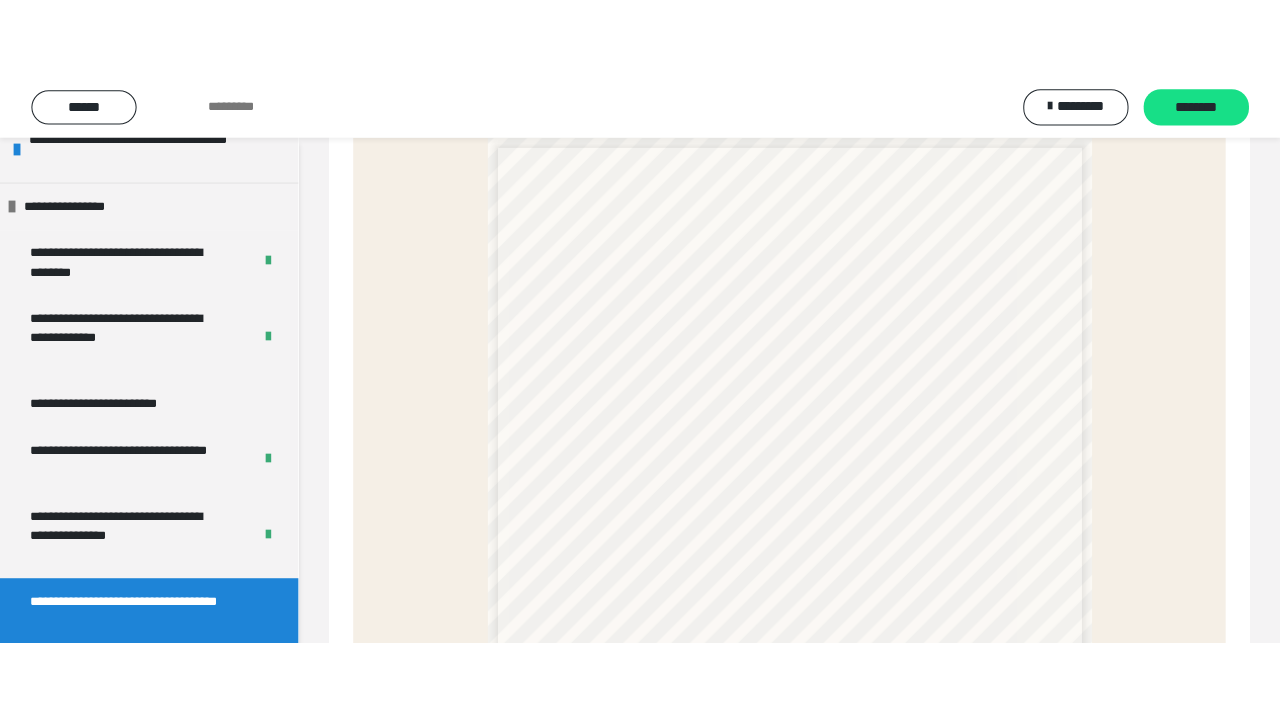 scroll, scrollTop: 60, scrollLeft: 0, axis: vertical 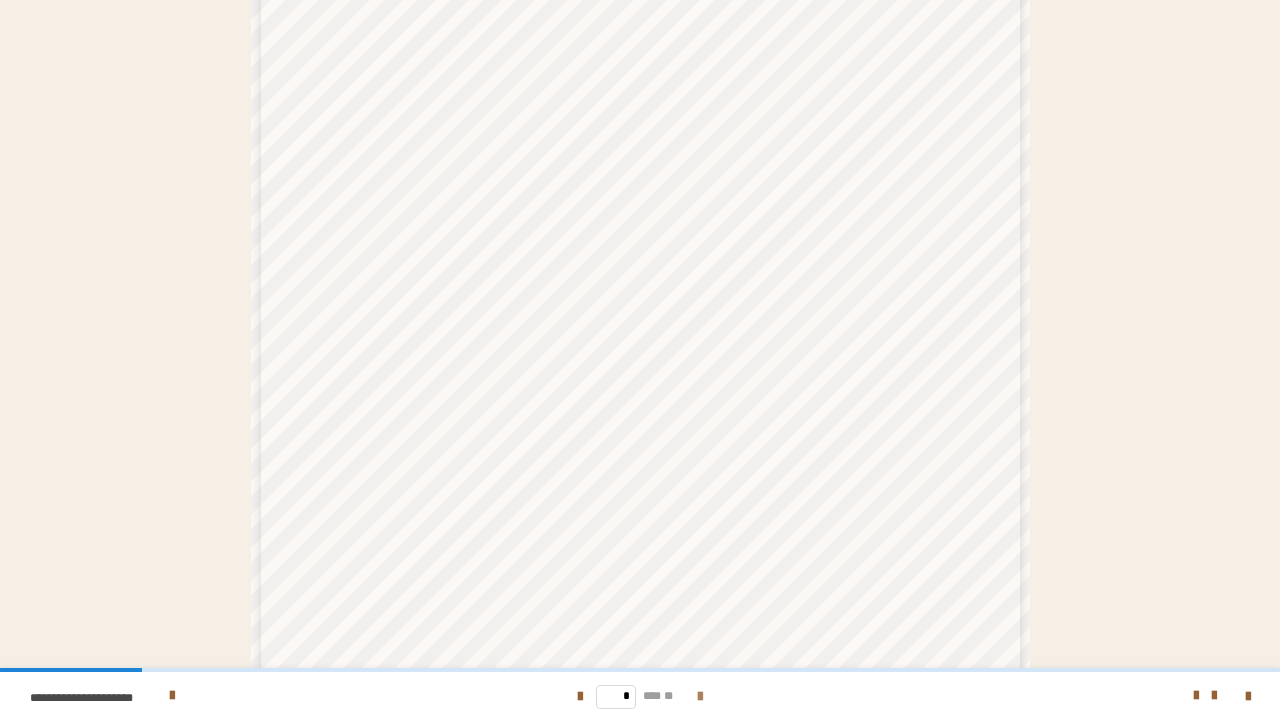 click at bounding box center [700, 697] 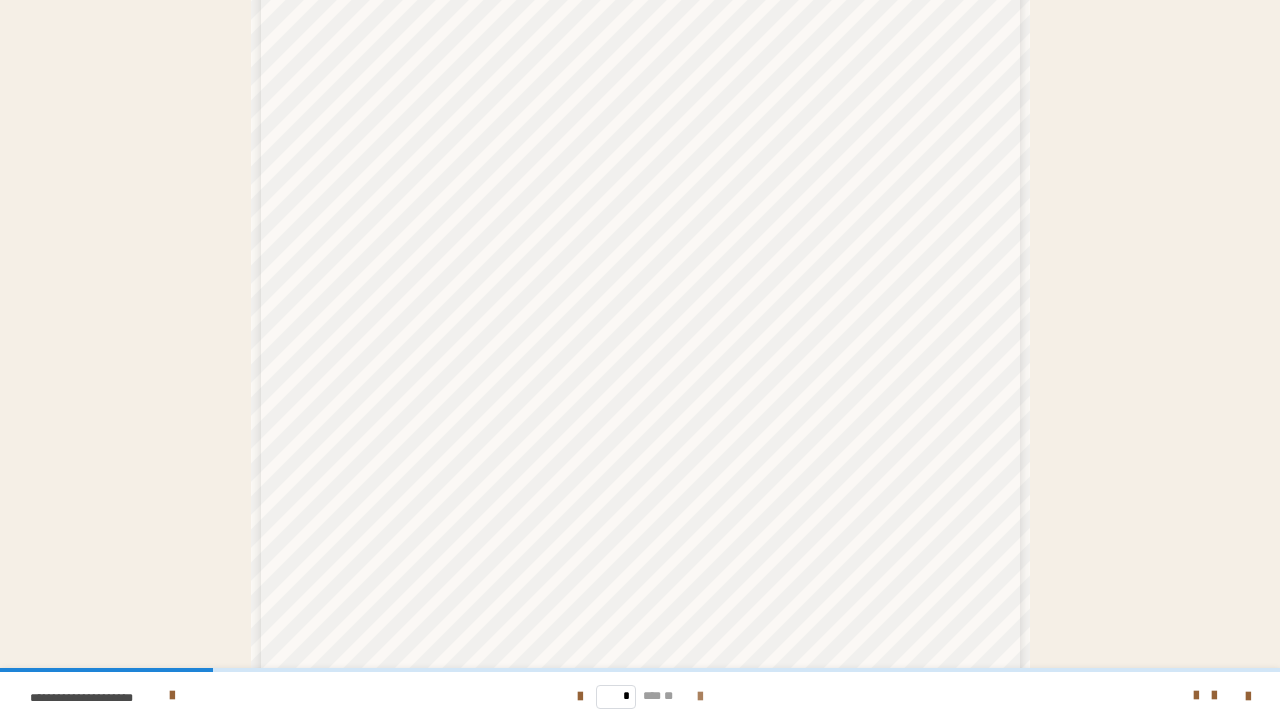 scroll, scrollTop: 0, scrollLeft: 0, axis: both 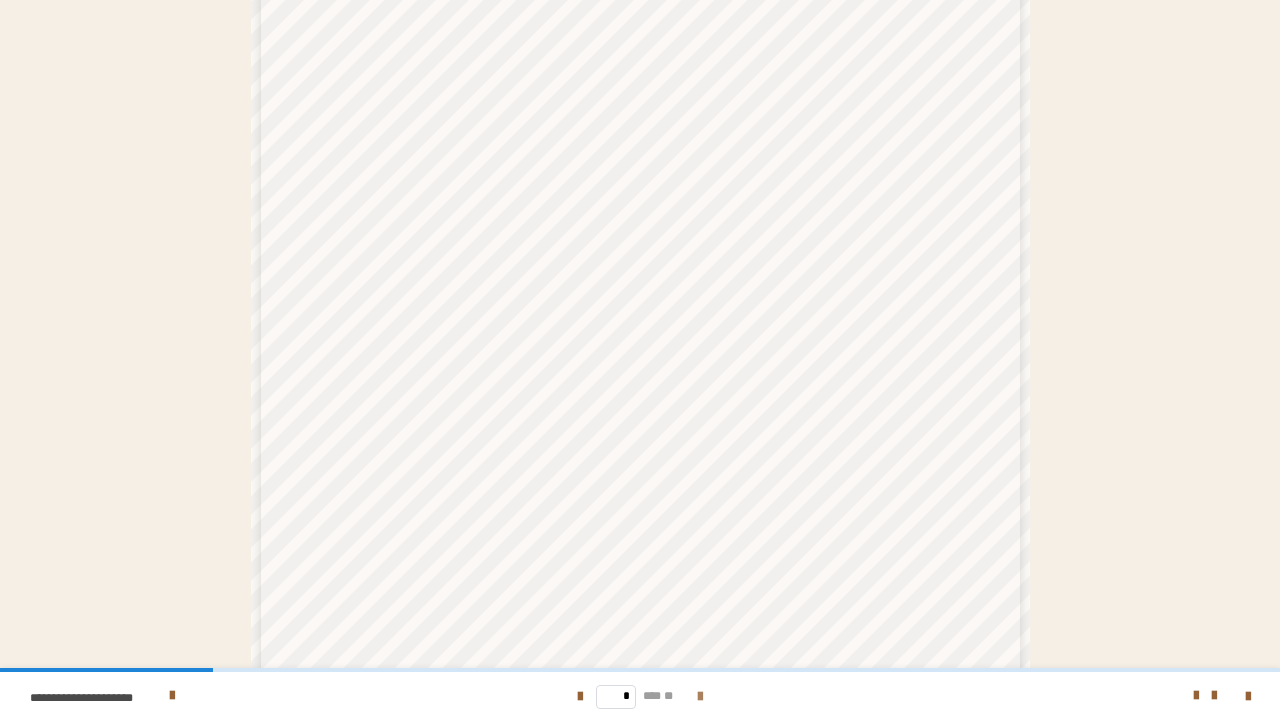 click at bounding box center (700, 697) 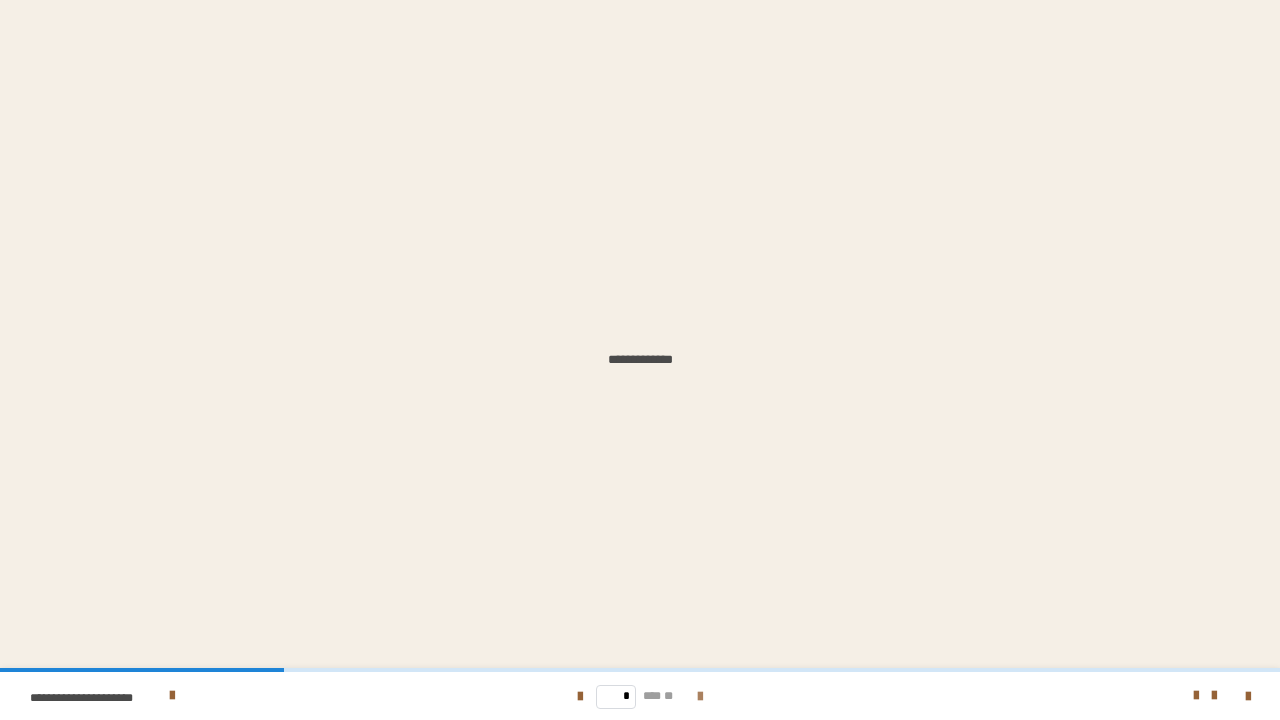 scroll, scrollTop: 0, scrollLeft: 0, axis: both 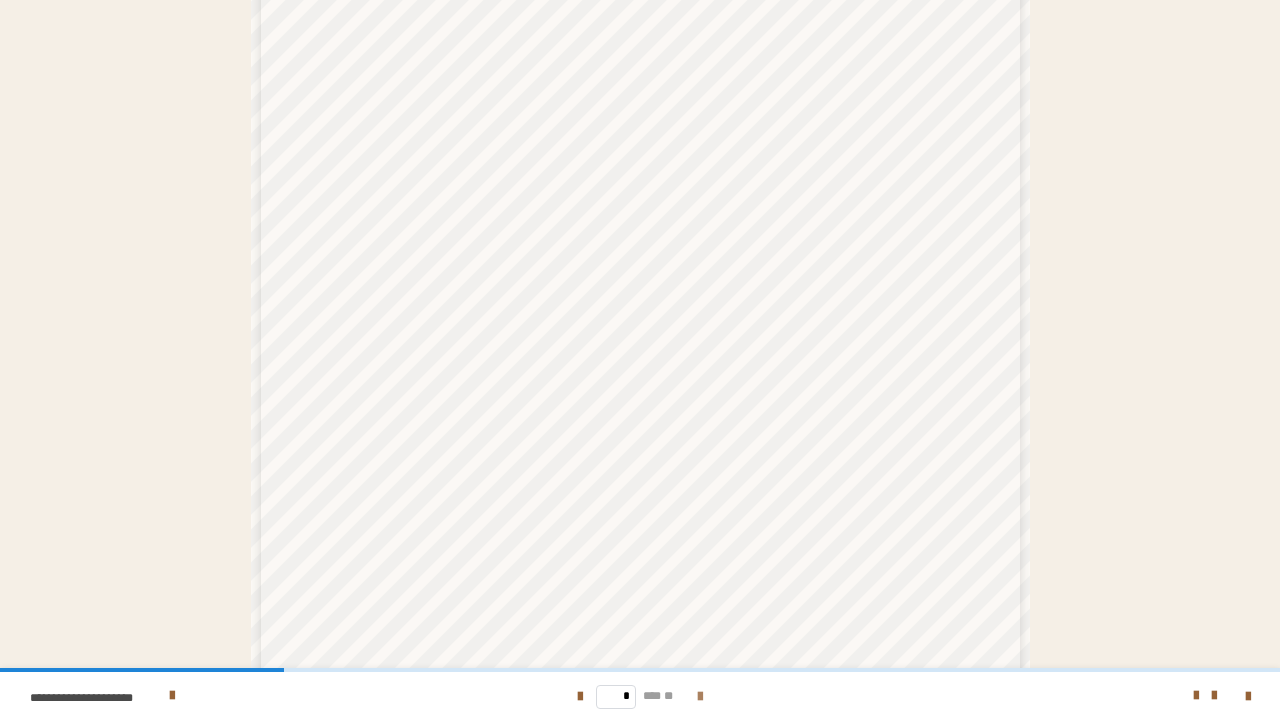 click at bounding box center (700, 696) 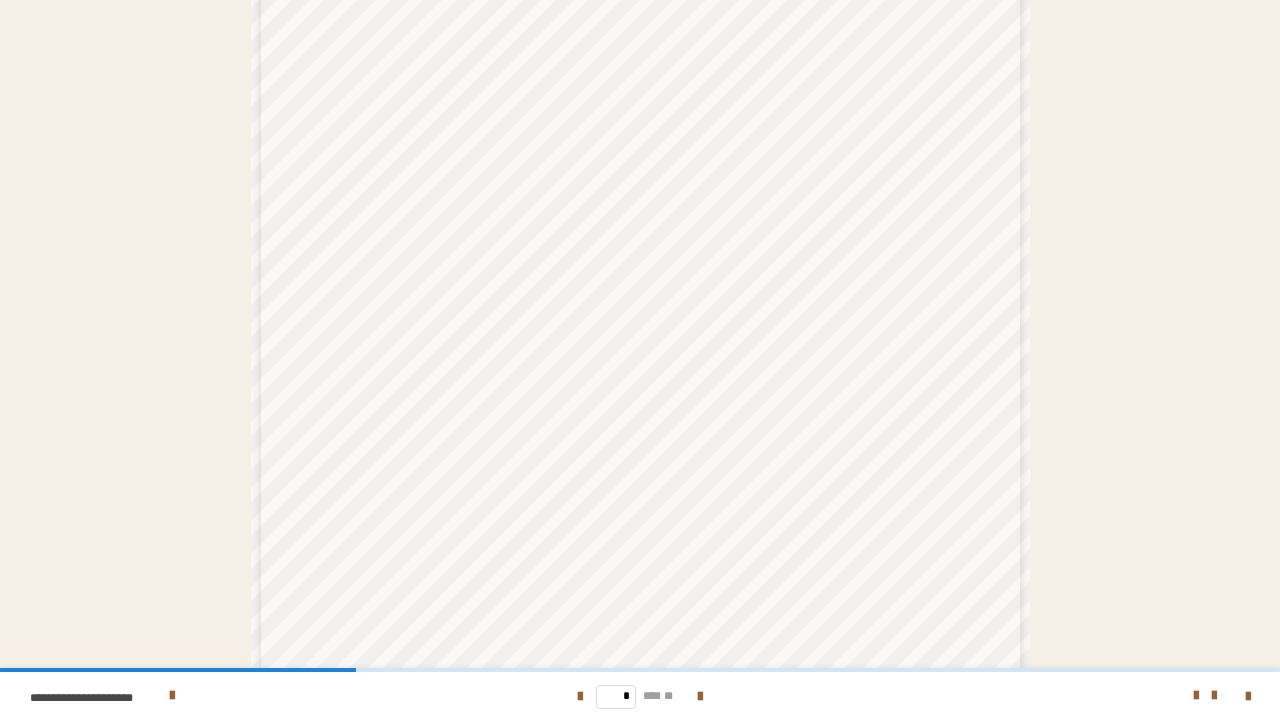 scroll, scrollTop: 474, scrollLeft: 0, axis: vertical 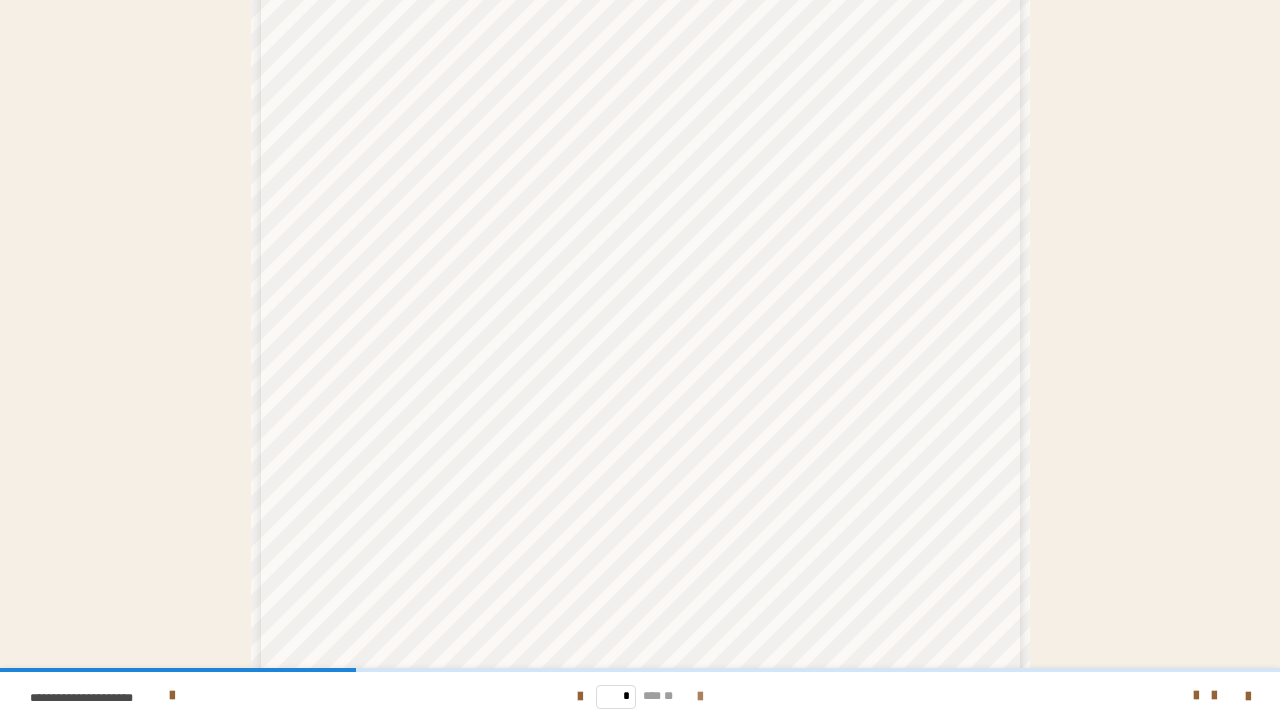 click at bounding box center (700, 696) 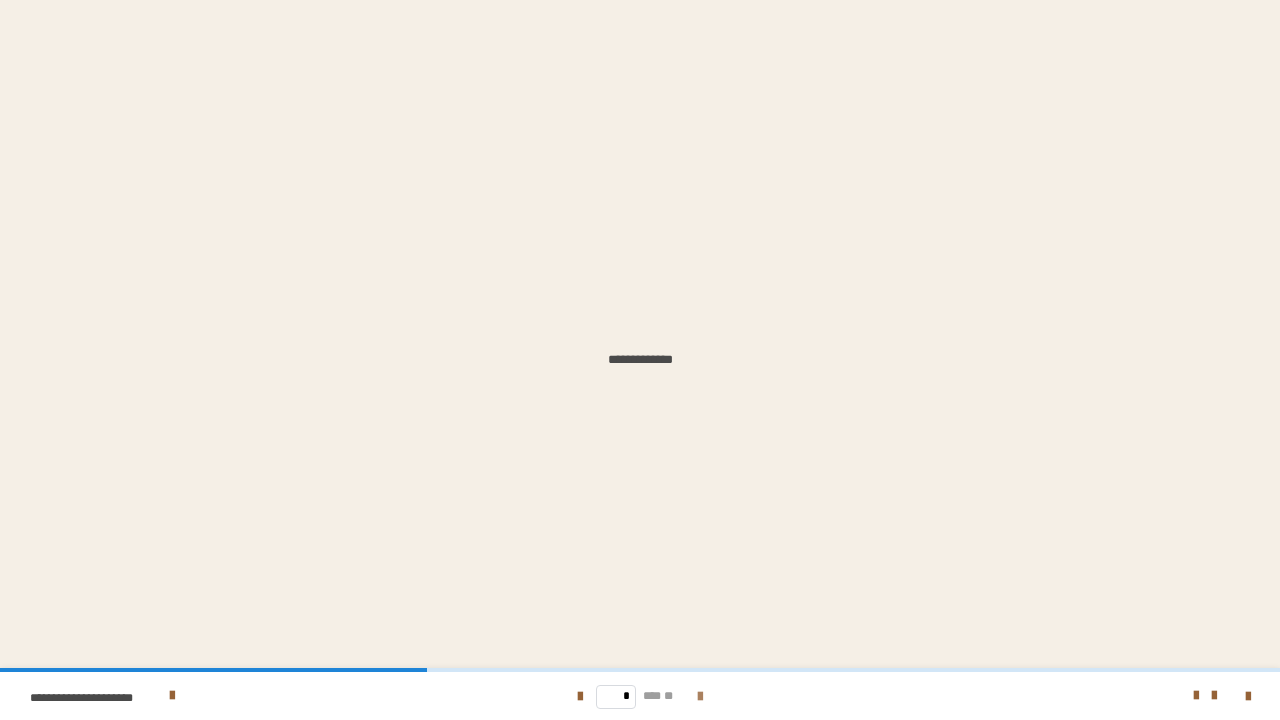 scroll, scrollTop: 0, scrollLeft: 0, axis: both 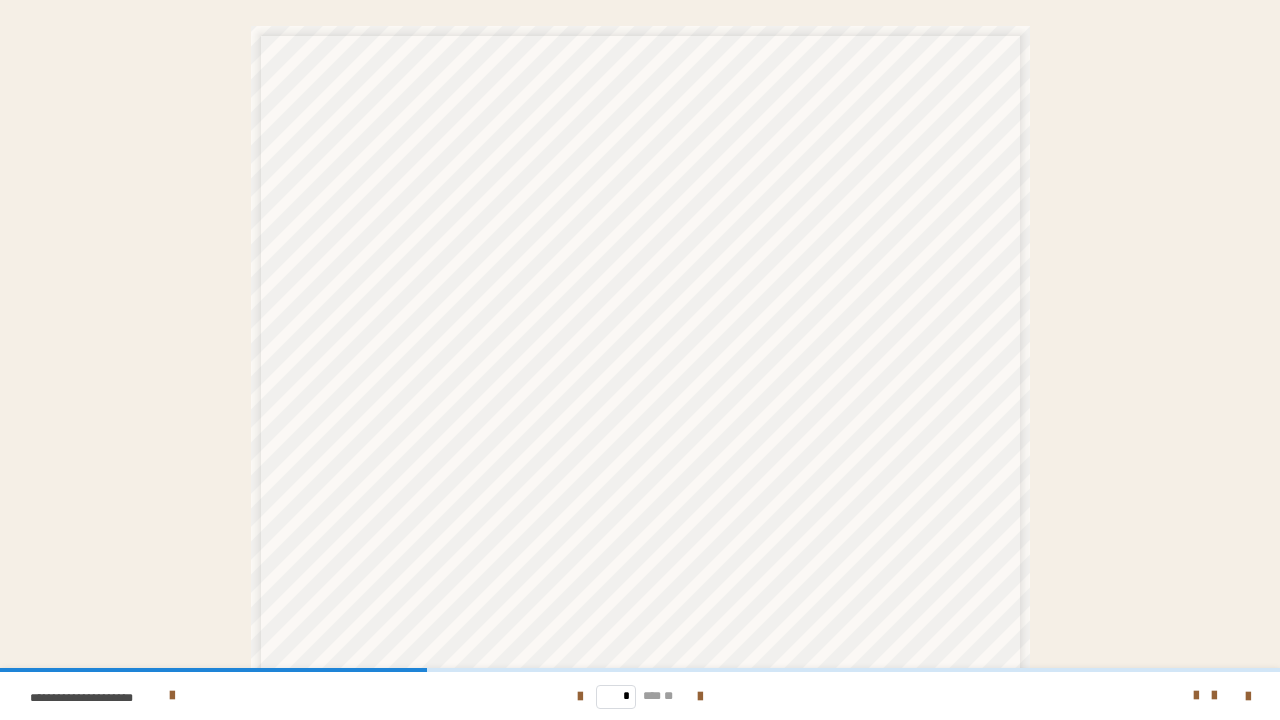 click on "* *** **" at bounding box center (640, 696) 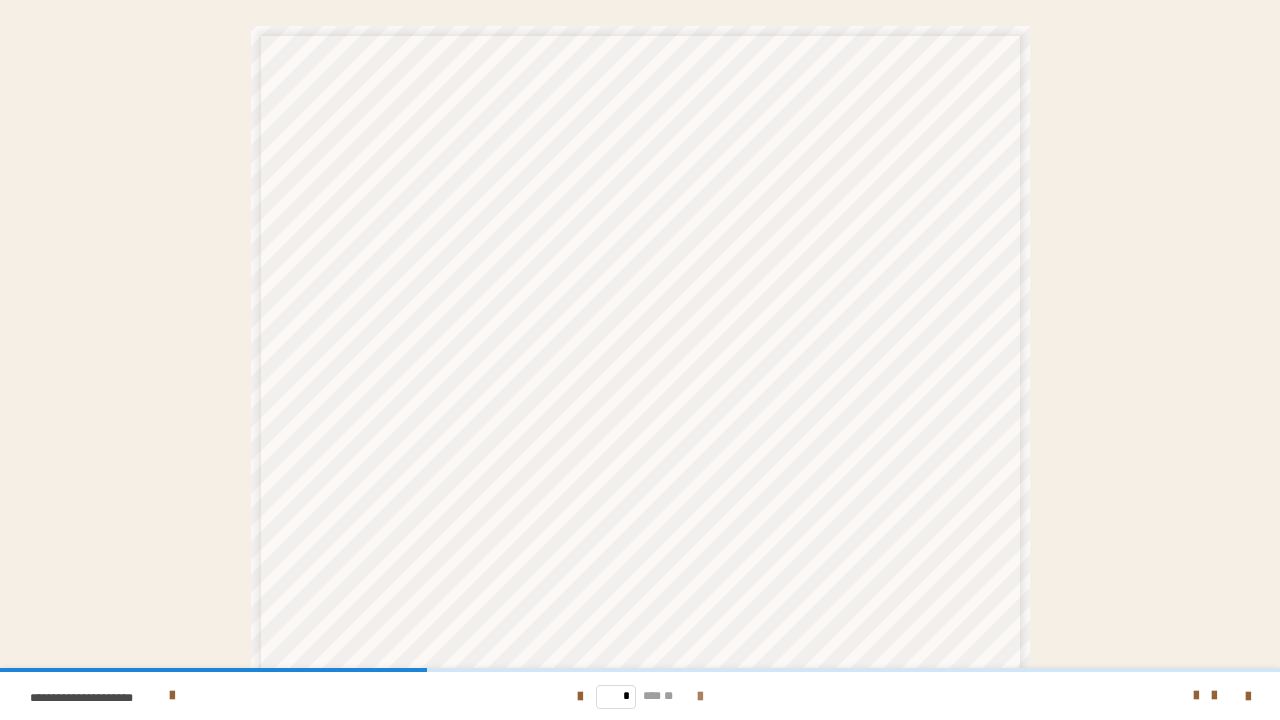 click at bounding box center [700, 697] 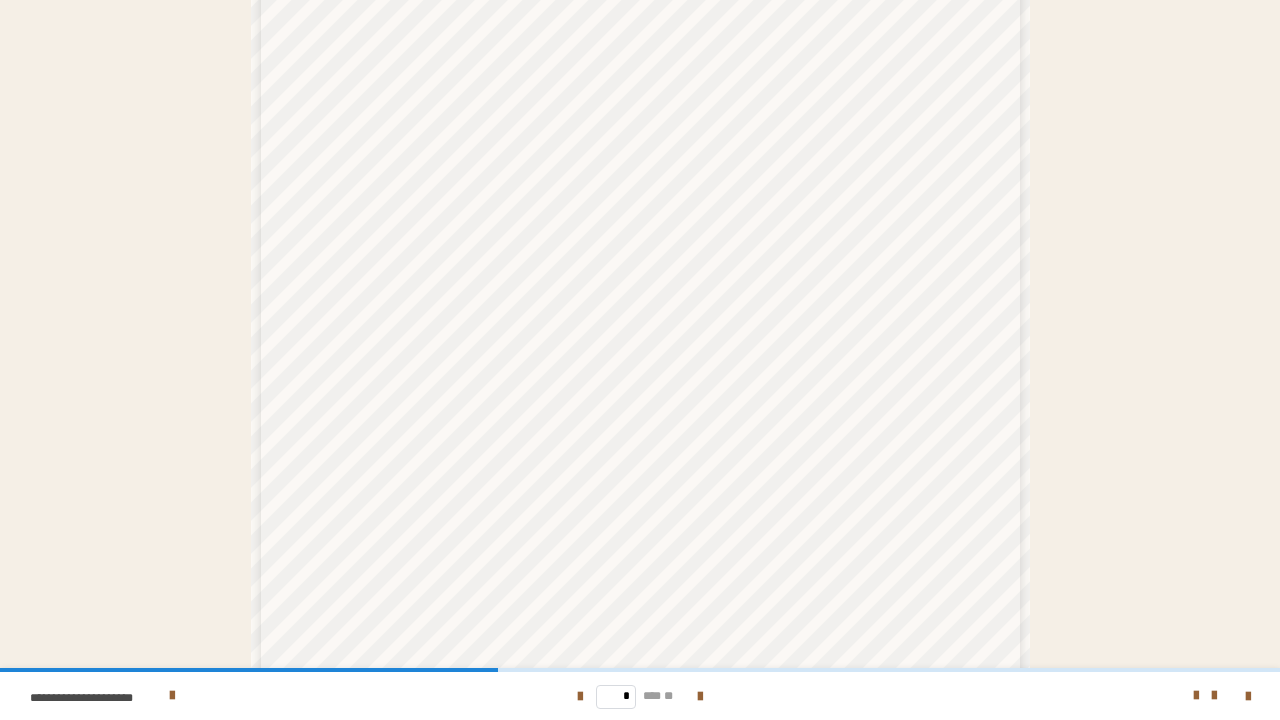 scroll, scrollTop: 474, scrollLeft: 0, axis: vertical 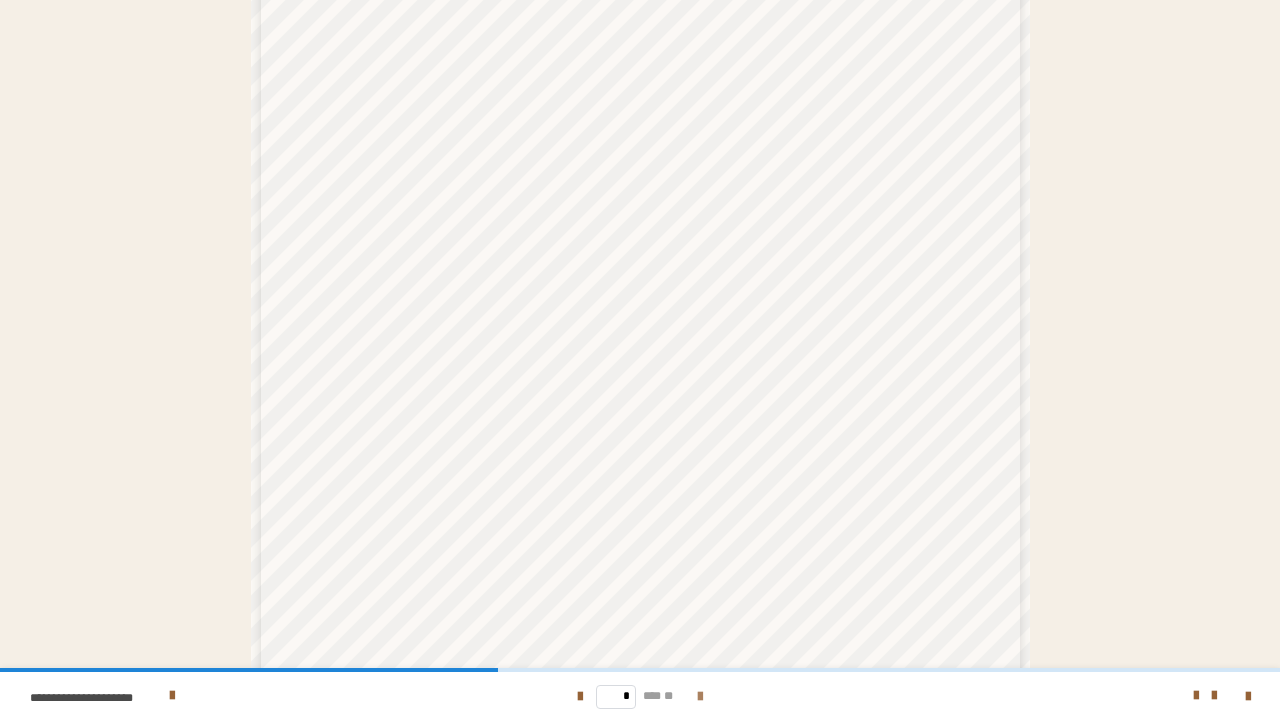 click at bounding box center [700, 697] 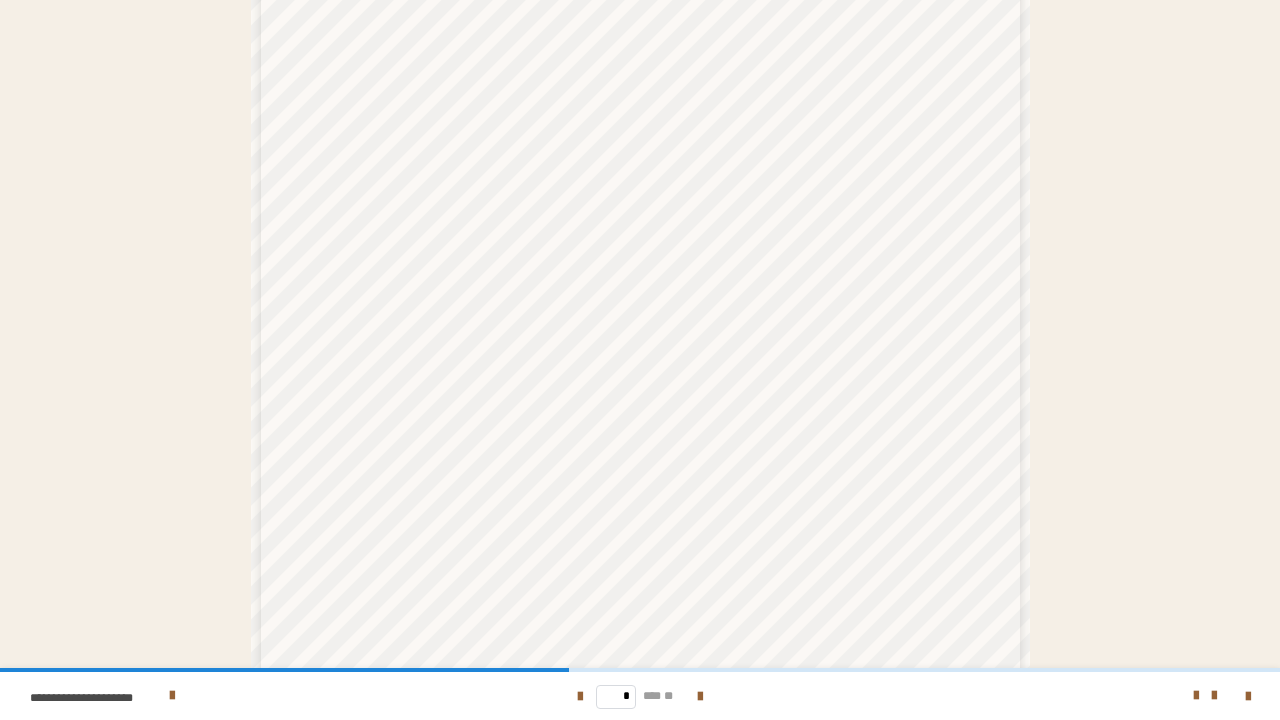 scroll, scrollTop: 474, scrollLeft: 0, axis: vertical 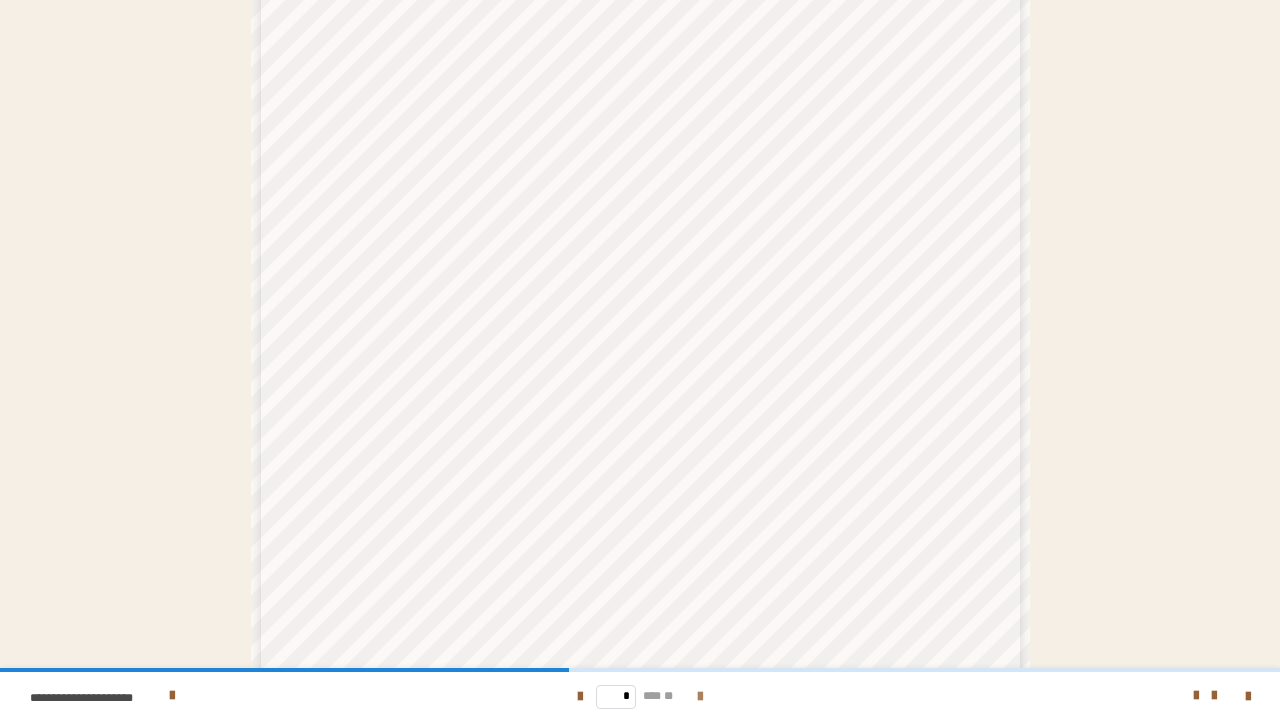 click at bounding box center [700, 697] 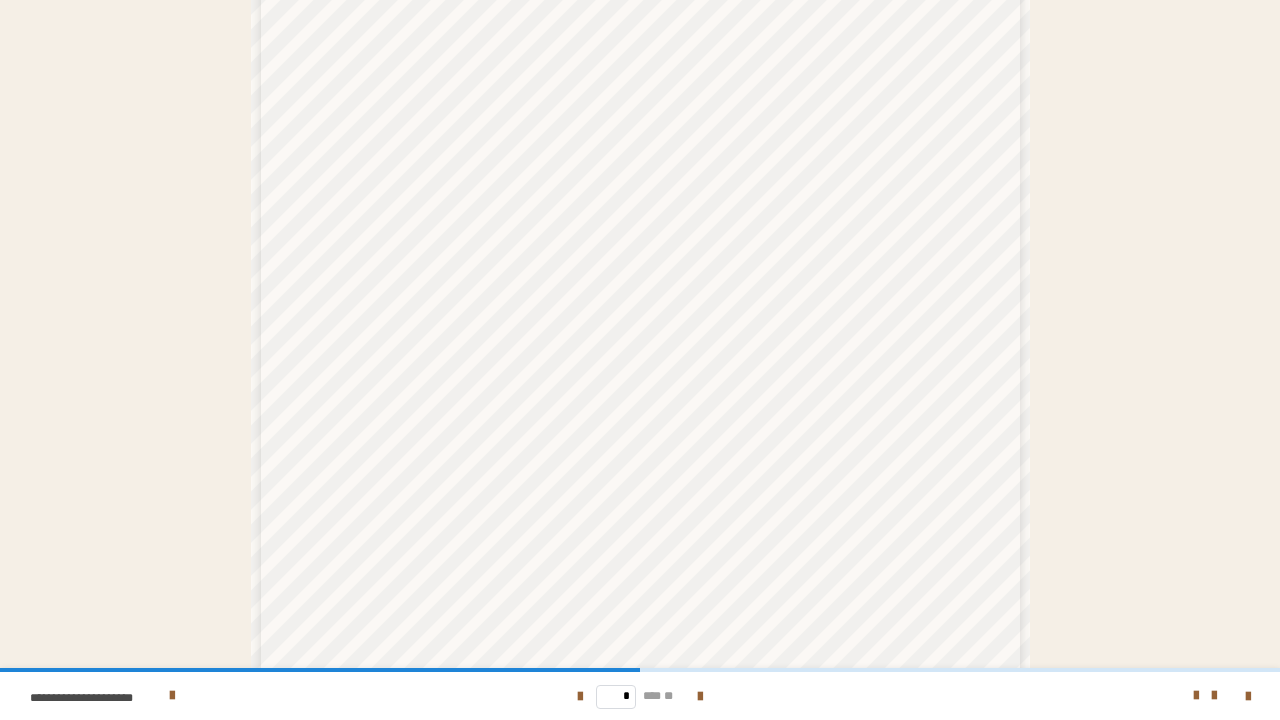 scroll, scrollTop: 474, scrollLeft: 0, axis: vertical 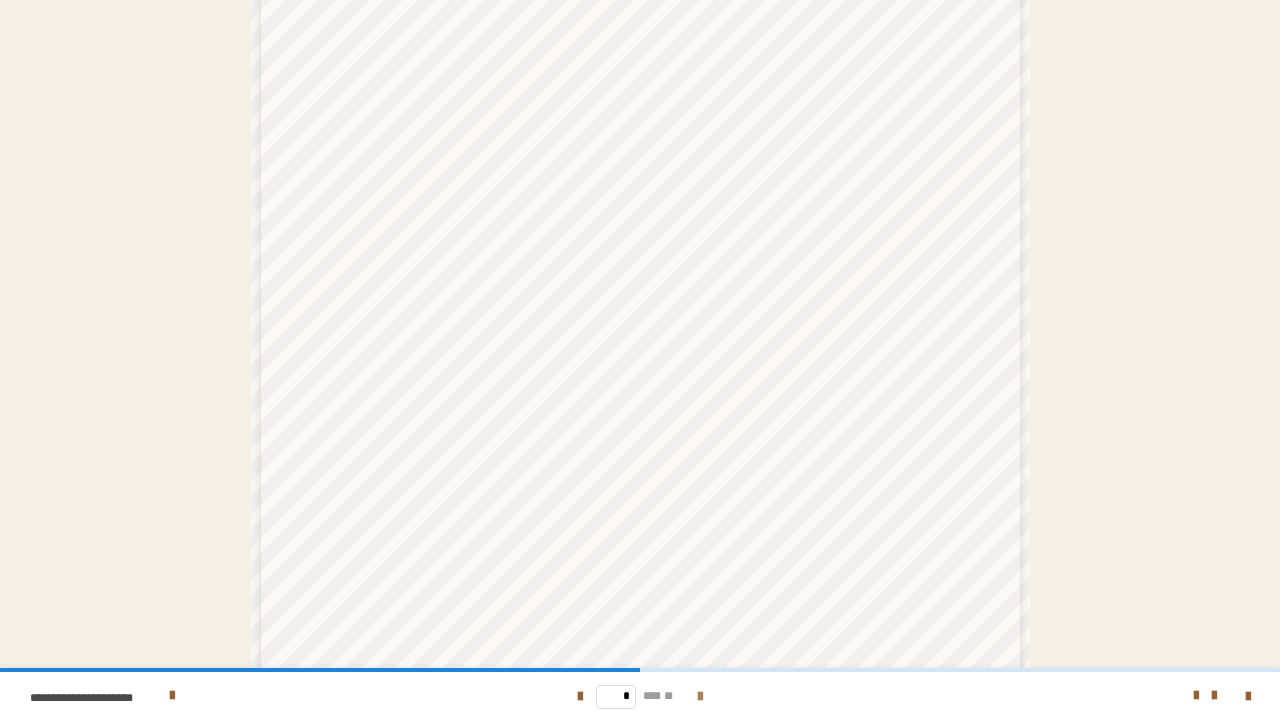click at bounding box center (700, 697) 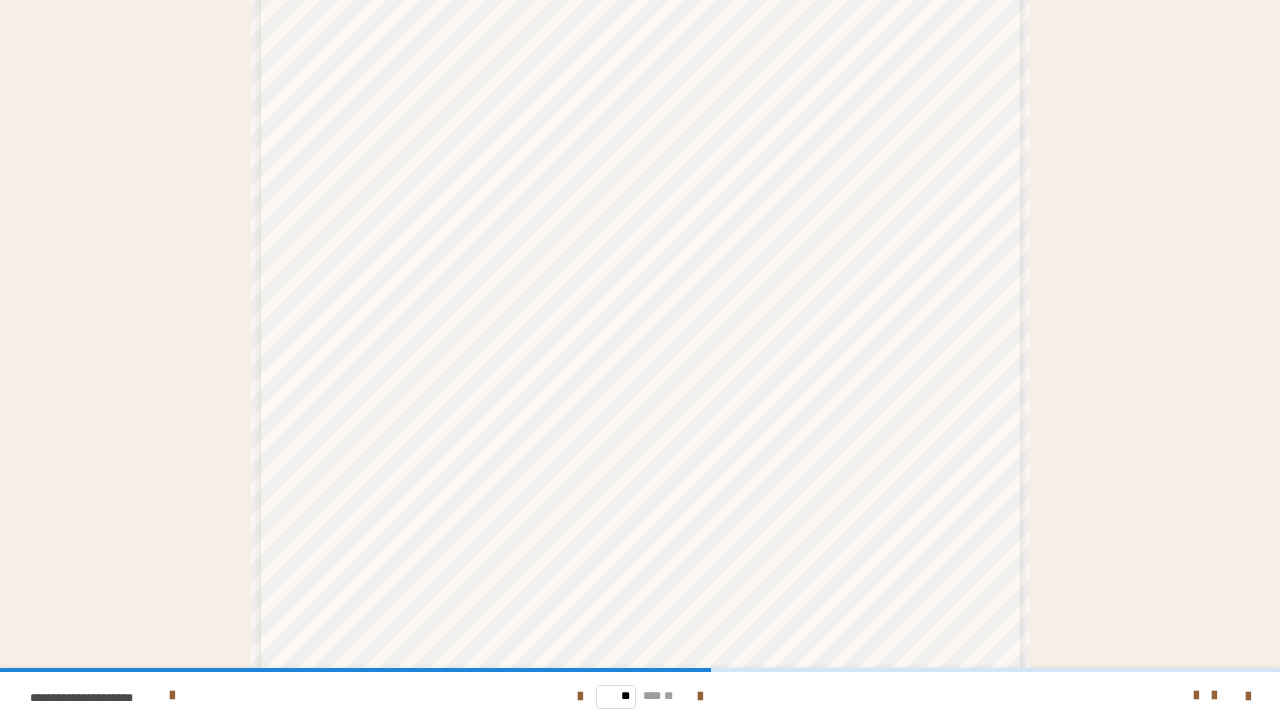 scroll, scrollTop: 474, scrollLeft: 0, axis: vertical 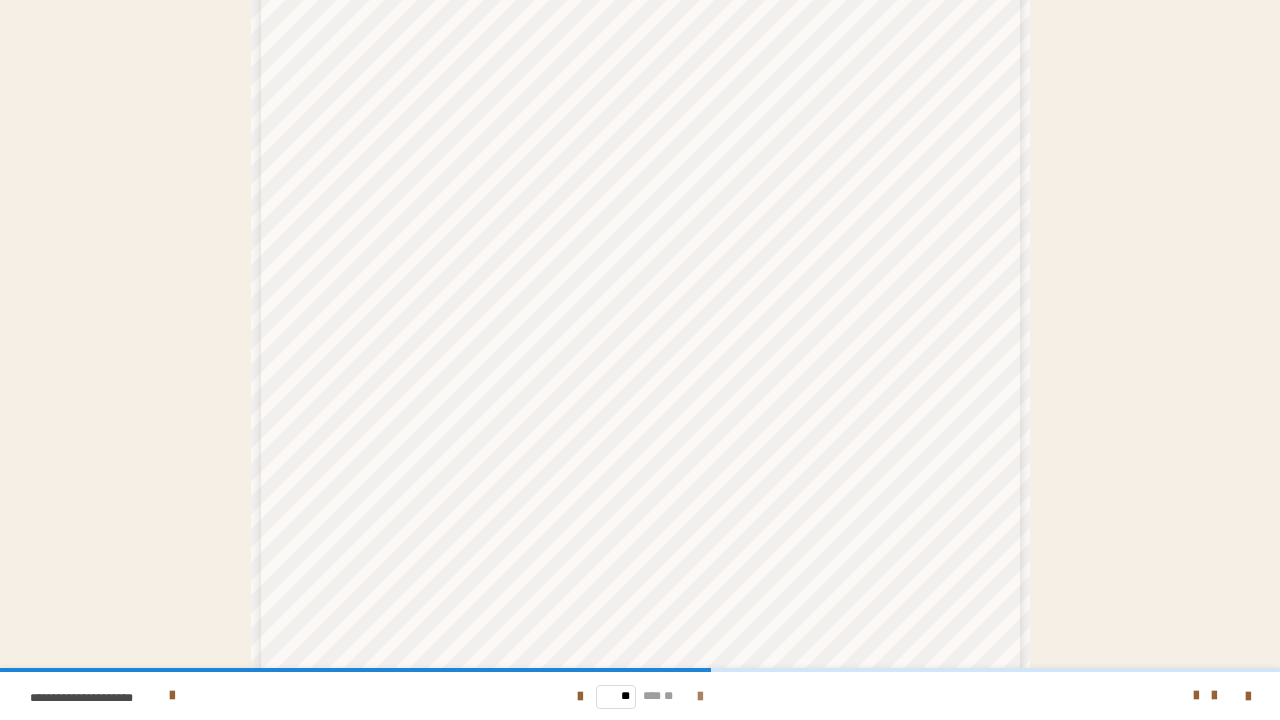 click at bounding box center (700, 697) 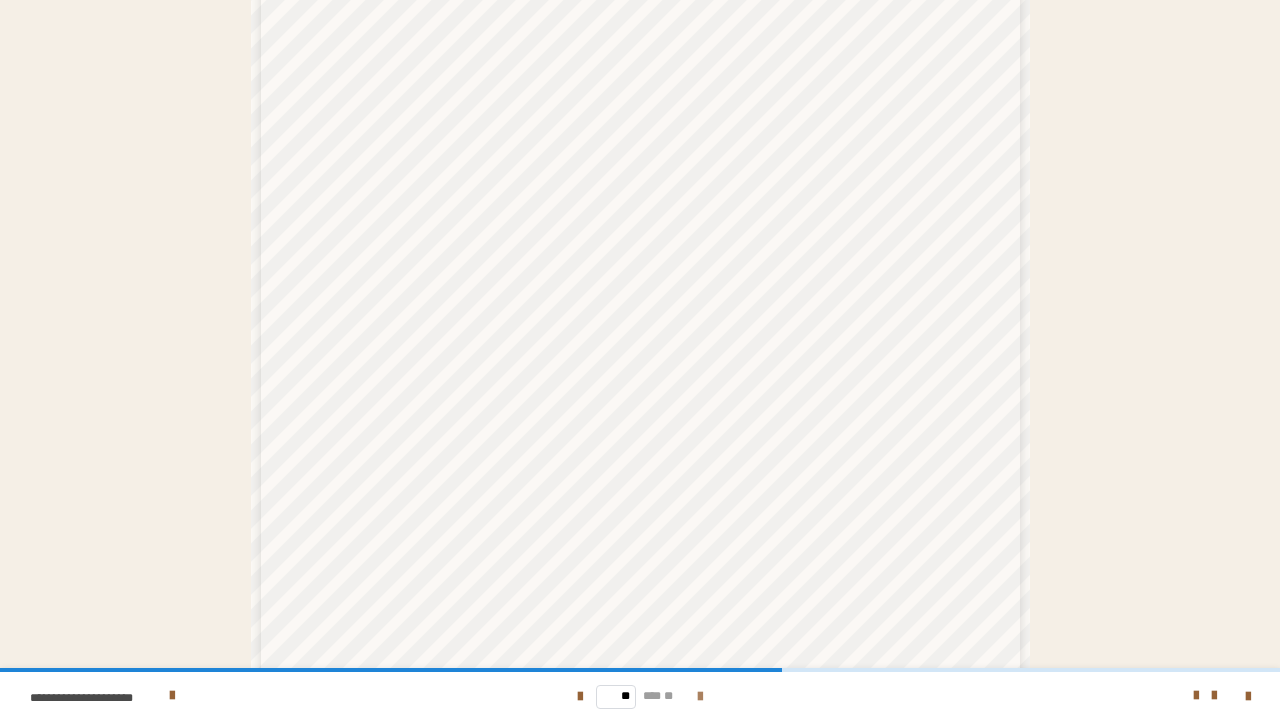 scroll, scrollTop: 474, scrollLeft: 0, axis: vertical 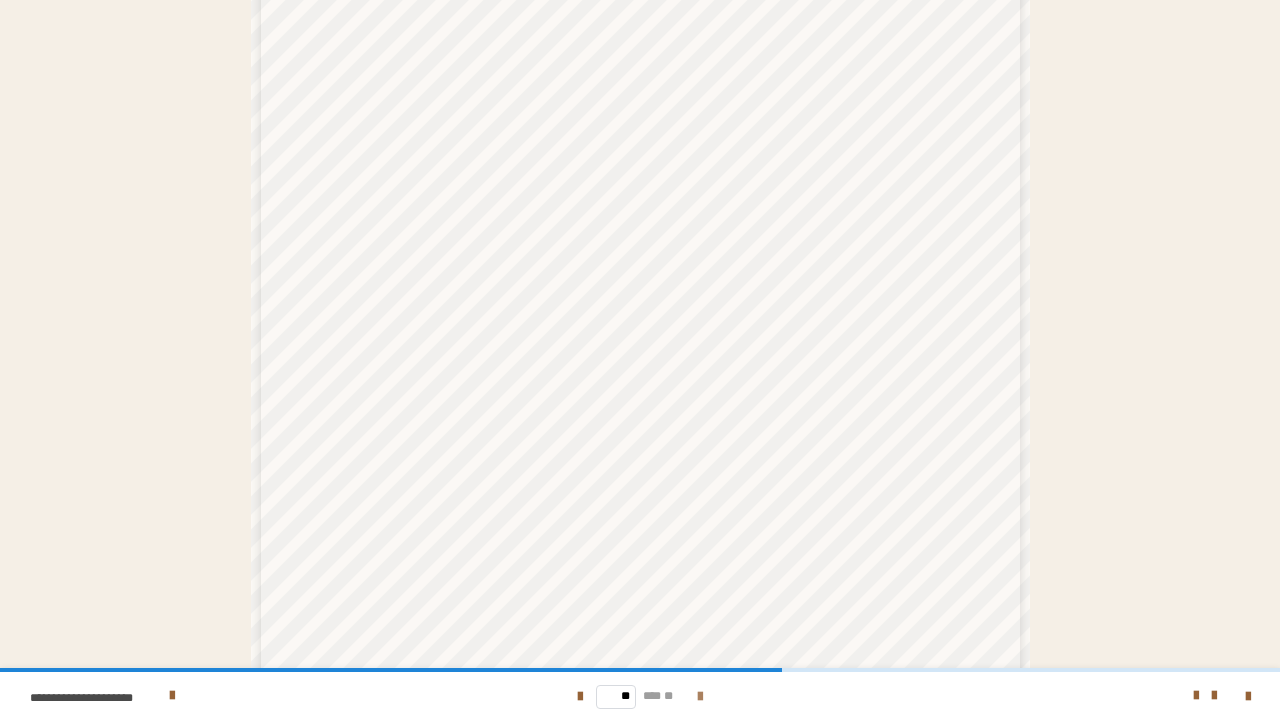 click at bounding box center [700, 697] 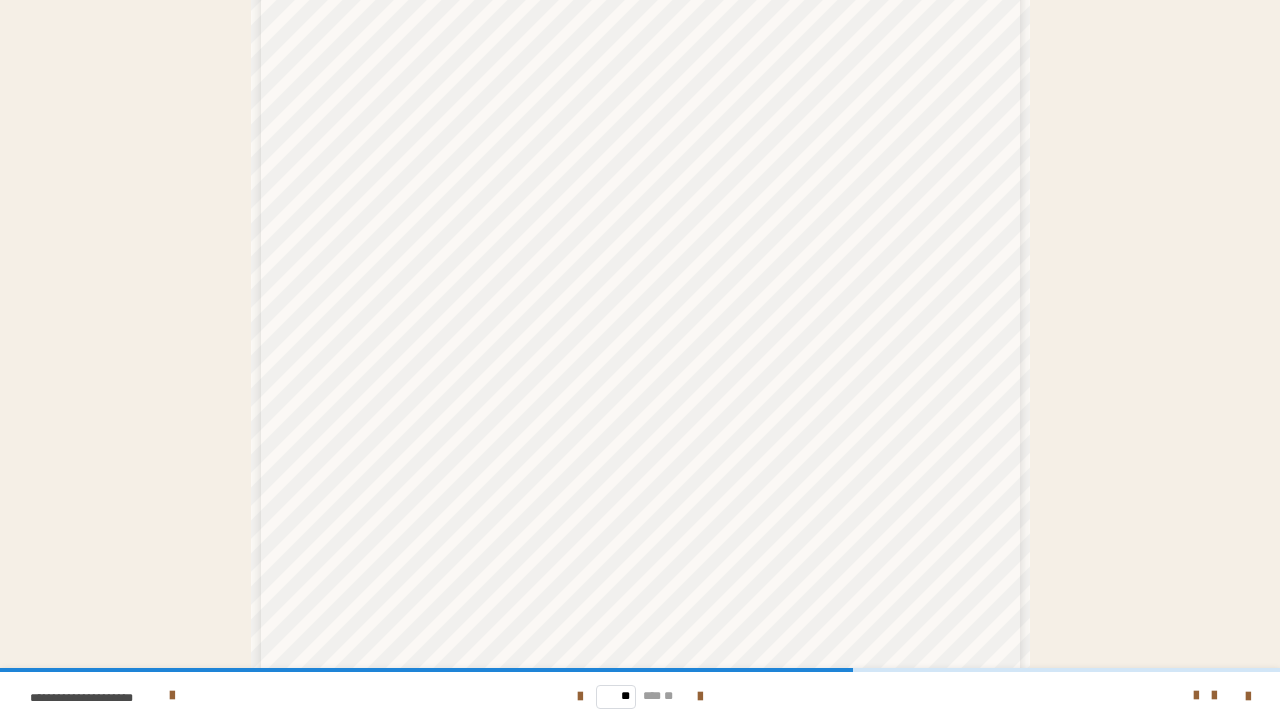 scroll, scrollTop: 419, scrollLeft: 0, axis: vertical 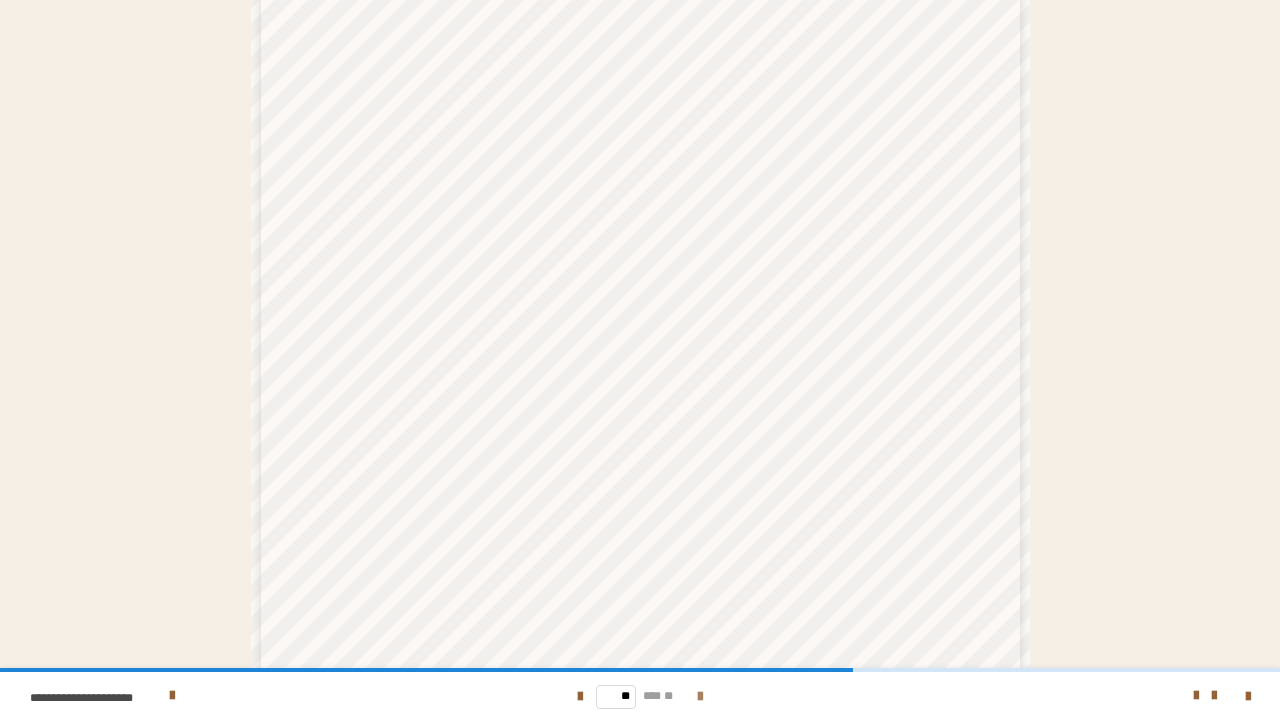 click at bounding box center (700, 697) 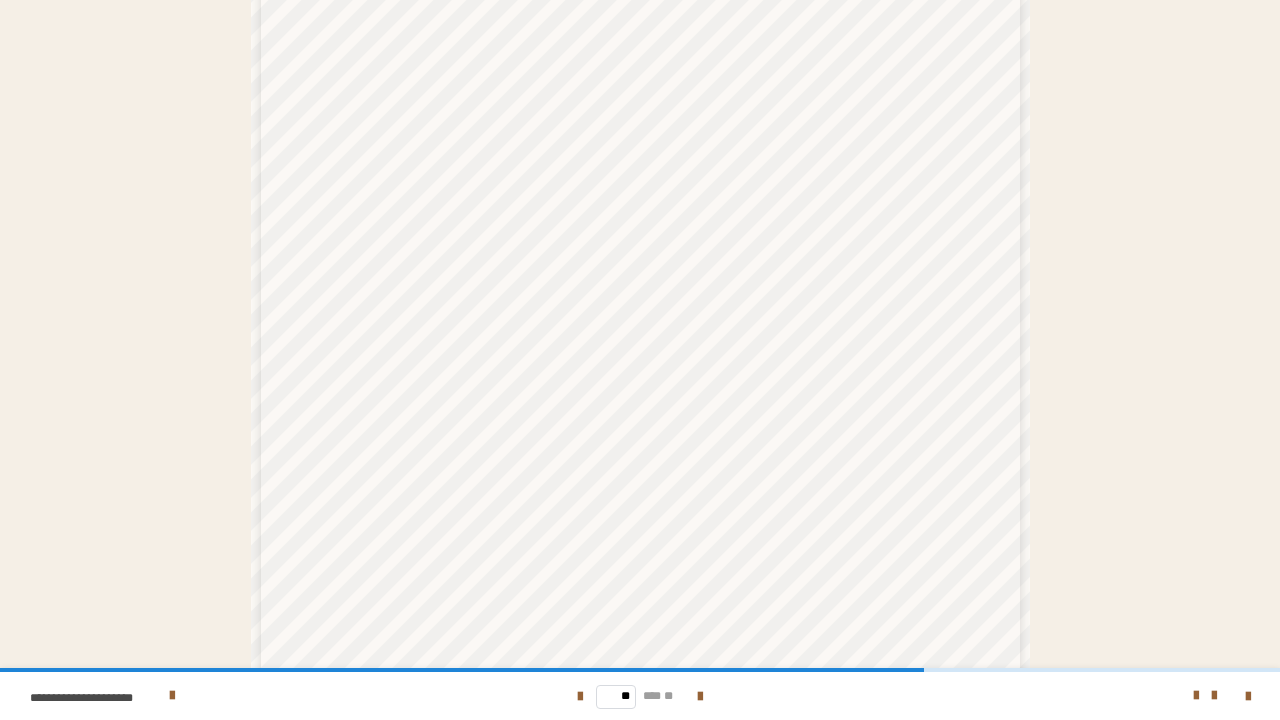 scroll, scrollTop: 474, scrollLeft: 0, axis: vertical 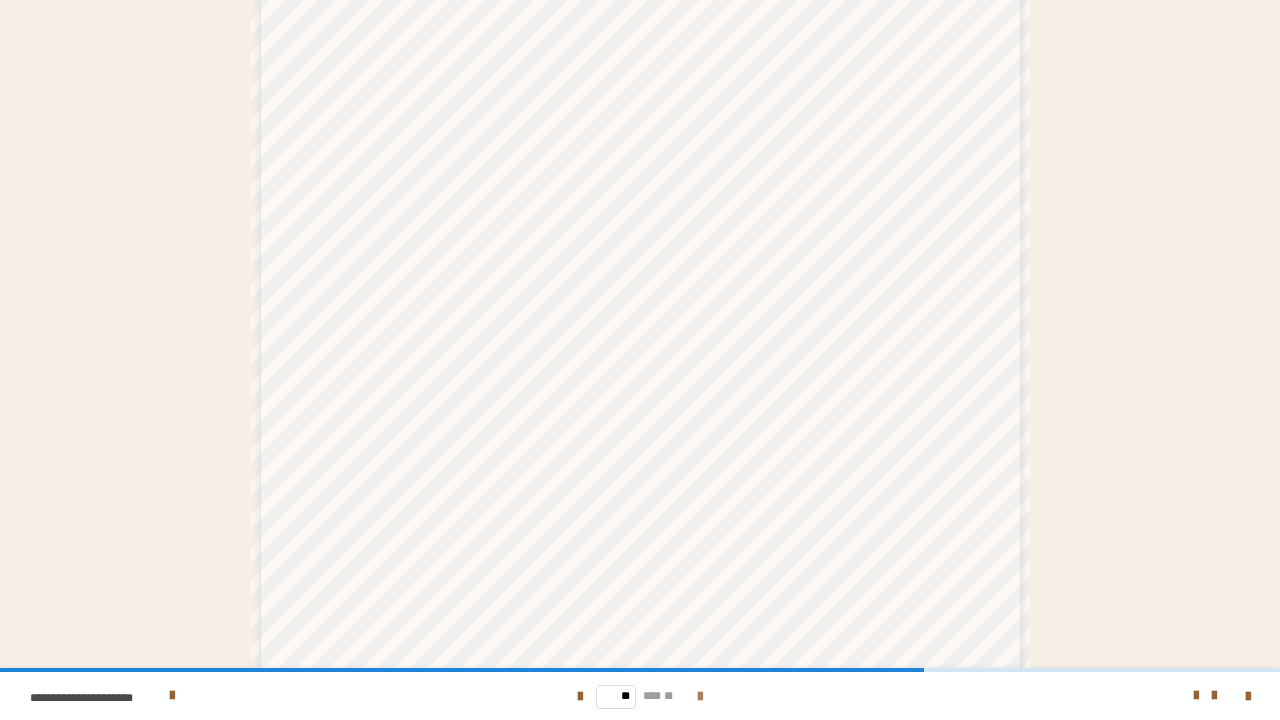 click at bounding box center [700, 697] 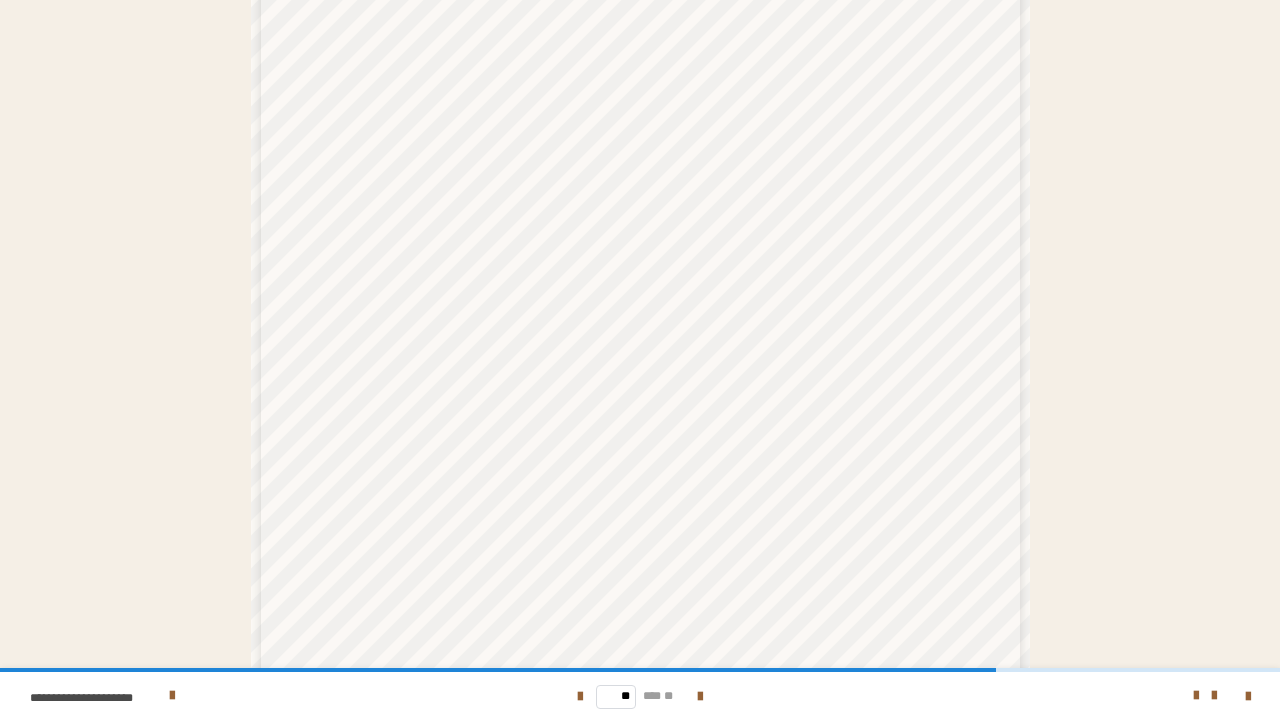 scroll, scrollTop: 172, scrollLeft: 0, axis: vertical 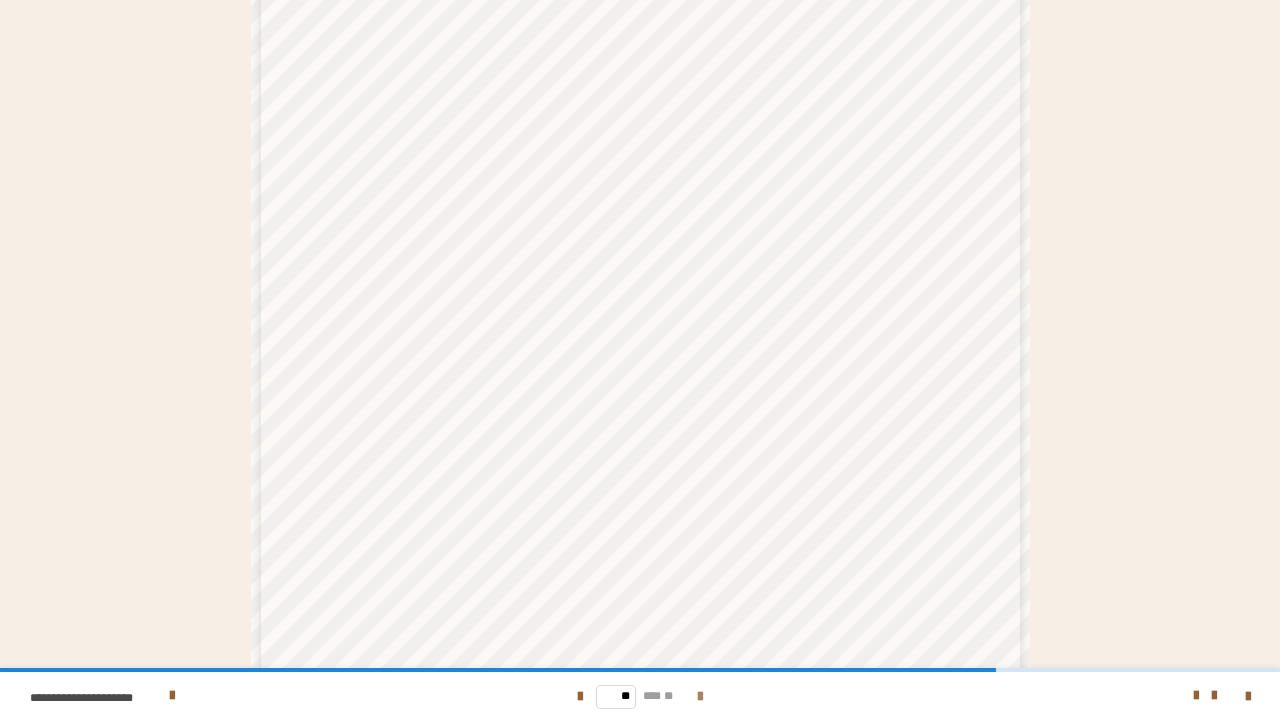 click at bounding box center [700, 696] 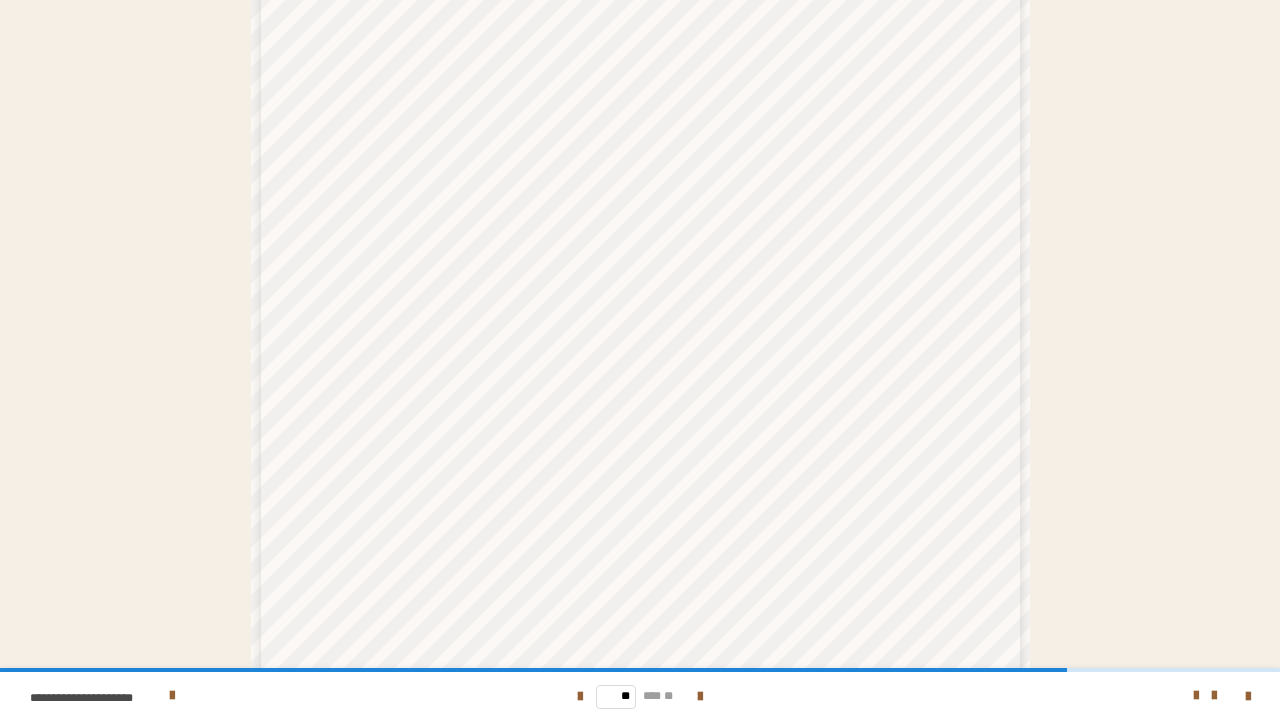 scroll, scrollTop: 474, scrollLeft: 0, axis: vertical 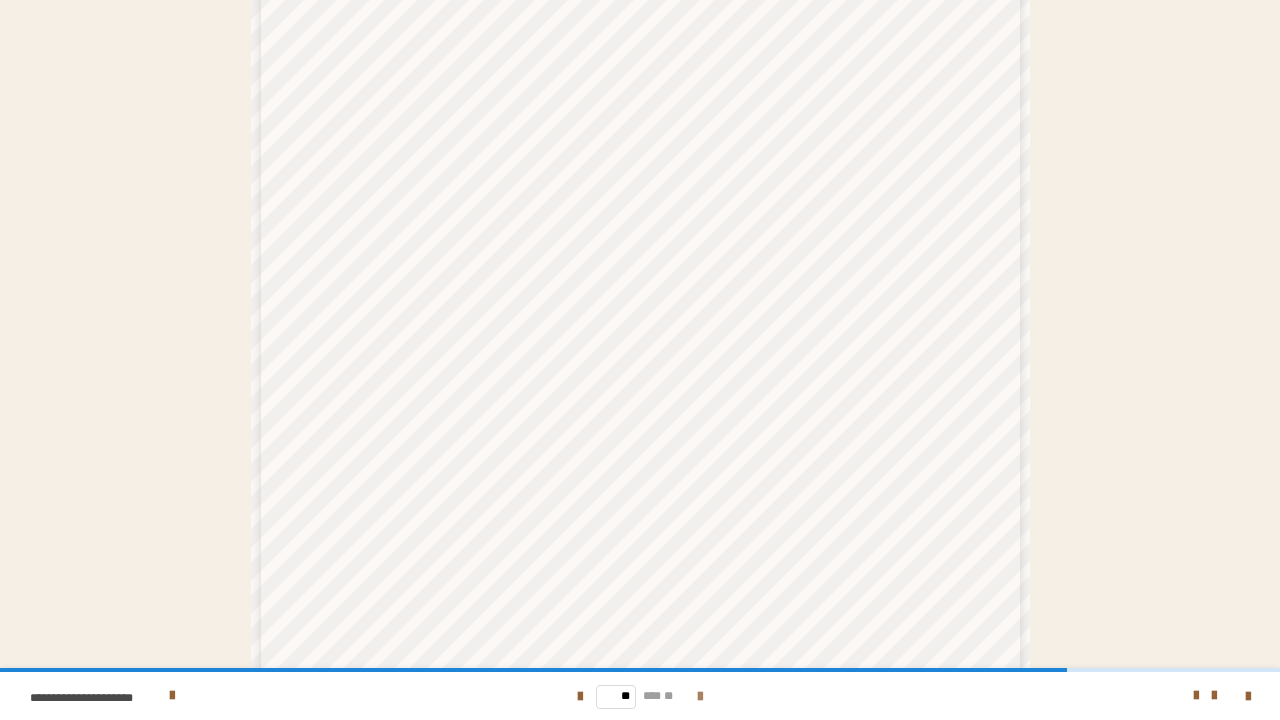 click at bounding box center [700, 697] 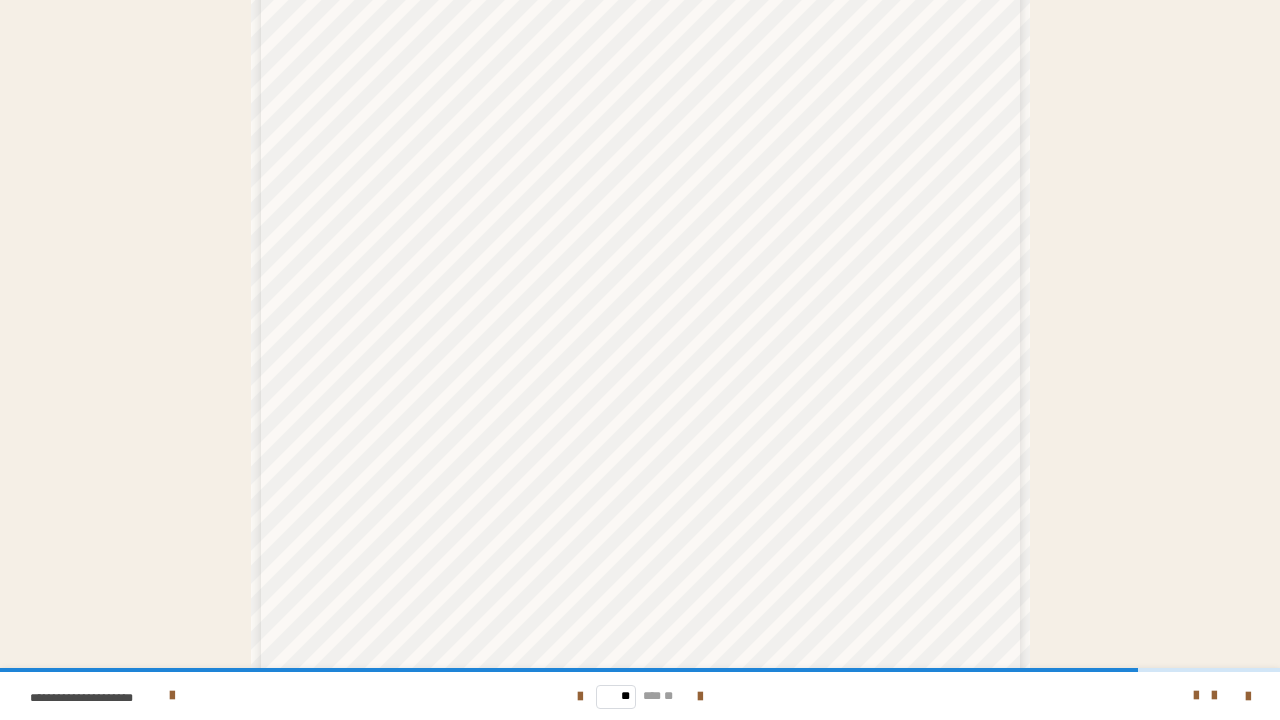 scroll, scrollTop: 247, scrollLeft: 0, axis: vertical 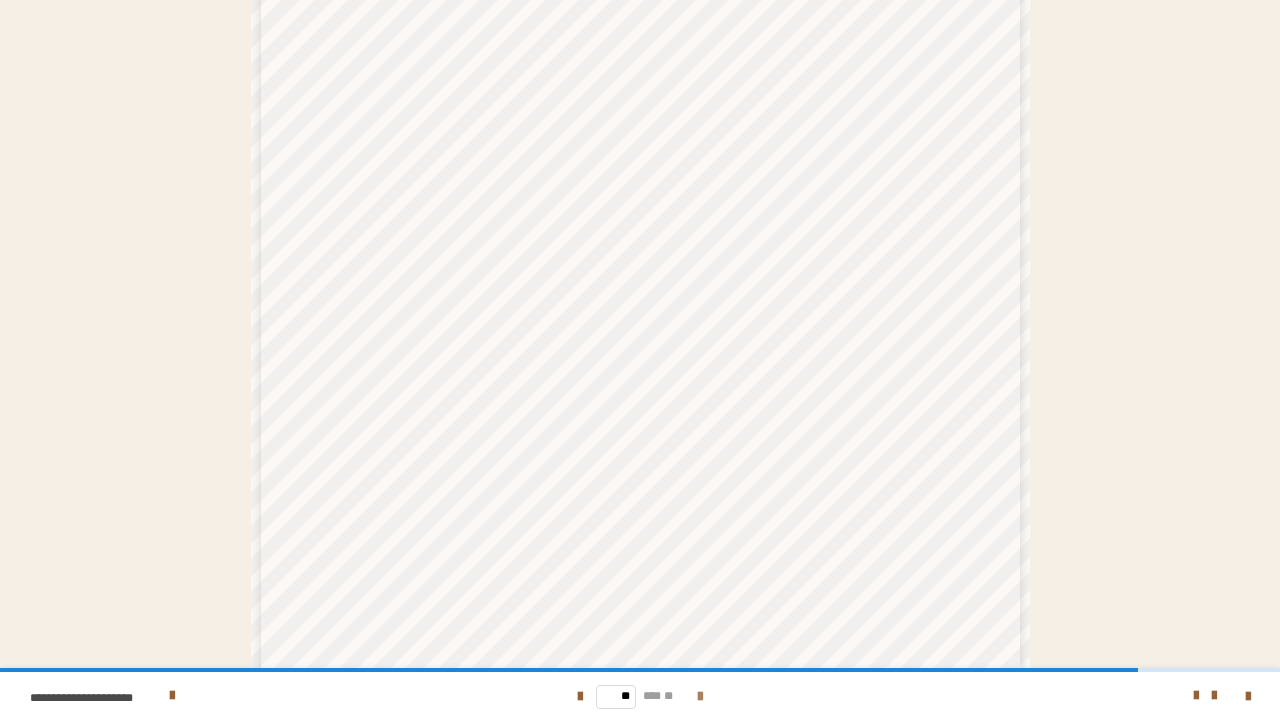click at bounding box center (700, 696) 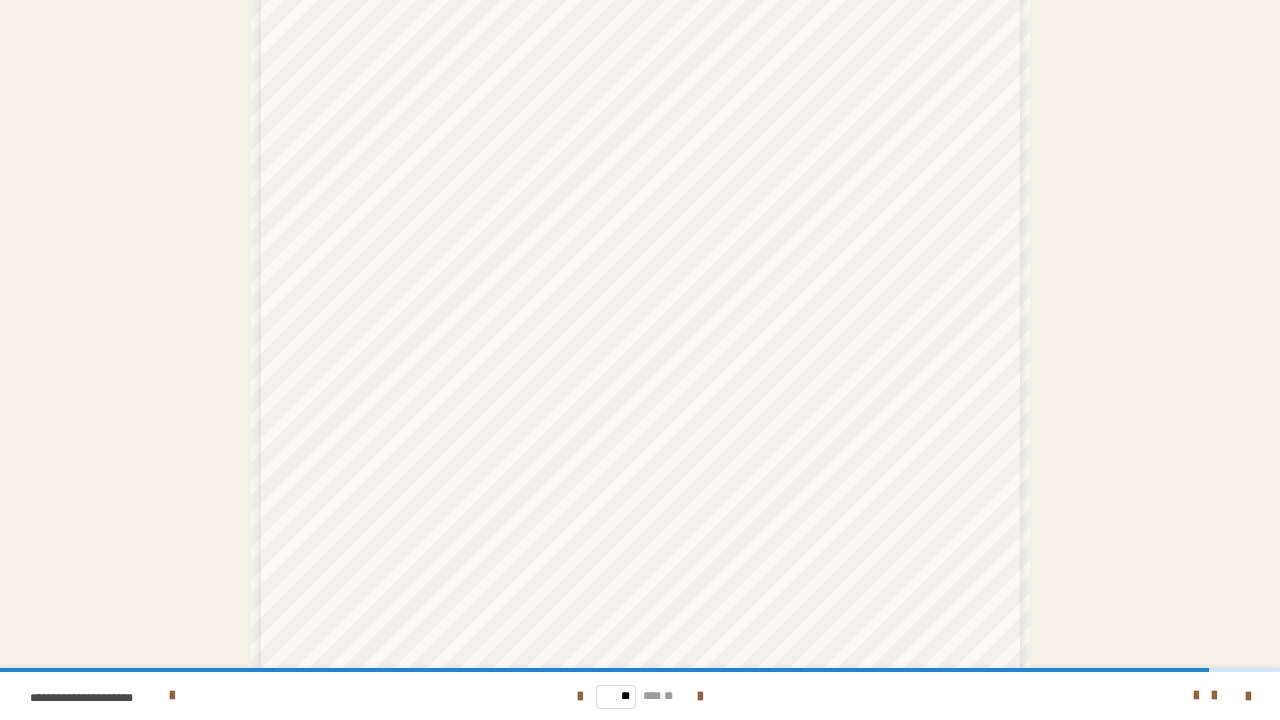 scroll, scrollTop: 379, scrollLeft: 0, axis: vertical 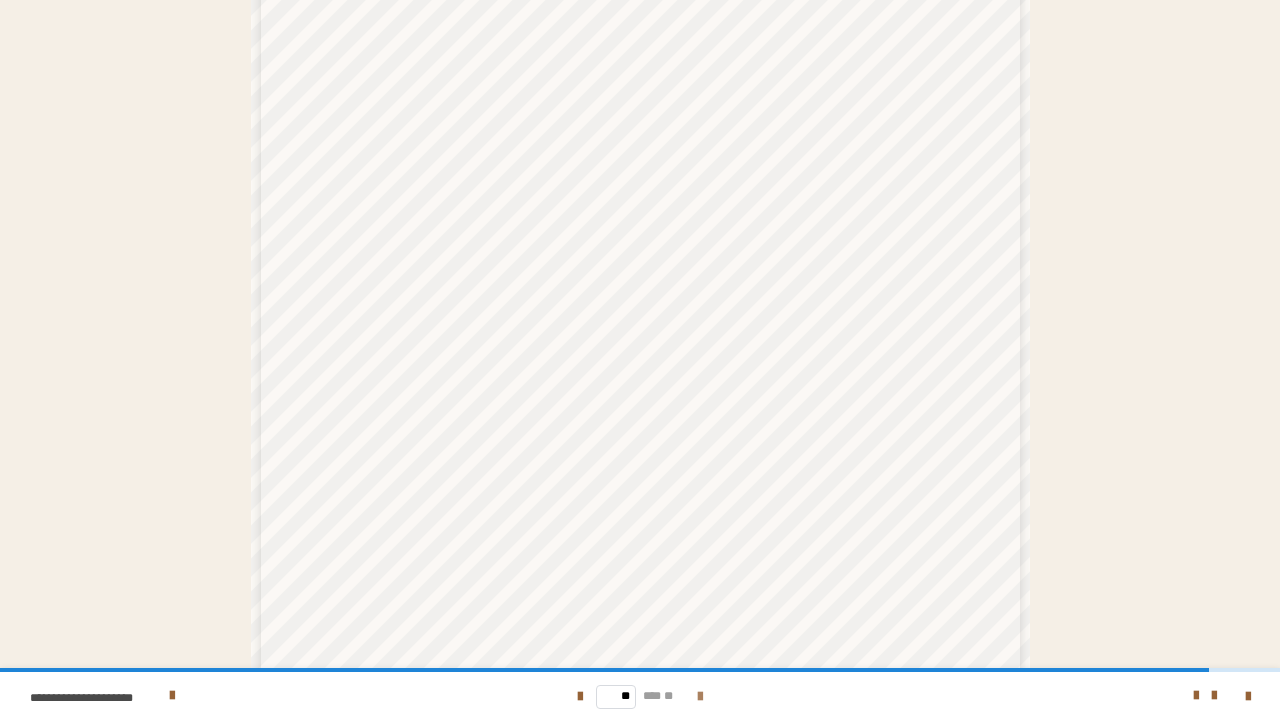 click at bounding box center [700, 697] 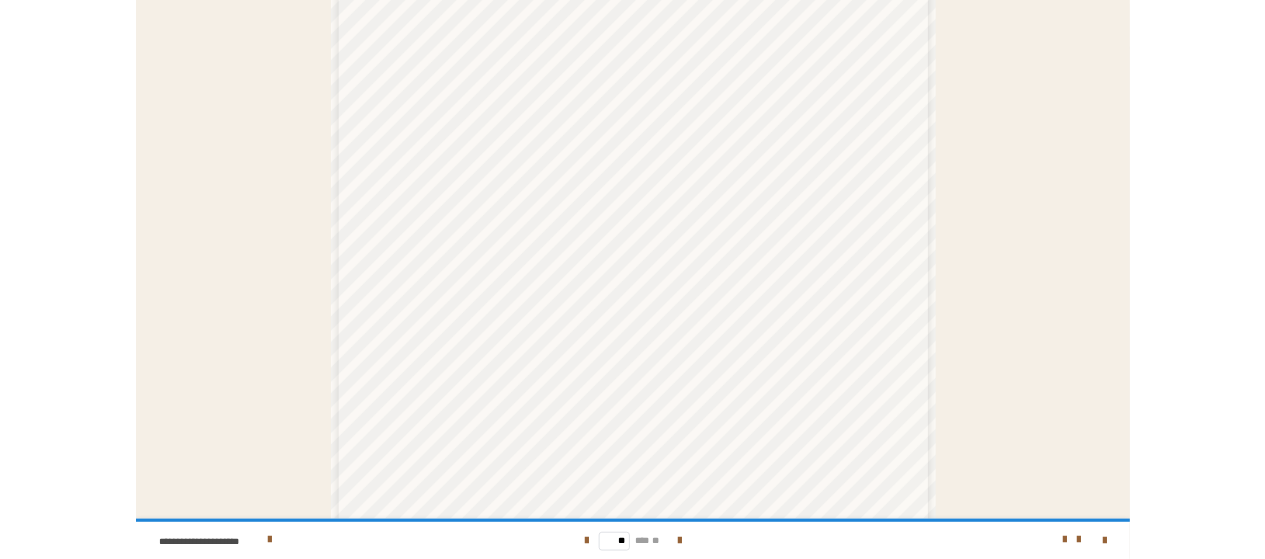scroll, scrollTop: 366, scrollLeft: 0, axis: vertical 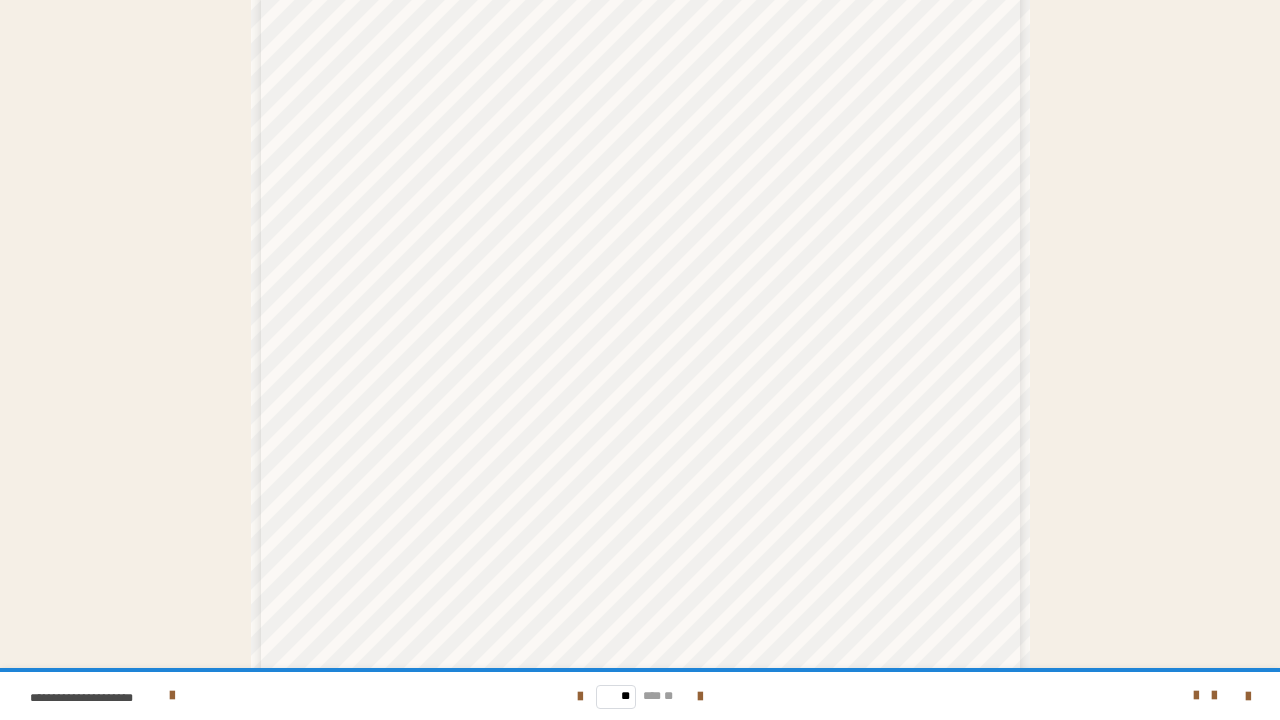 click on "** *** **" at bounding box center (640, 696) 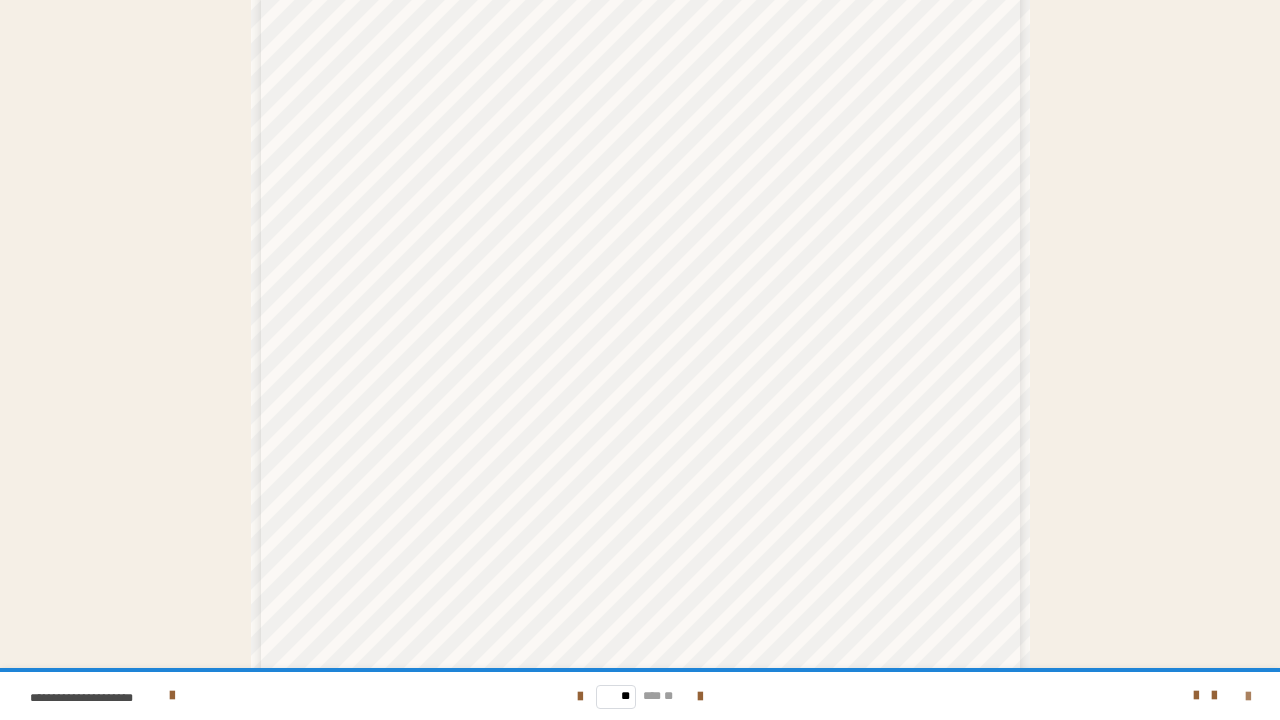 click at bounding box center (1248, 697) 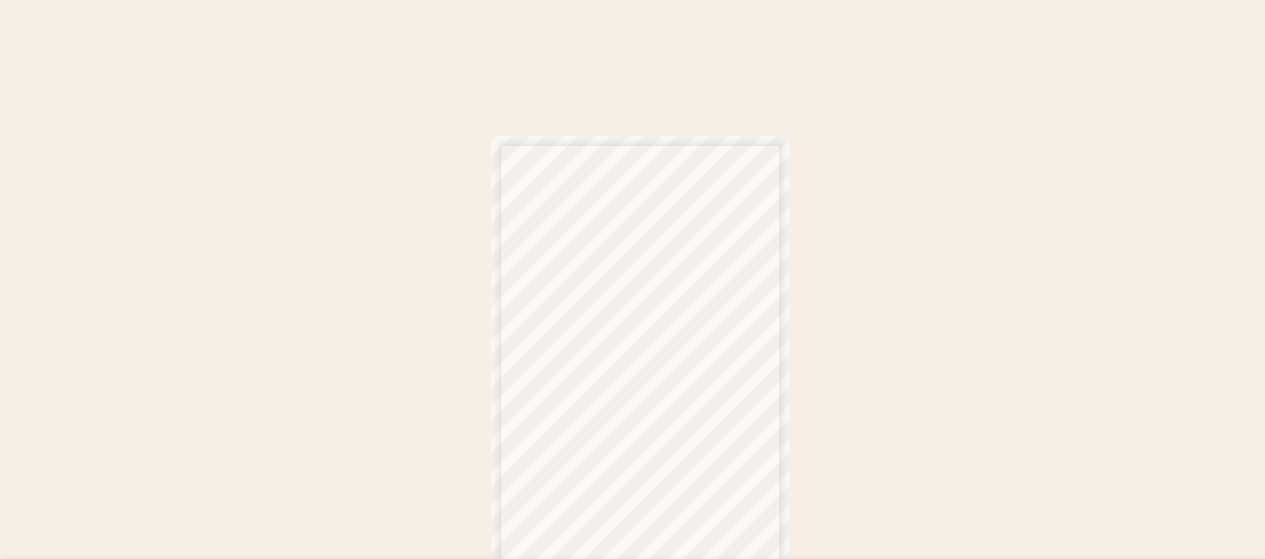scroll, scrollTop: 0, scrollLeft: 0, axis: both 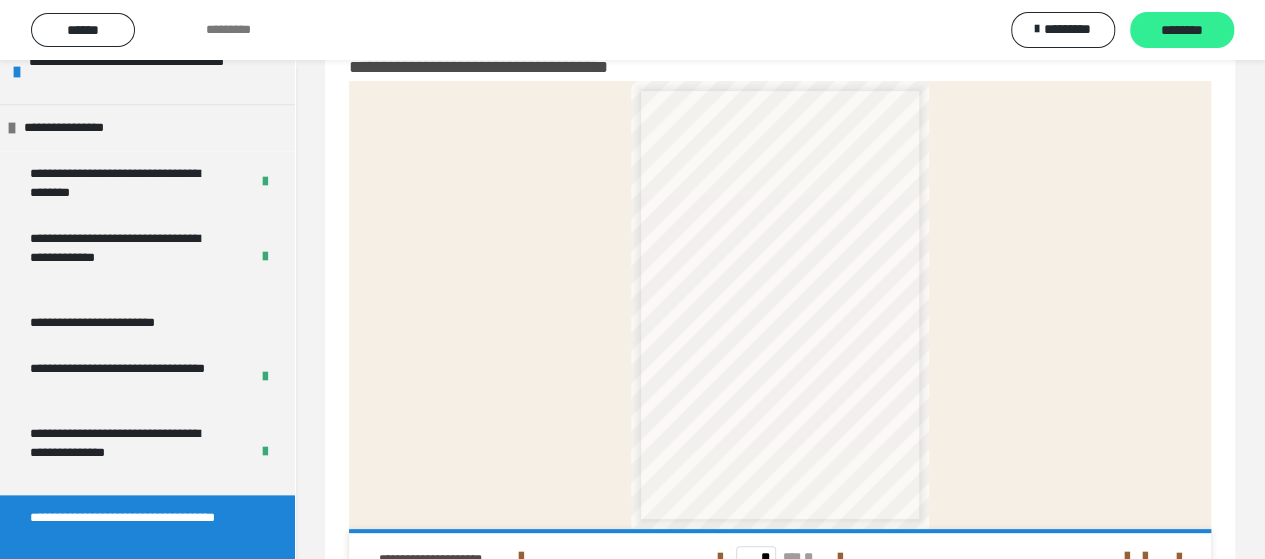 click on "********" at bounding box center (1182, 31) 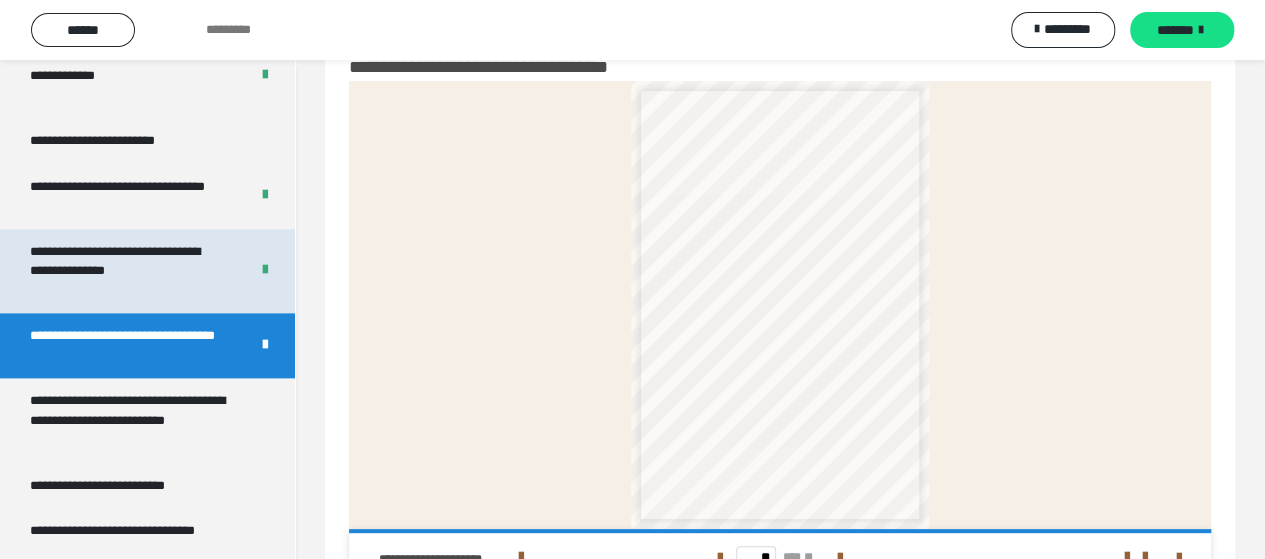 scroll, scrollTop: 1250, scrollLeft: 0, axis: vertical 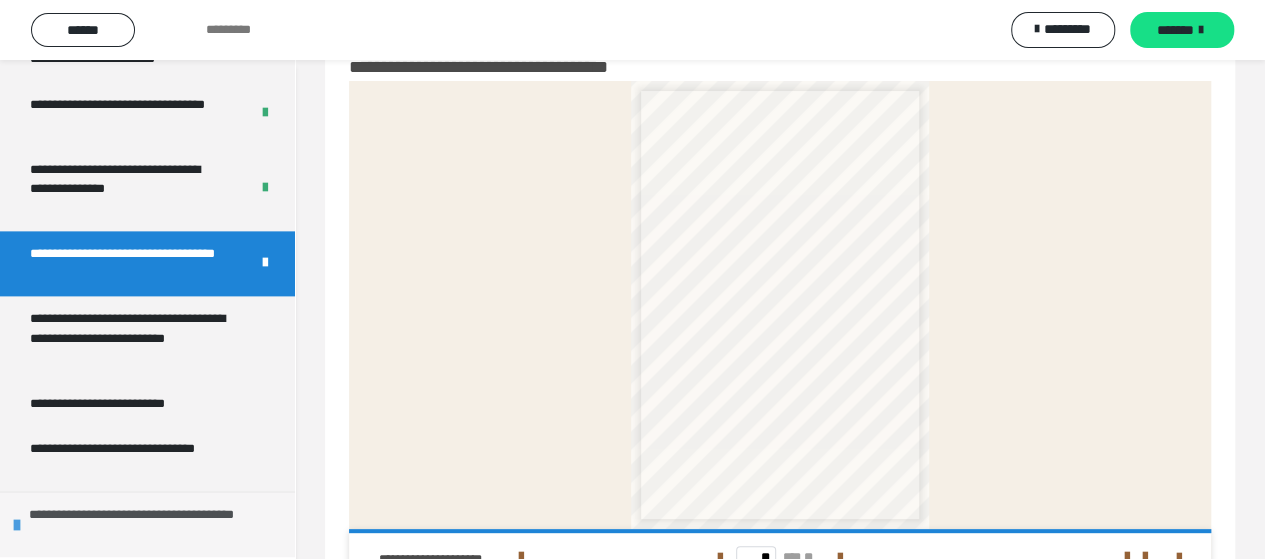 click at bounding box center (17, 525) 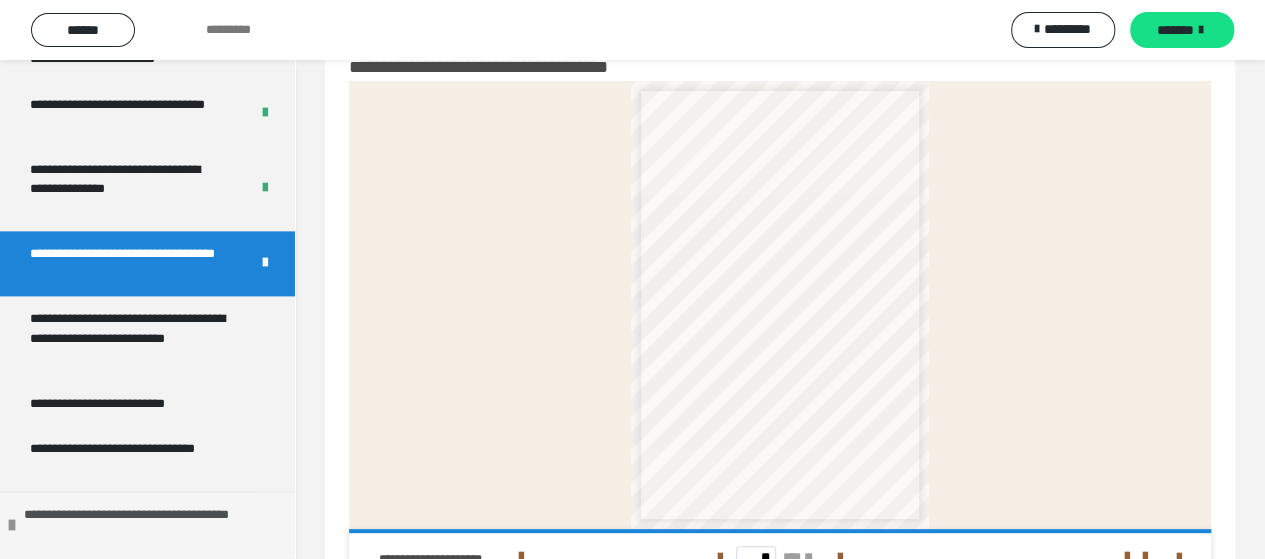 scroll, scrollTop: 1314, scrollLeft: 0, axis: vertical 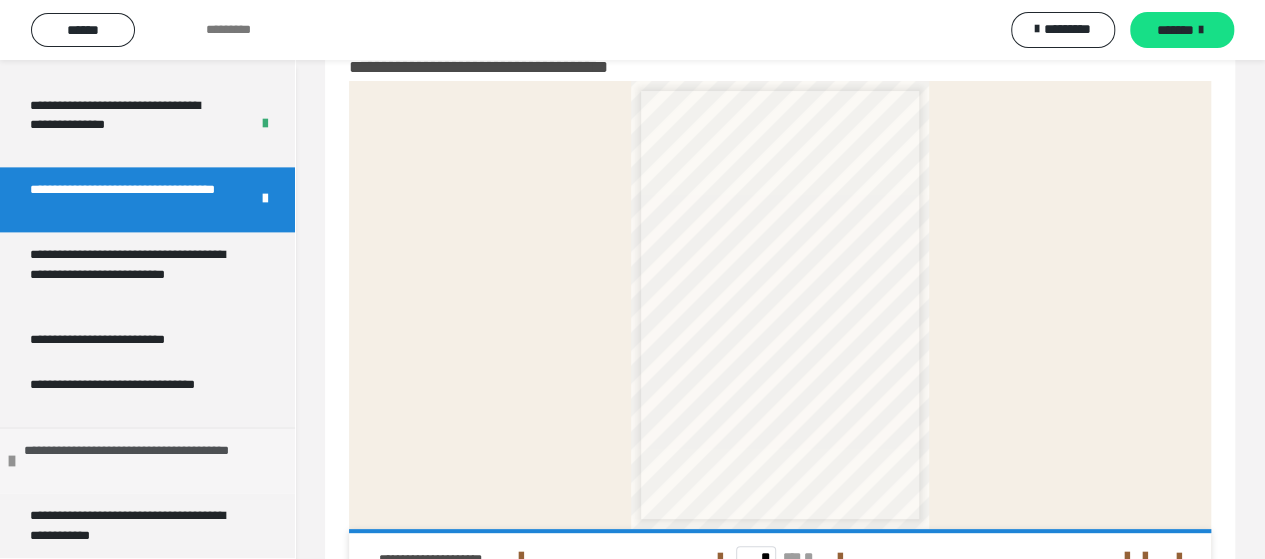 click at bounding box center [12, 461] 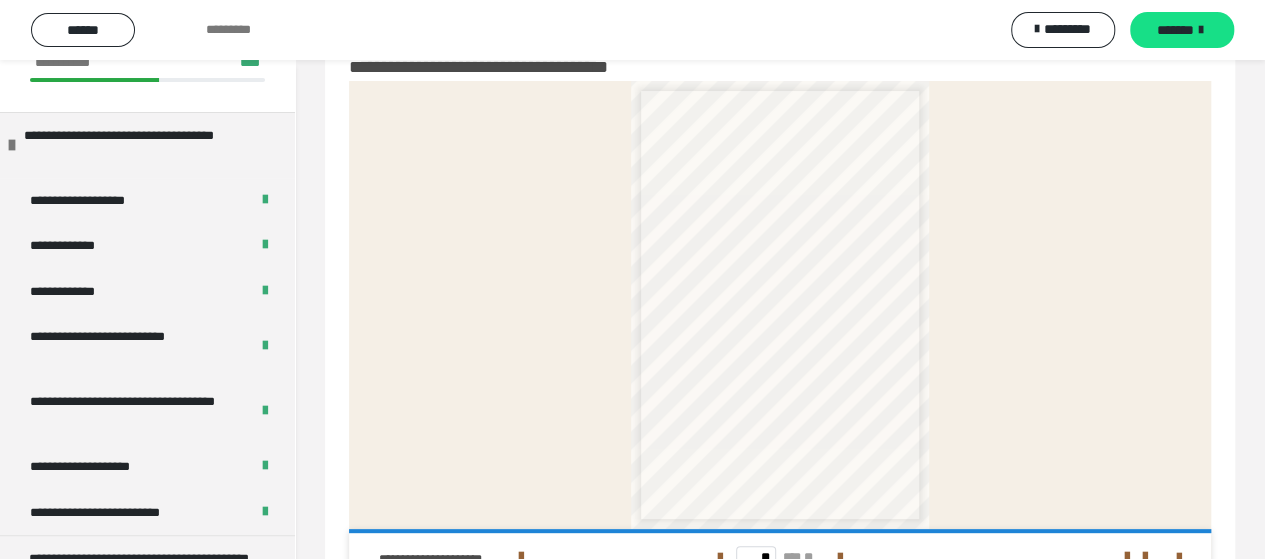 scroll, scrollTop: 0, scrollLeft: 0, axis: both 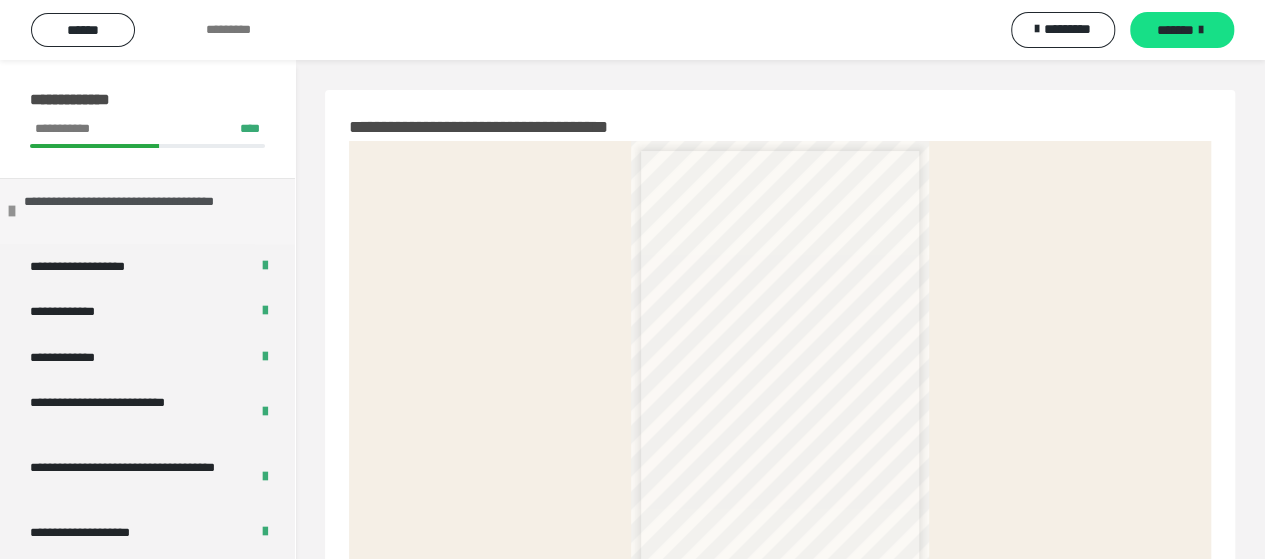 click on "**********" at bounding box center [144, 211] 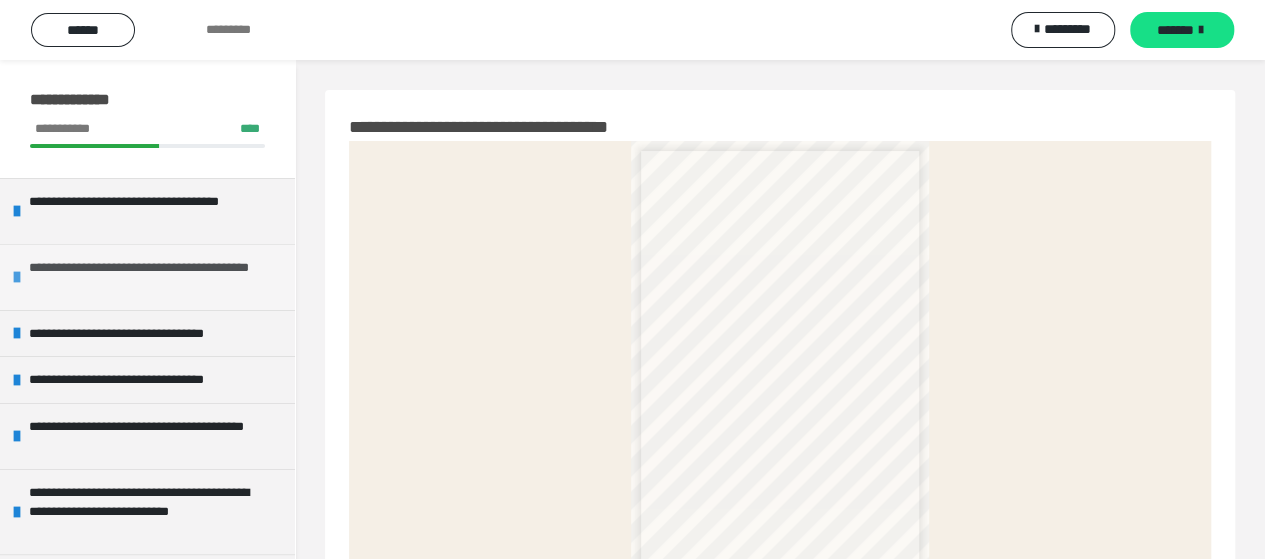 click on "**********" at bounding box center [149, 277] 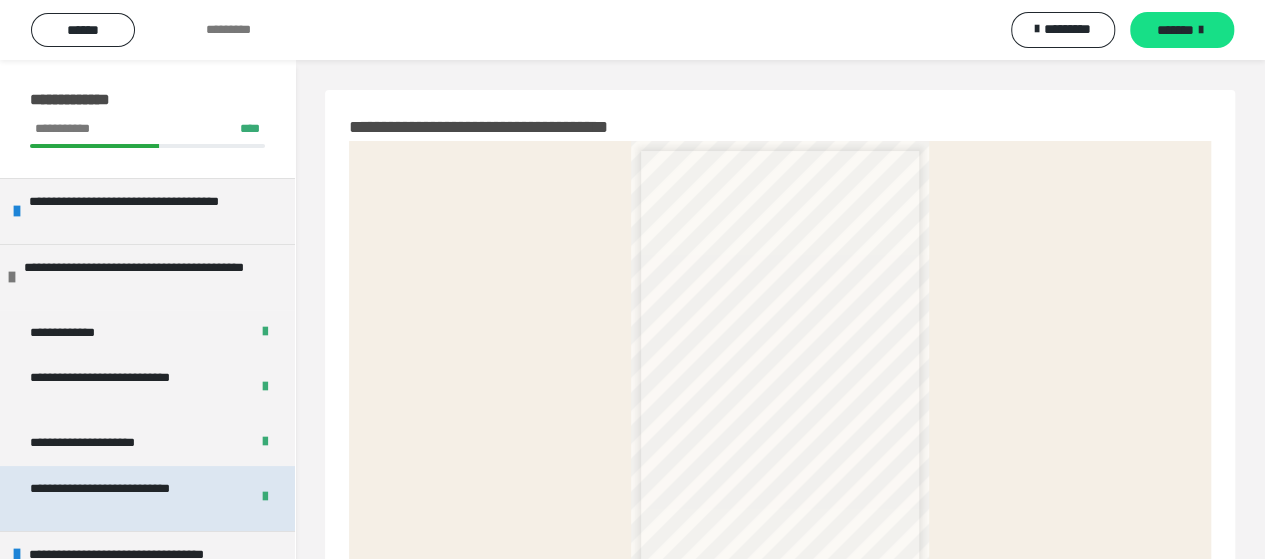 click on "**********" at bounding box center (124, 498) 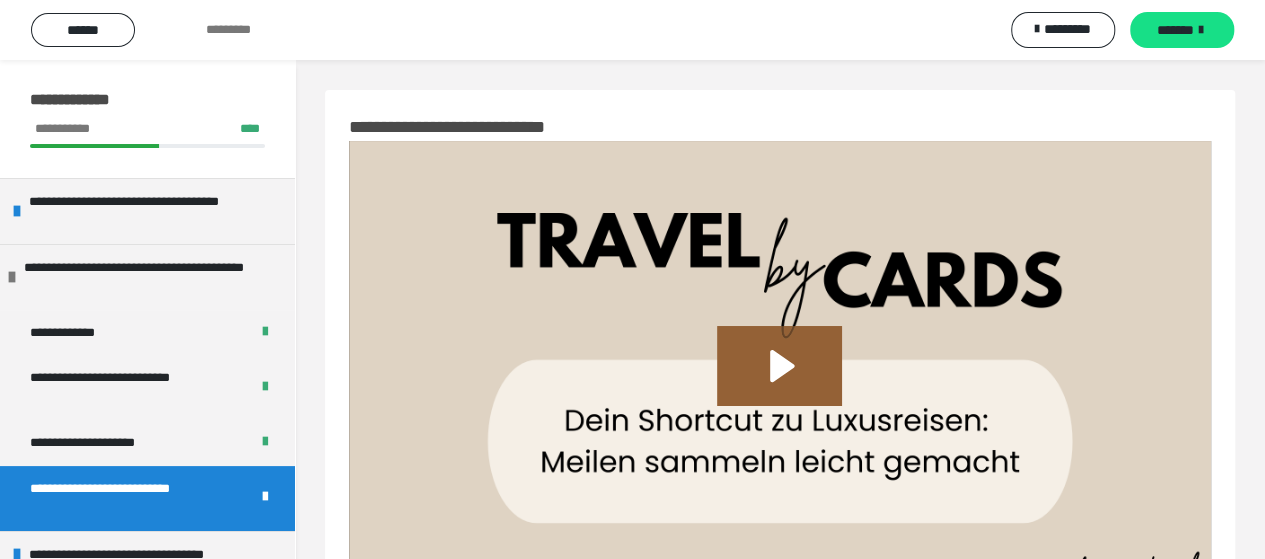 scroll, scrollTop: 1, scrollLeft: 0, axis: vertical 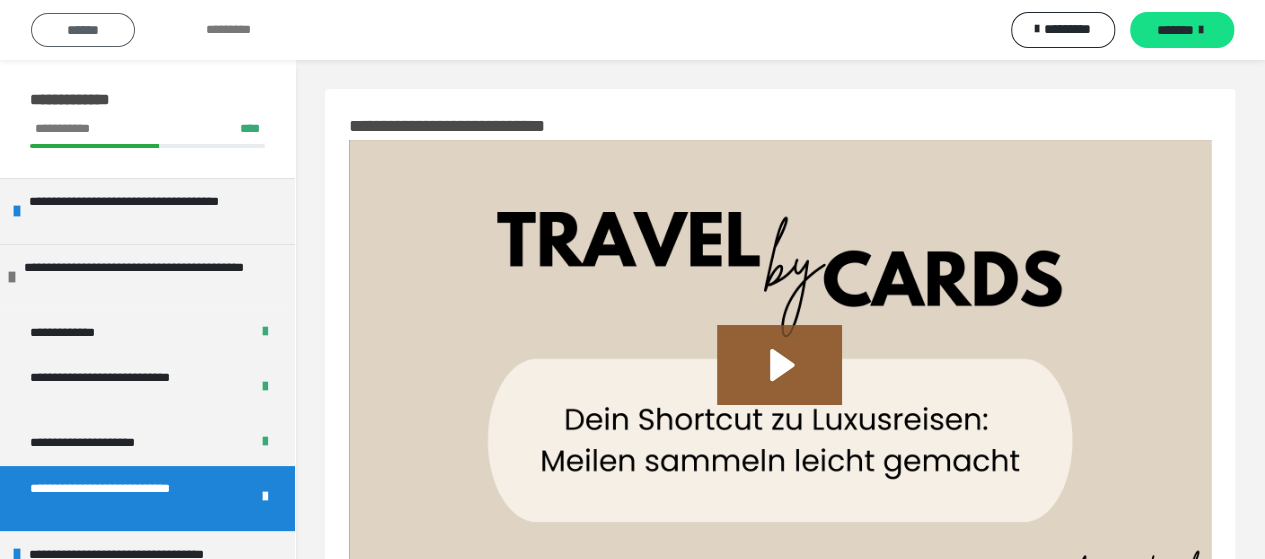 click on "******" at bounding box center (83, 30) 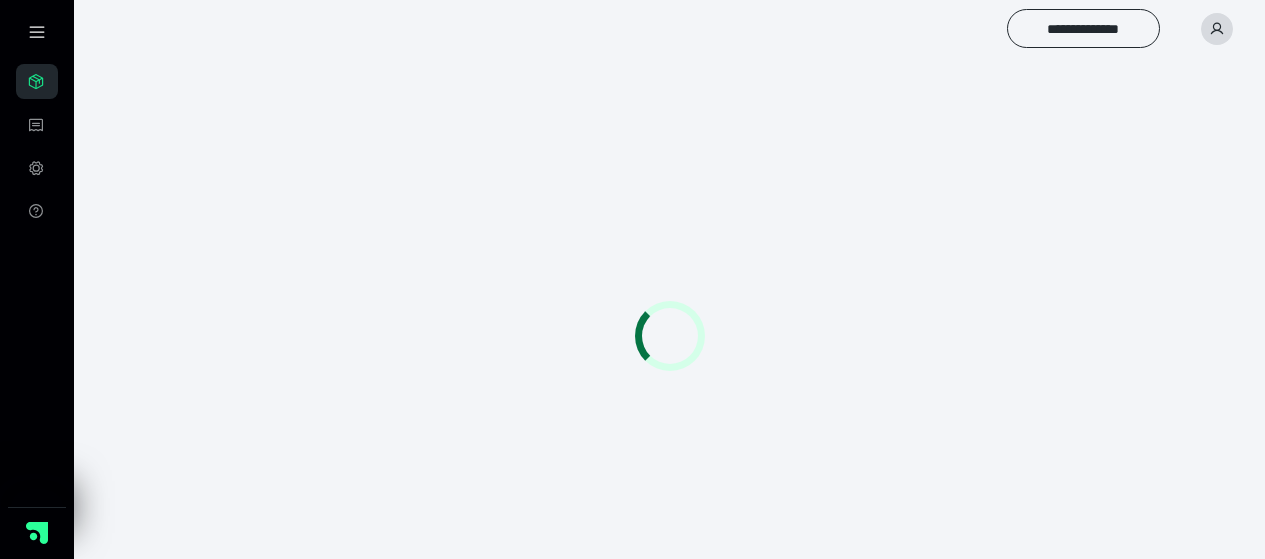 scroll, scrollTop: 220, scrollLeft: 0, axis: vertical 